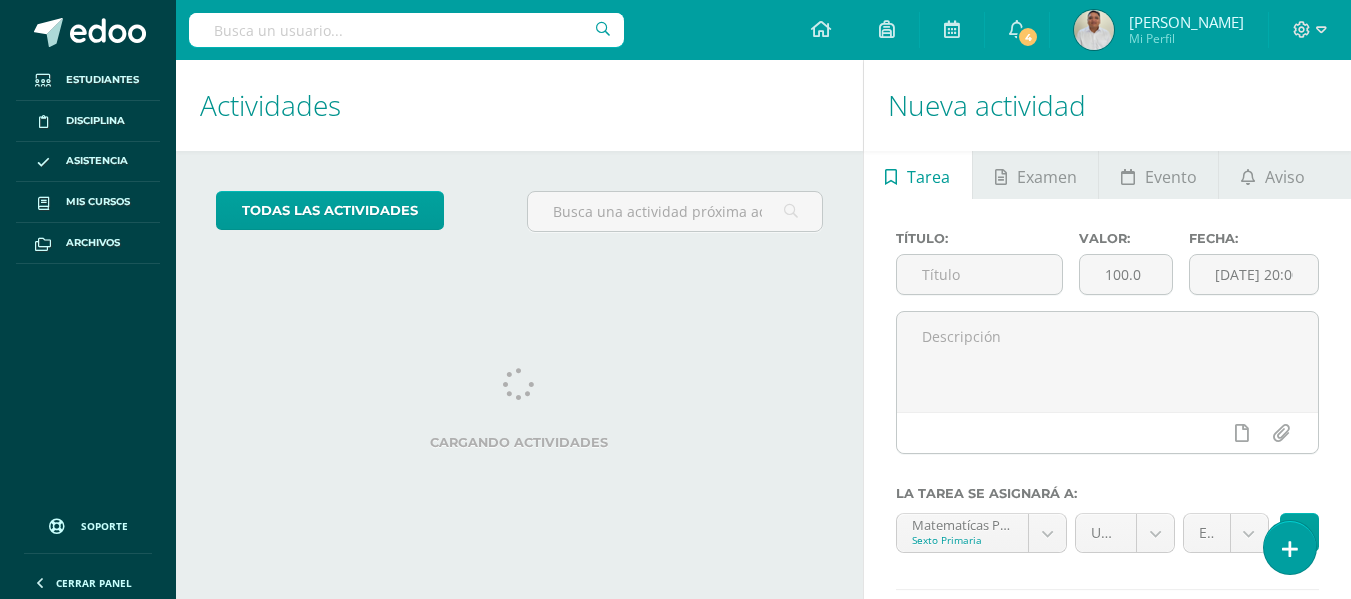 scroll, scrollTop: 0, scrollLeft: 0, axis: both 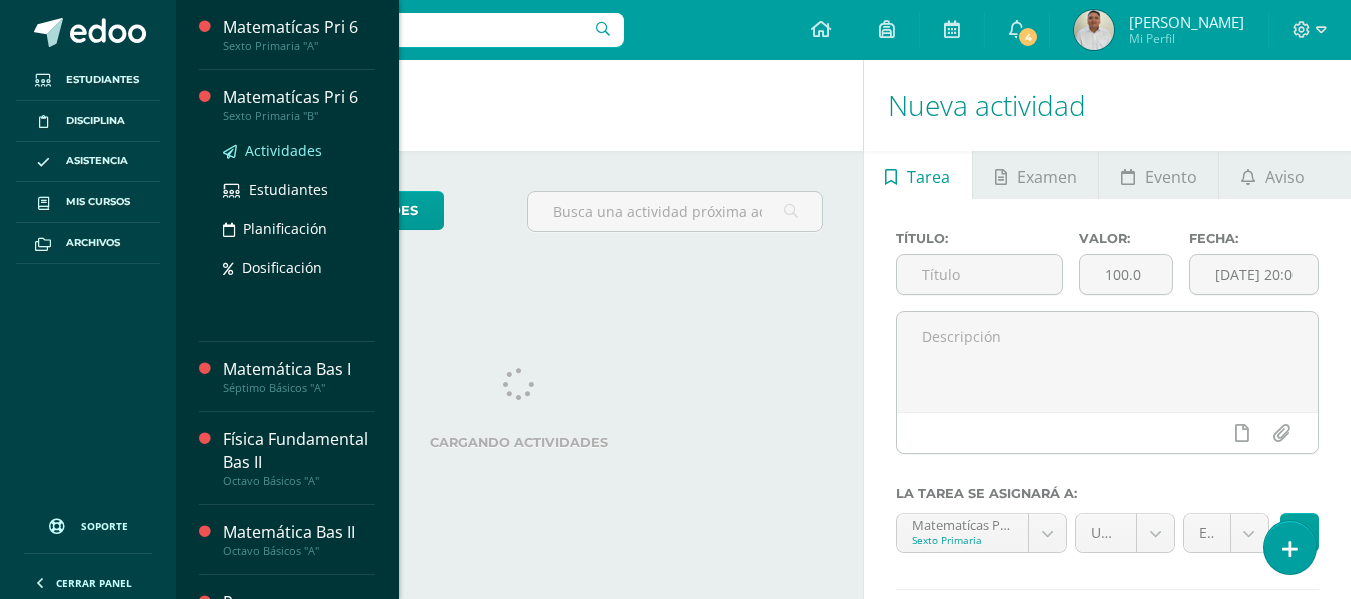 click on "Actividades" at bounding box center (283, 150) 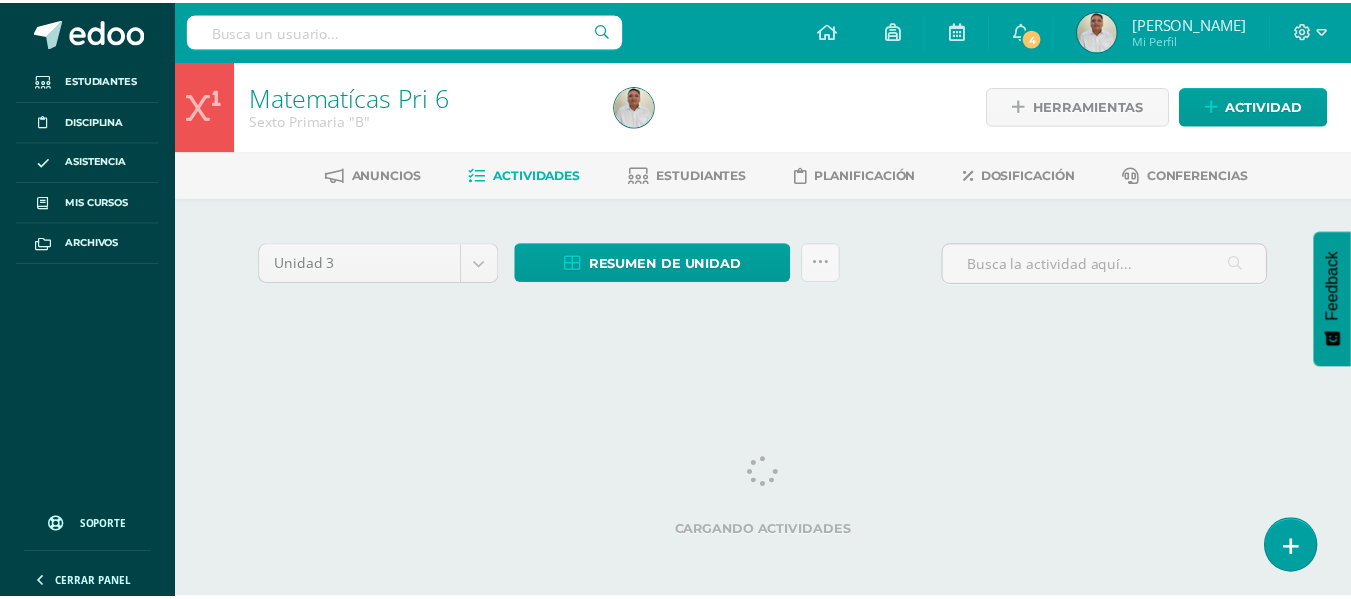 scroll, scrollTop: 0, scrollLeft: 0, axis: both 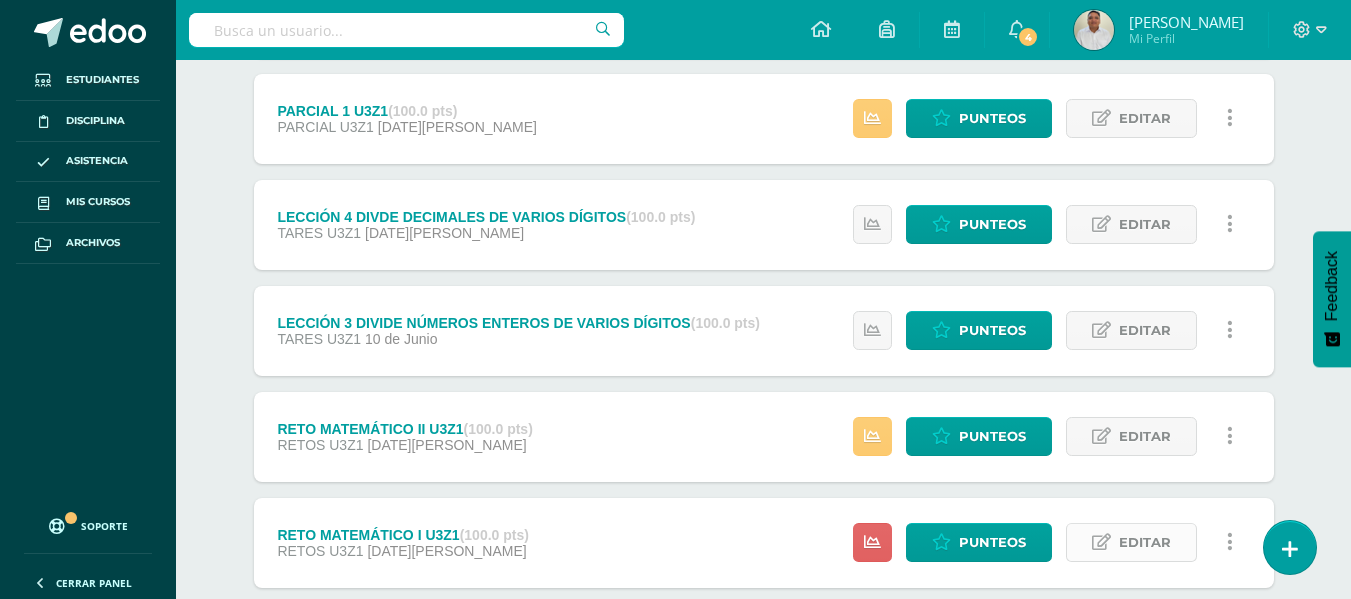 click on "Editar" at bounding box center [1145, 542] 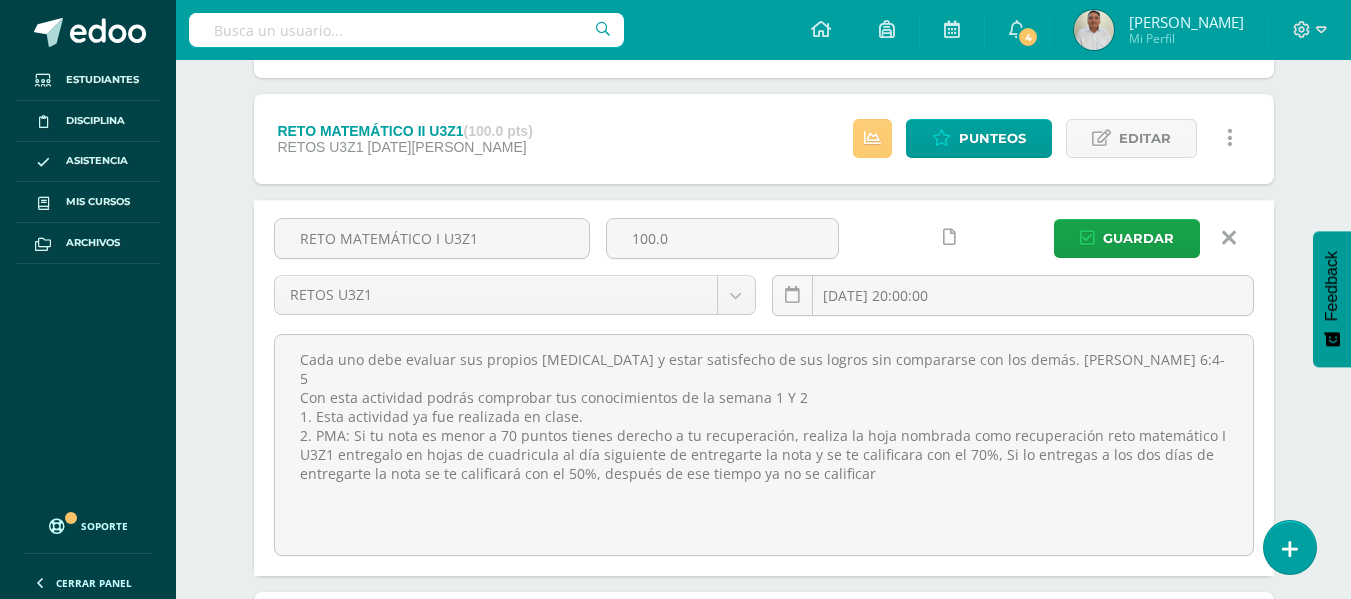 scroll, scrollTop: 661, scrollLeft: 0, axis: vertical 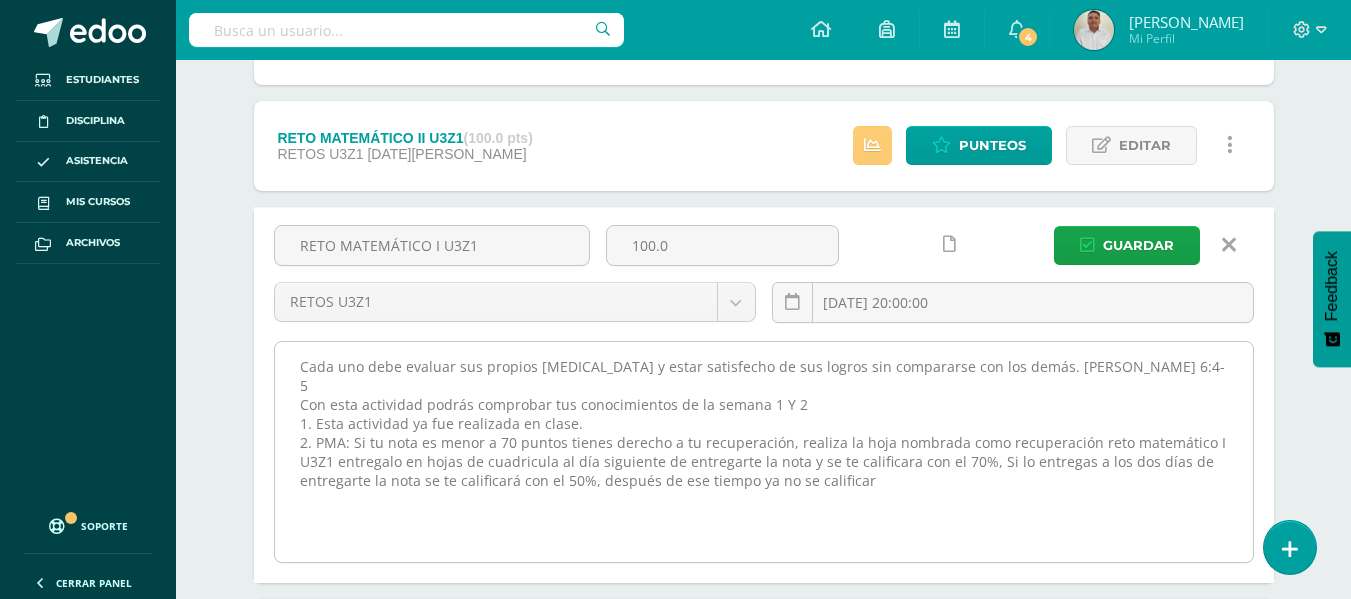 drag, startPoint x: 282, startPoint y: 371, endPoint x: 888, endPoint y: 474, distance: 614.691 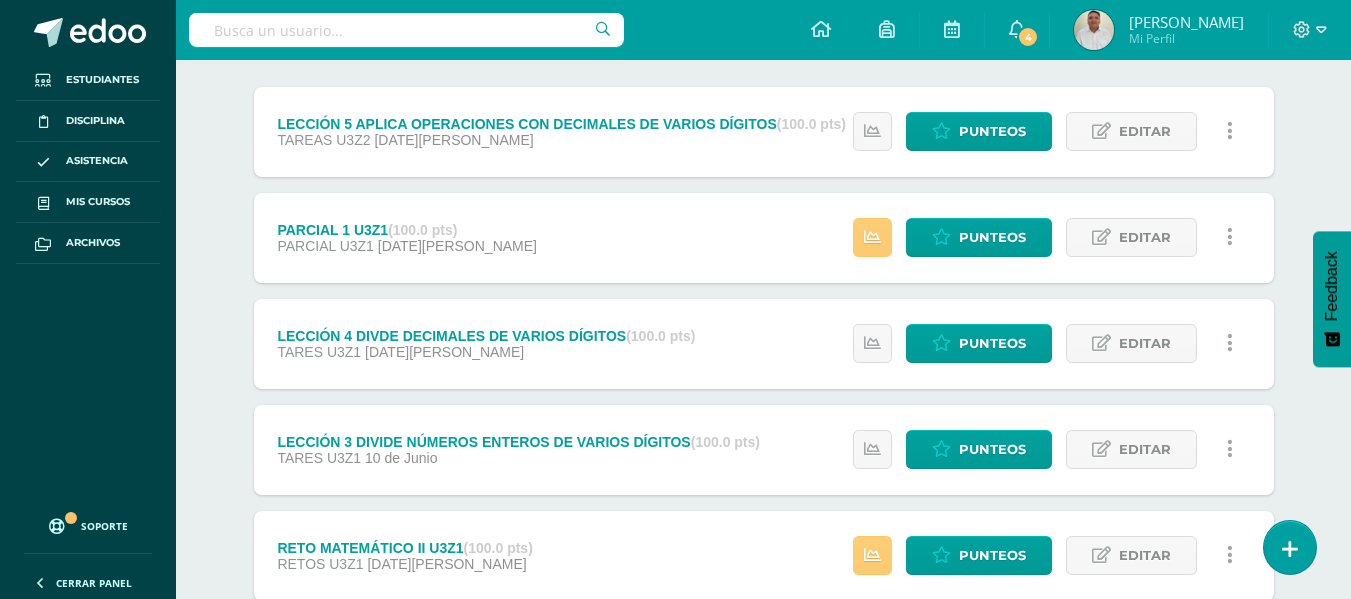 scroll, scrollTop: 0, scrollLeft: 0, axis: both 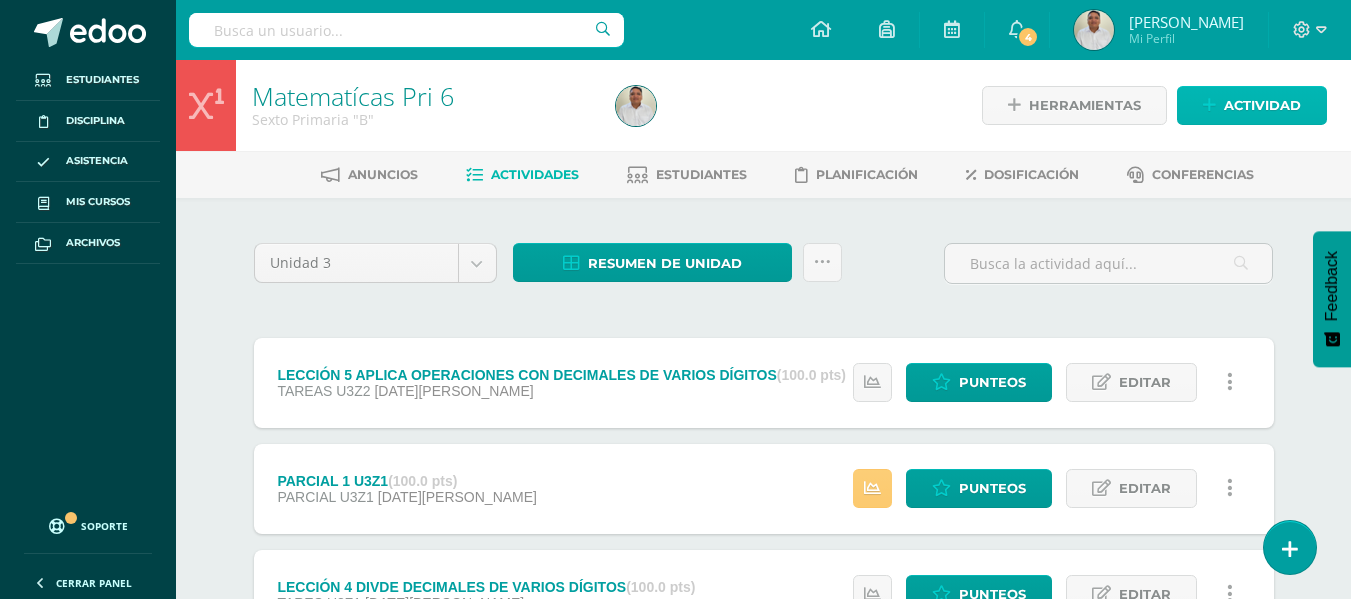 click on "Actividad" at bounding box center [1262, 105] 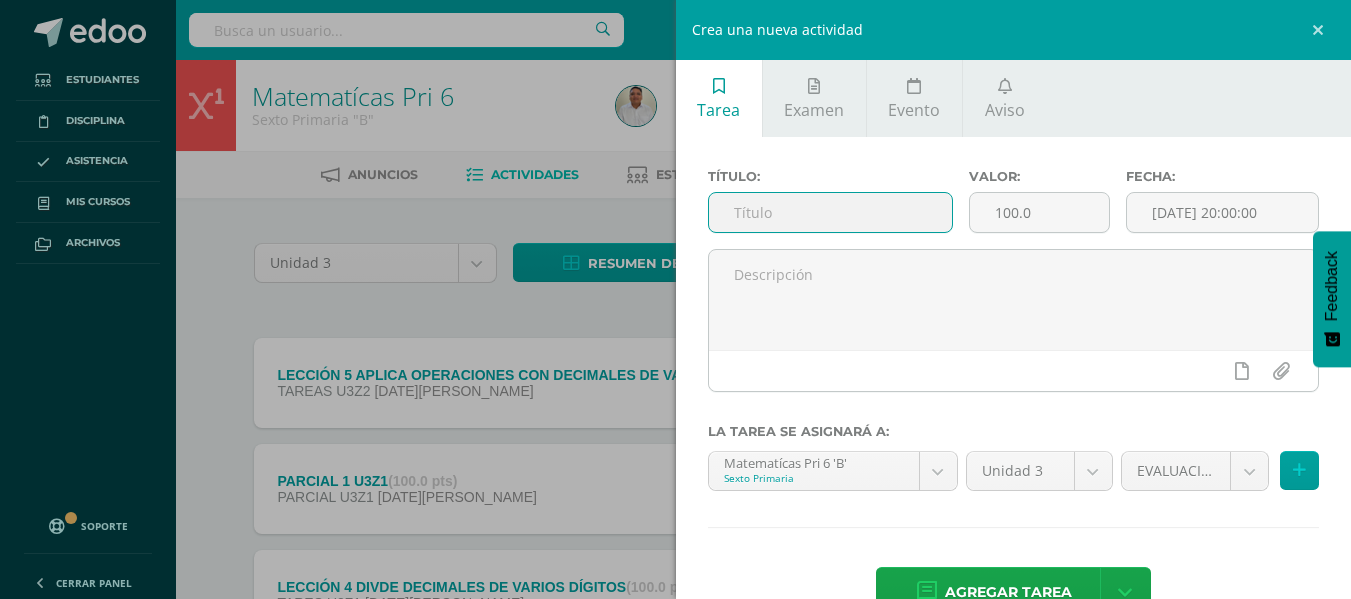 click at bounding box center (830, 212) 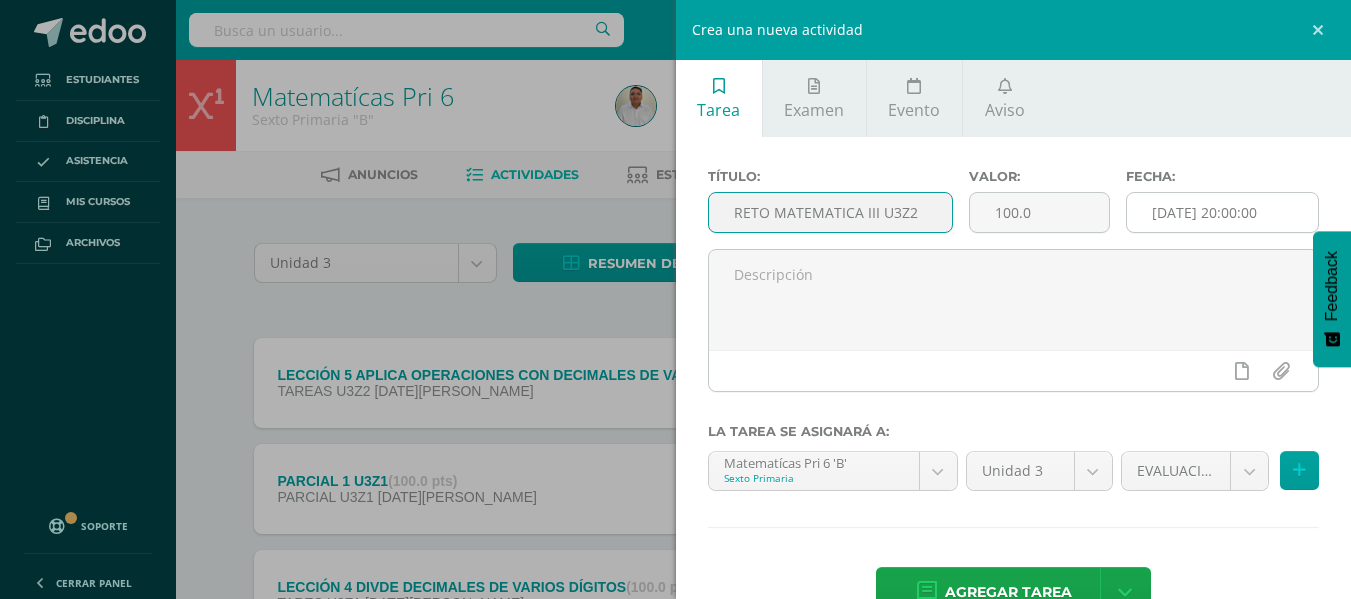 type on "RETO MATEMATICA III U3Z2" 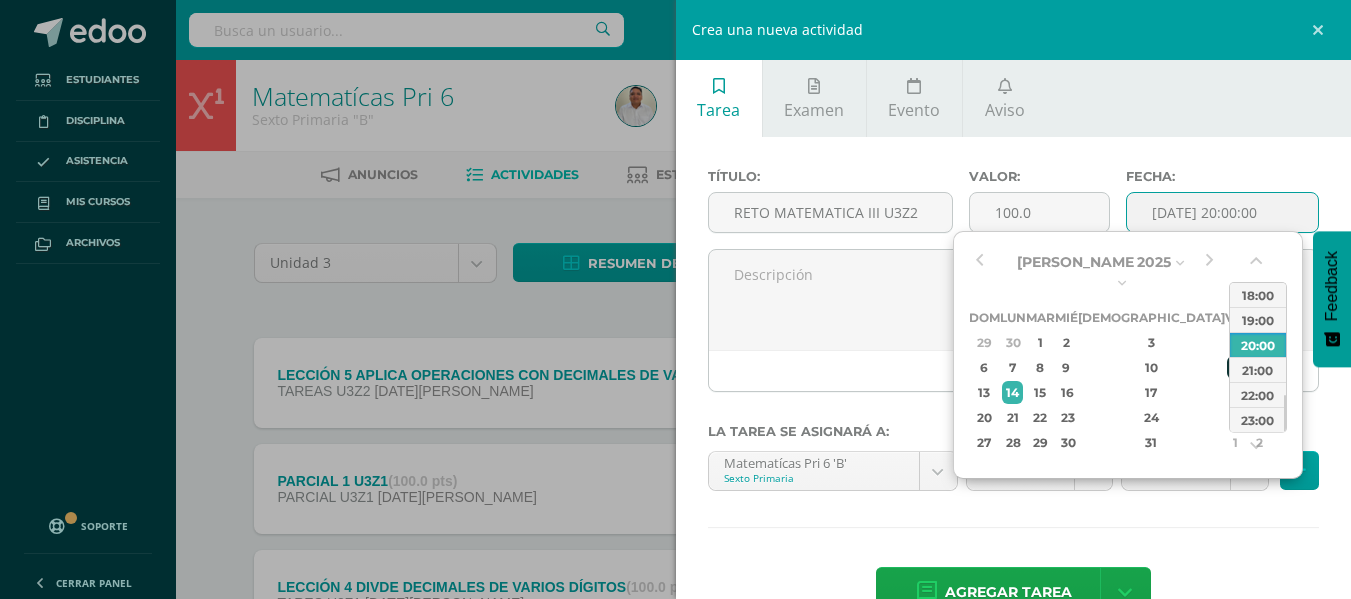 drag, startPoint x: 1113, startPoint y: 359, endPoint x: 1171, endPoint y: 356, distance: 58.077534 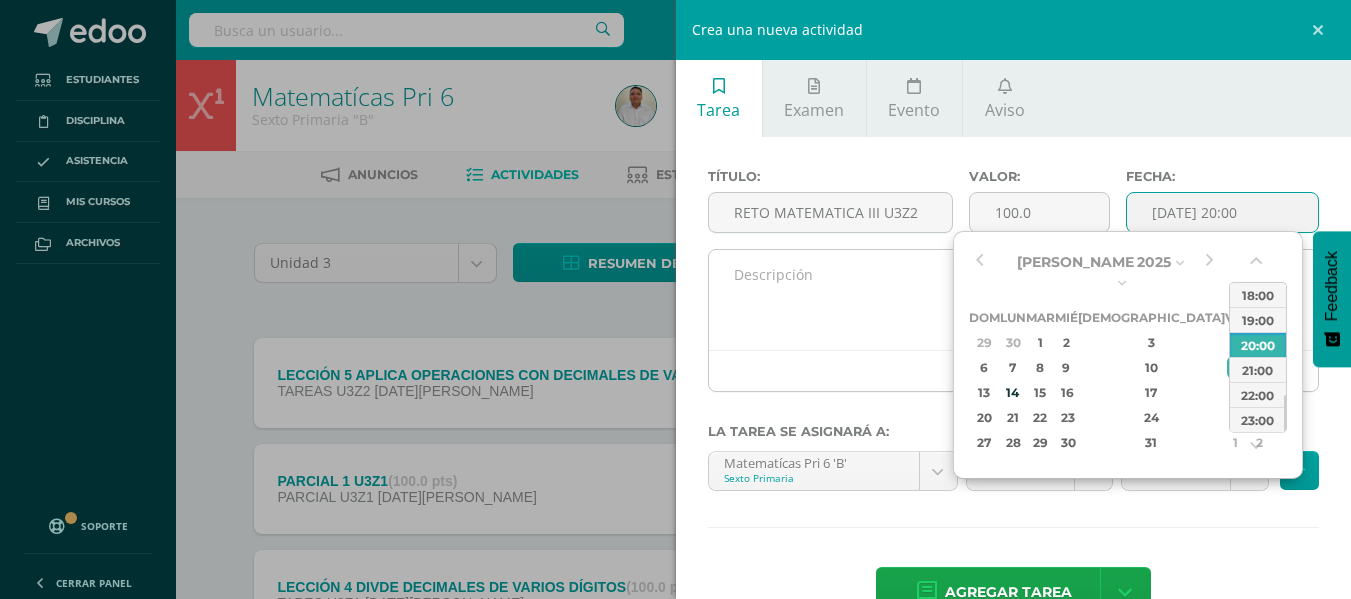 click at bounding box center [1014, 300] 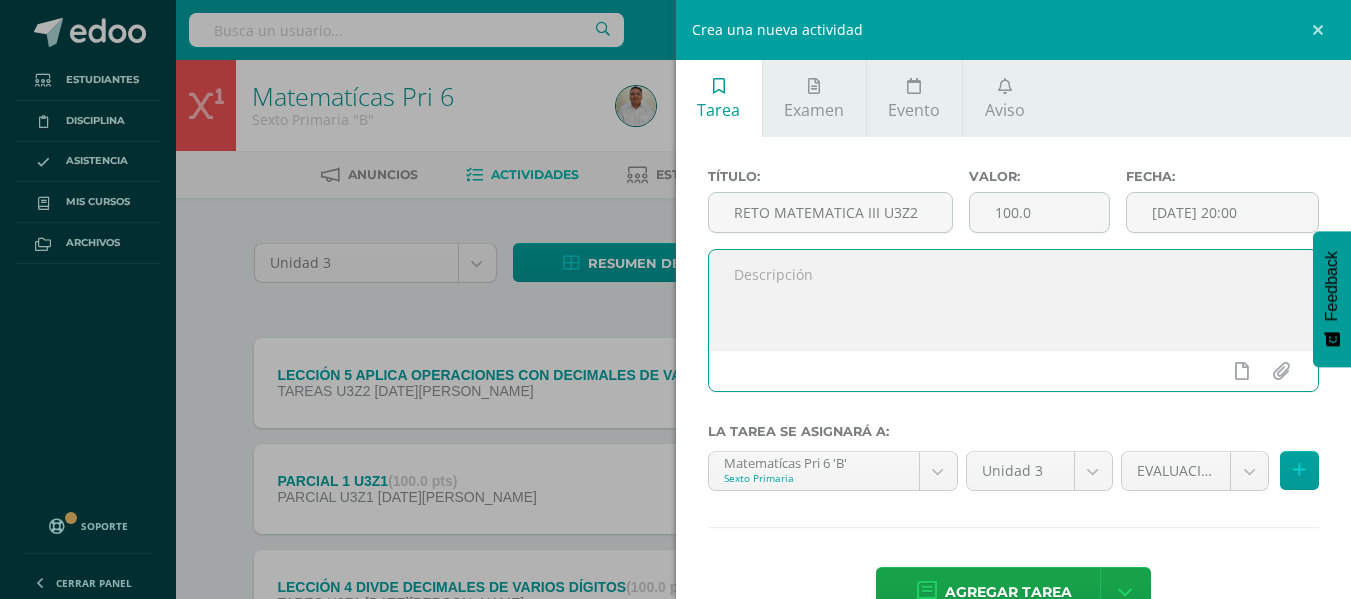 paste on "Cada uno debe evaluar sus propios actos y estar satisfecho de sus logros sin compararse con los demás. Gálatas 6:4-5
Con esta actividad podrás comprobar tus conocimientos de la semana 1 Y 2
1. Esta actividad ya fue realizada en clase.
2. PMA: Si tu nota es menor a 70 puntos tienes derecho a tu recuperación, realiza la hoja nombrada como recuperación reto matemático I U3Z1 entregalo en hojas de cuadricula al día siguiente de entregarte la nota y se te calificara con el 70%, Si lo entregas a los dos días de entregarte la nota se te calificará con el 50%, después de ese tiempo ya no se calificar" 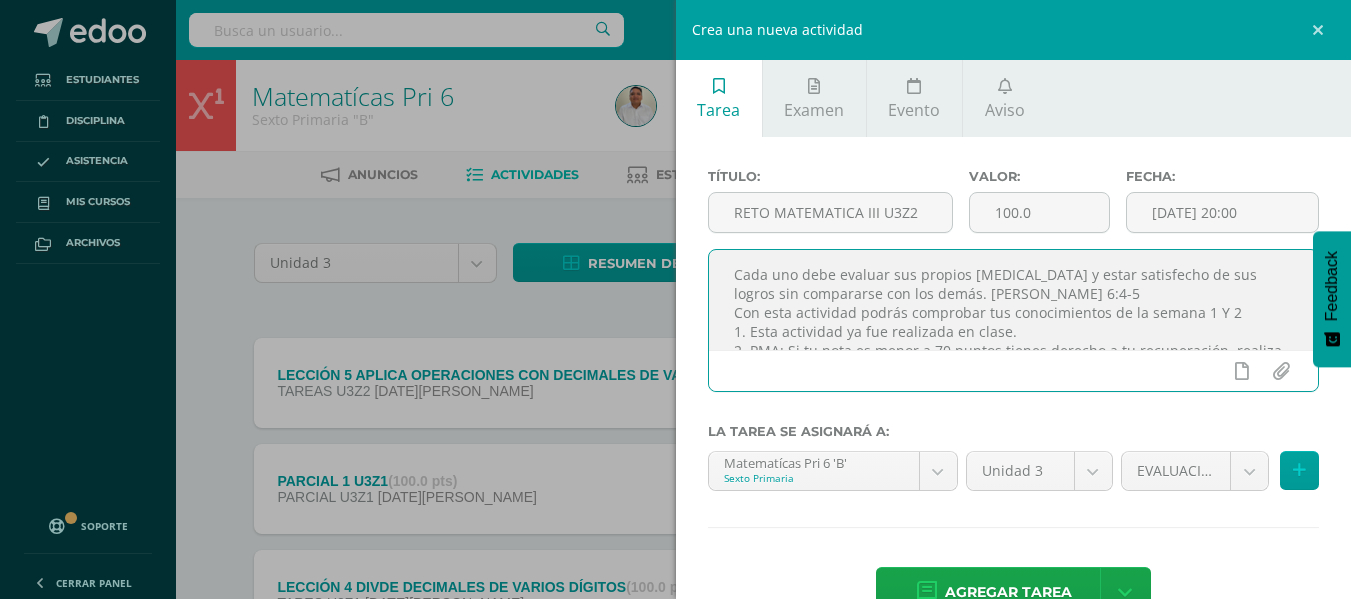 scroll, scrollTop: 87, scrollLeft: 0, axis: vertical 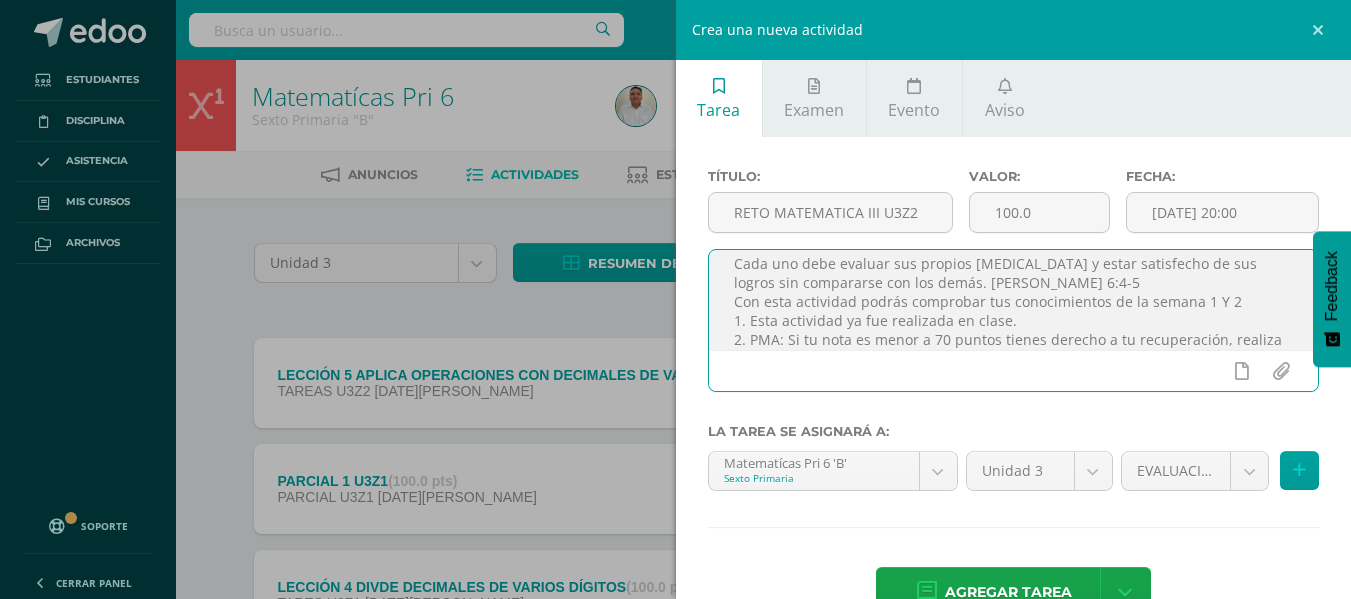 click on "Cada uno debe evaluar sus propios actos y estar satisfecho de sus logros sin compararse con los demás. Gálatas 6:4-5
Con esta actividad podrás comprobar tus conocimientos de la semana 1 Y 2
1. Esta actividad ya fue realizada en clase.
2. PMA: Si tu nota es menor a 70 puntos tienes derecho a tu recuperación, realiza la hoja nombrada como recuperación reto matemático I U3Z1 entregalo en hojas de cuadricula al día siguiente de entregarte la nota y se te calificara con el 70%, Si lo entregas a los dos días de entregarte la nota se te calificará con el 50%, después de ese tiempo ya no se calificar" at bounding box center [1014, 300] 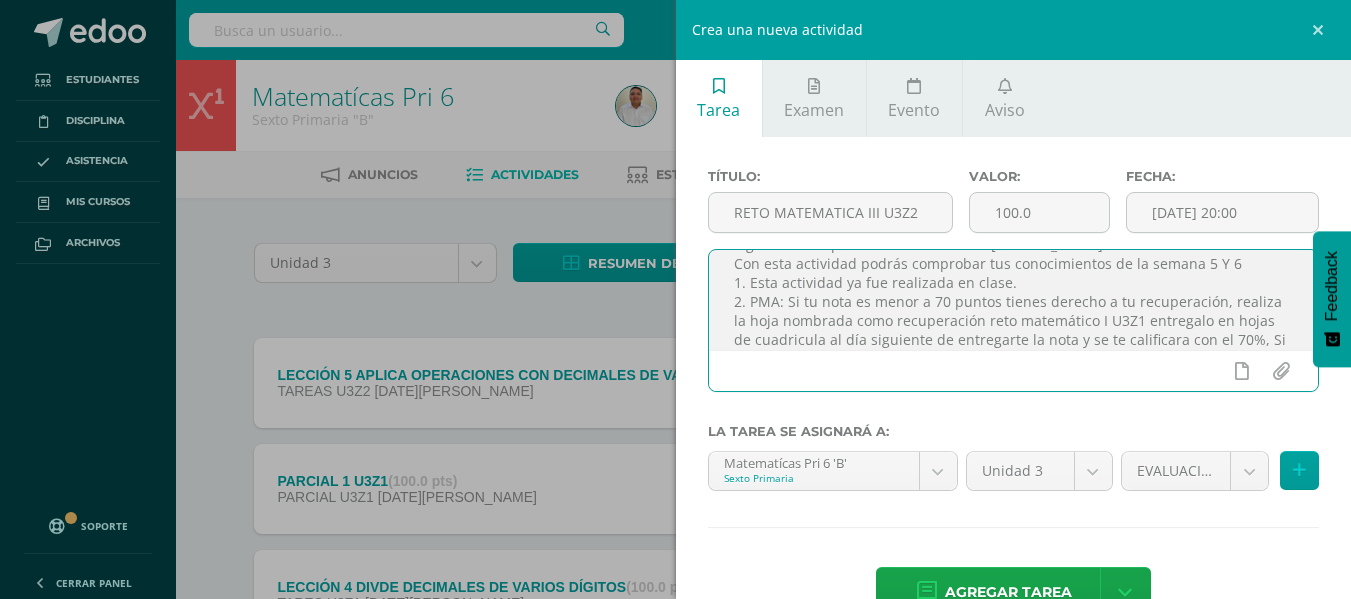 scroll, scrollTop: 68, scrollLeft: 0, axis: vertical 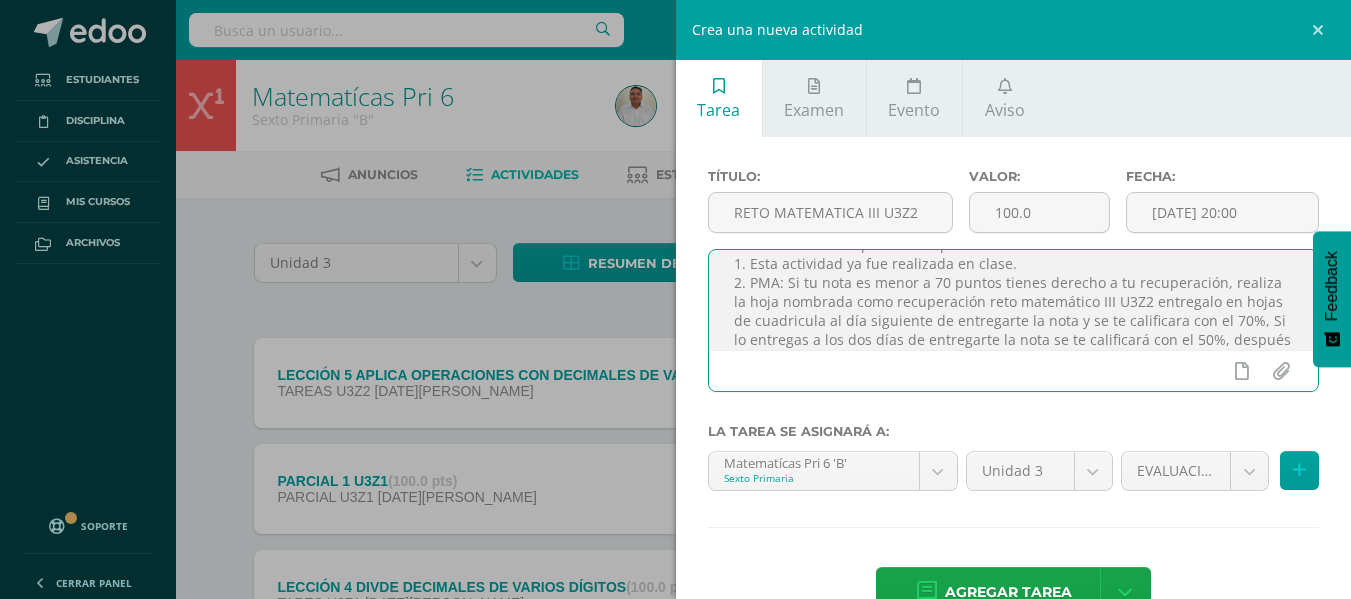 drag, startPoint x: 732, startPoint y: 301, endPoint x: 1142, endPoint y: 300, distance: 410.00122 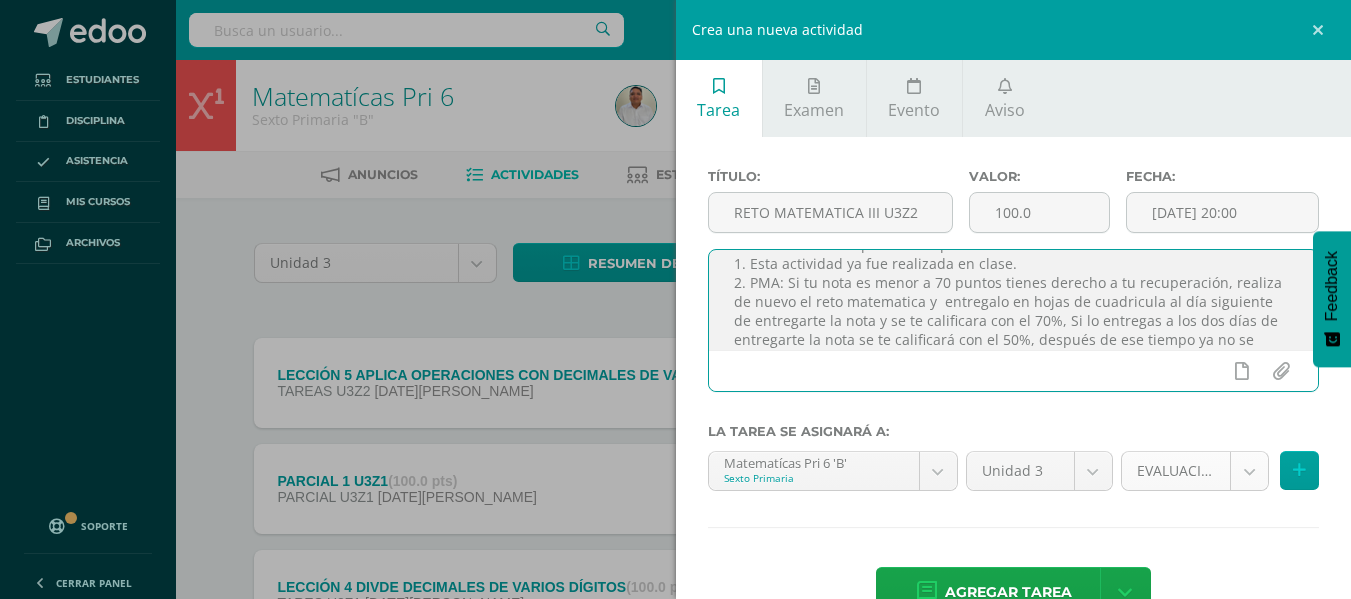type on "Cada uno debe evaluar sus propios actos y estar satisfecho de sus logros sin compararse con los demás. Gálatas 6:4-5
Con esta actividad podrás comprobar tus conocimientos de la semana 5 Y 6
1. Esta actividad ya fue realizada en clase.
2. PMA: Si tu nota es menor a 70 puntos tienes derecho a tu recuperación, realiza de nuevo el reto matematica y  entregalo en hojas de cuadricula al día siguiente de entregarte la nota y se te calificara con el 70%, Si lo entregas a los dos días de entregarte la nota se te calificará con el 50%, después de ese tiempo ya no se calificar" 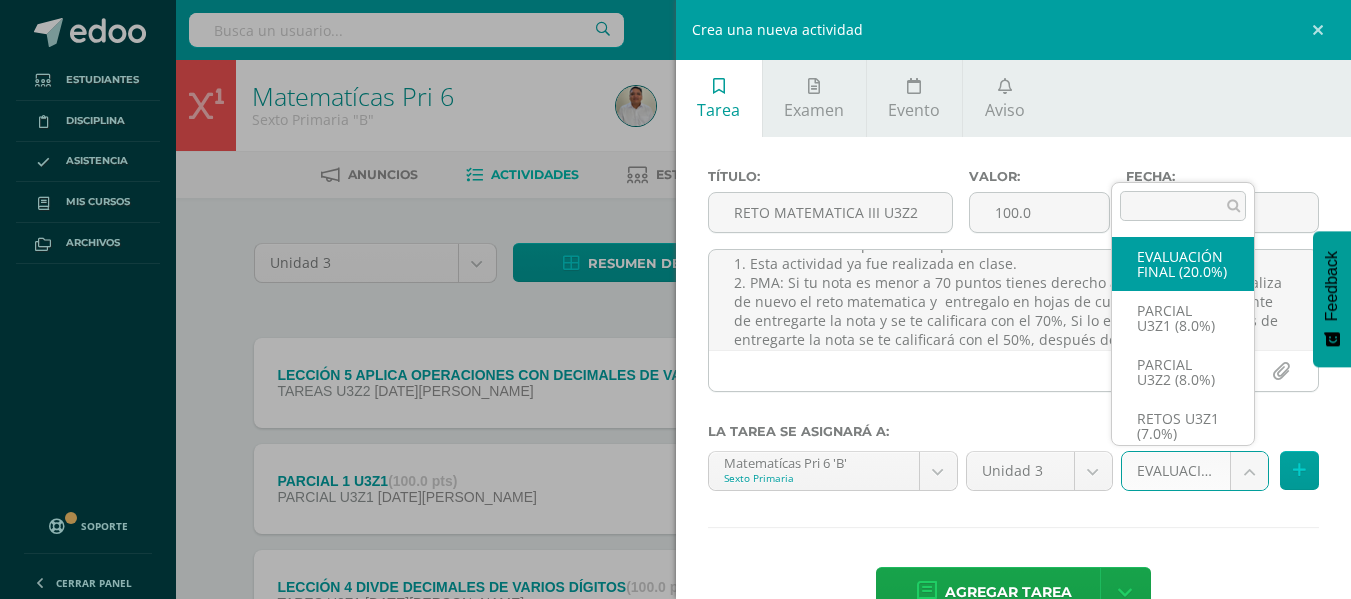 click on "Estudiantes Disciplina Asistencia Mis cursos Archivos Soporte
Centro de ayuda
Últimas actualizaciones
10+ Cerrar panel
Matematícas  Pri 6
Sexto
Primaria
"A"
Actividades Estudiantes Planificación Dosificación
Matematícas  Pri 6
Sexto
Primaria
"B"
Actividades Estudiantes Planificación Dosificación
Matemática  Bas I
Séptimo
Básicos
"A"
Actividades Estudiantes Planificación Dosificación
Física Fundamental  Bas II
Actividades Estudiantes Planificación 4" at bounding box center (675, 953) 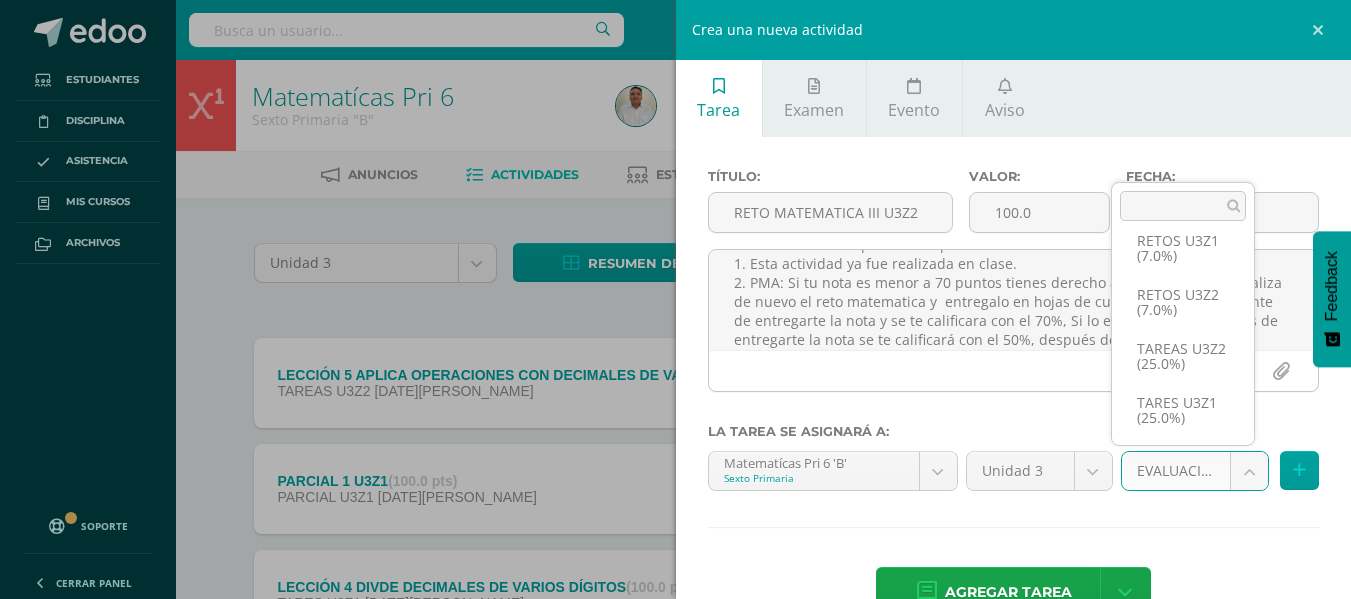 scroll, scrollTop: 208, scrollLeft: 0, axis: vertical 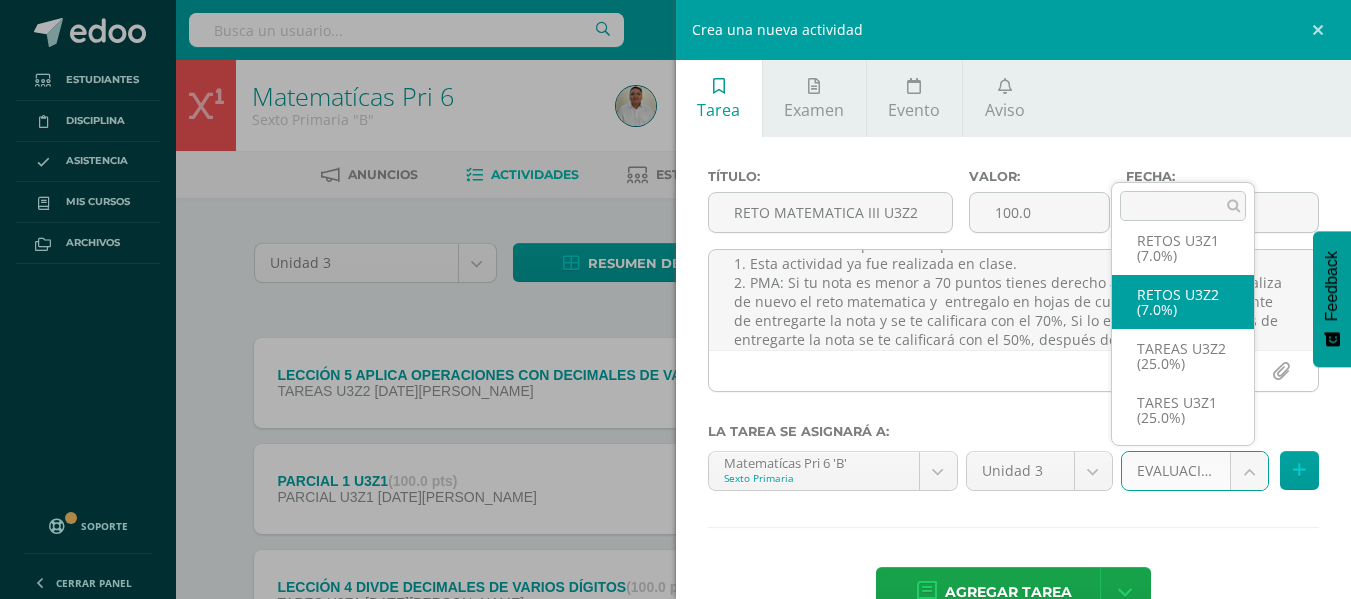 select on "27207" 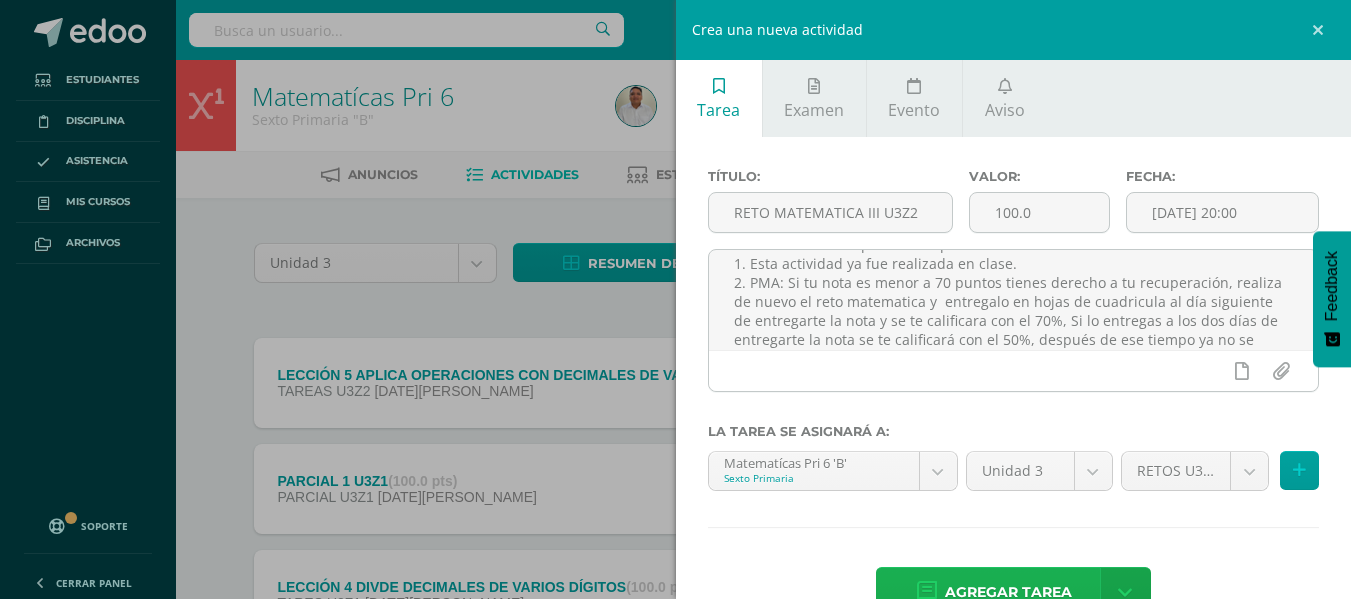 click on "Agregar tarea" at bounding box center [1008, 592] 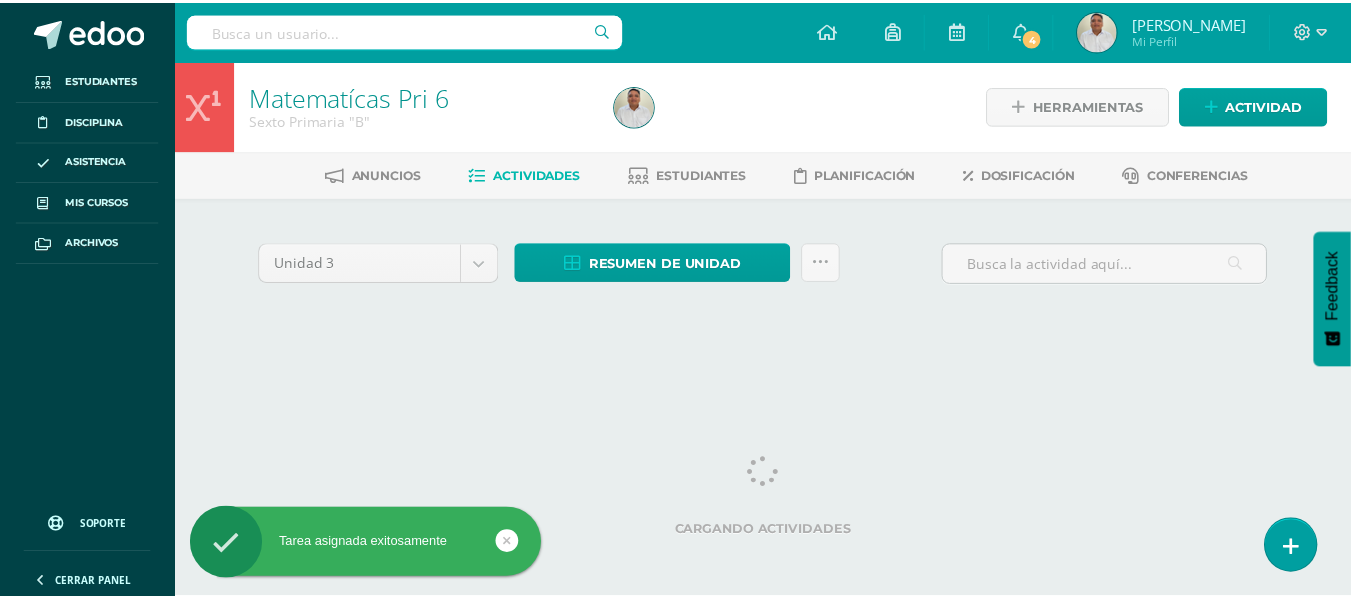 scroll, scrollTop: 0, scrollLeft: 0, axis: both 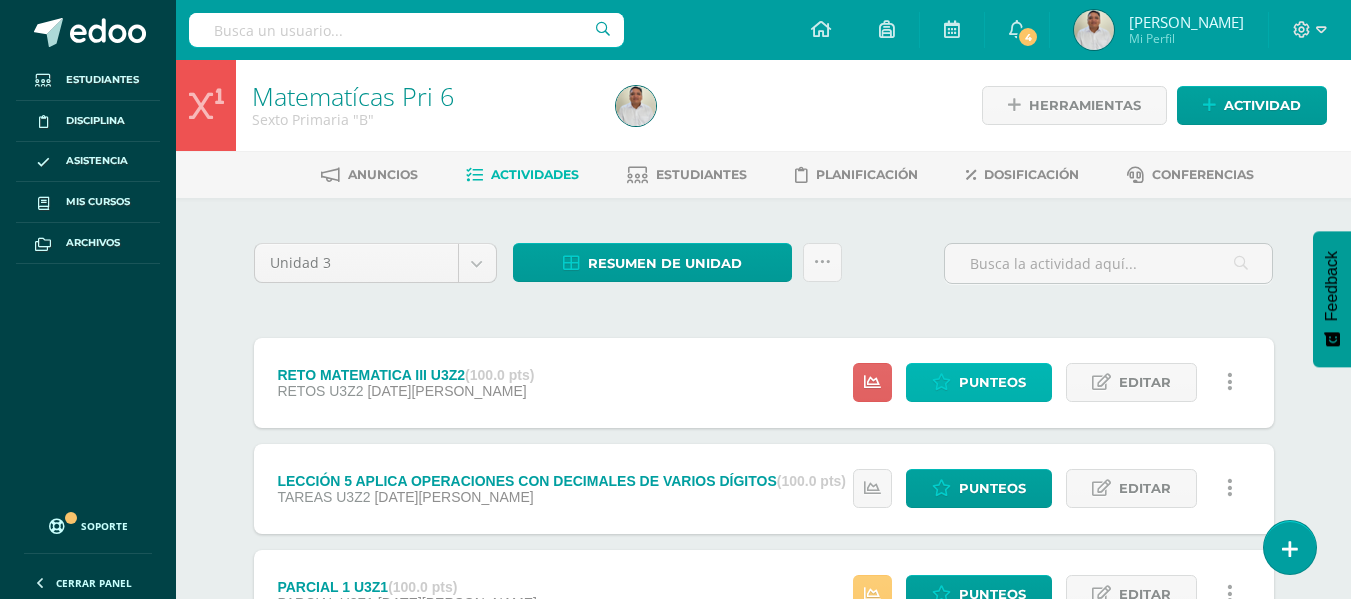click on "Punteos" at bounding box center [992, 382] 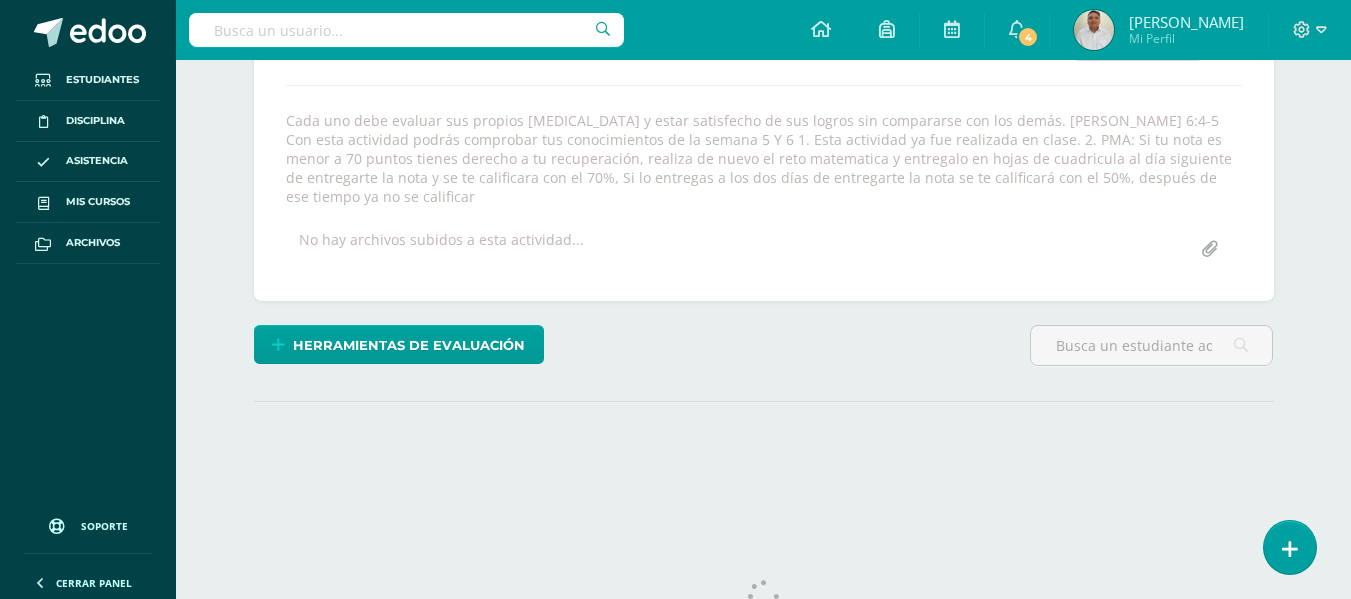 scroll, scrollTop: 0, scrollLeft: 0, axis: both 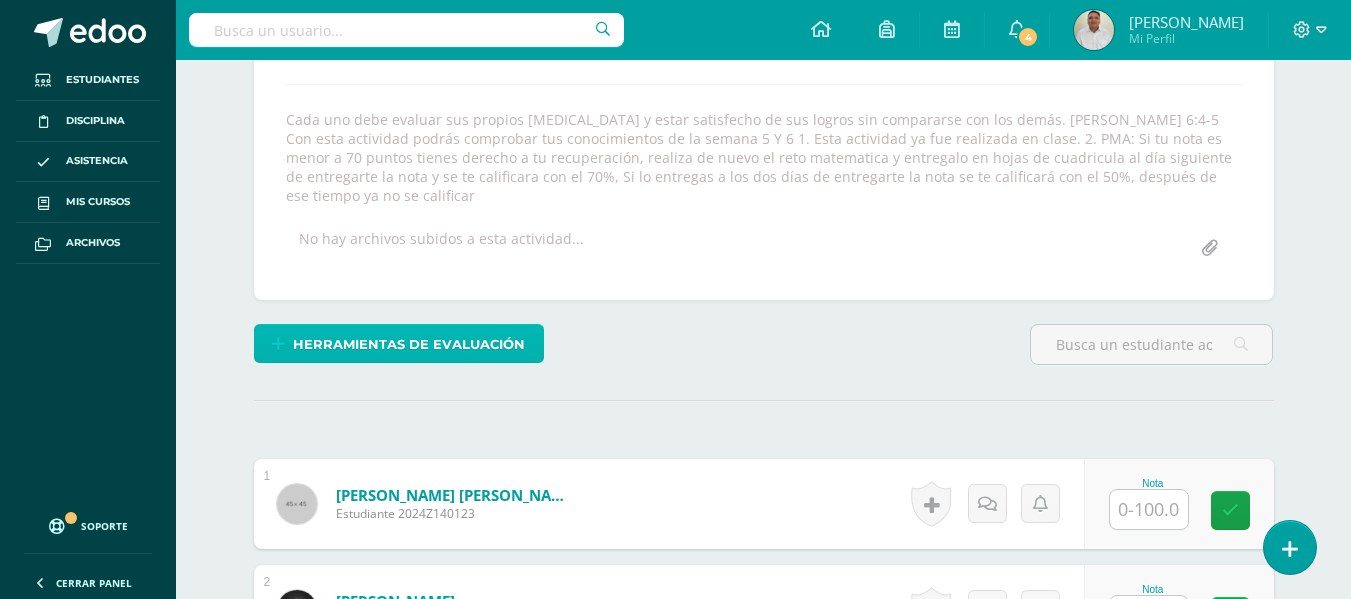 click on "Herramientas de evaluación" at bounding box center (409, 344) 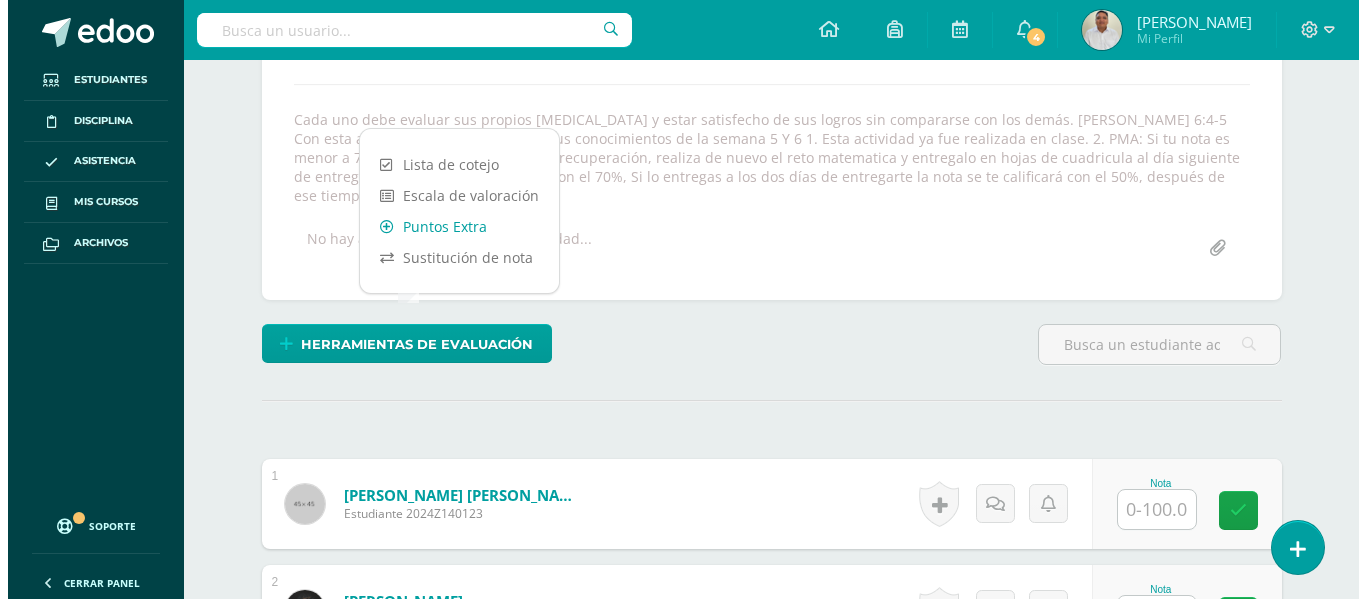scroll, scrollTop: 332, scrollLeft: 0, axis: vertical 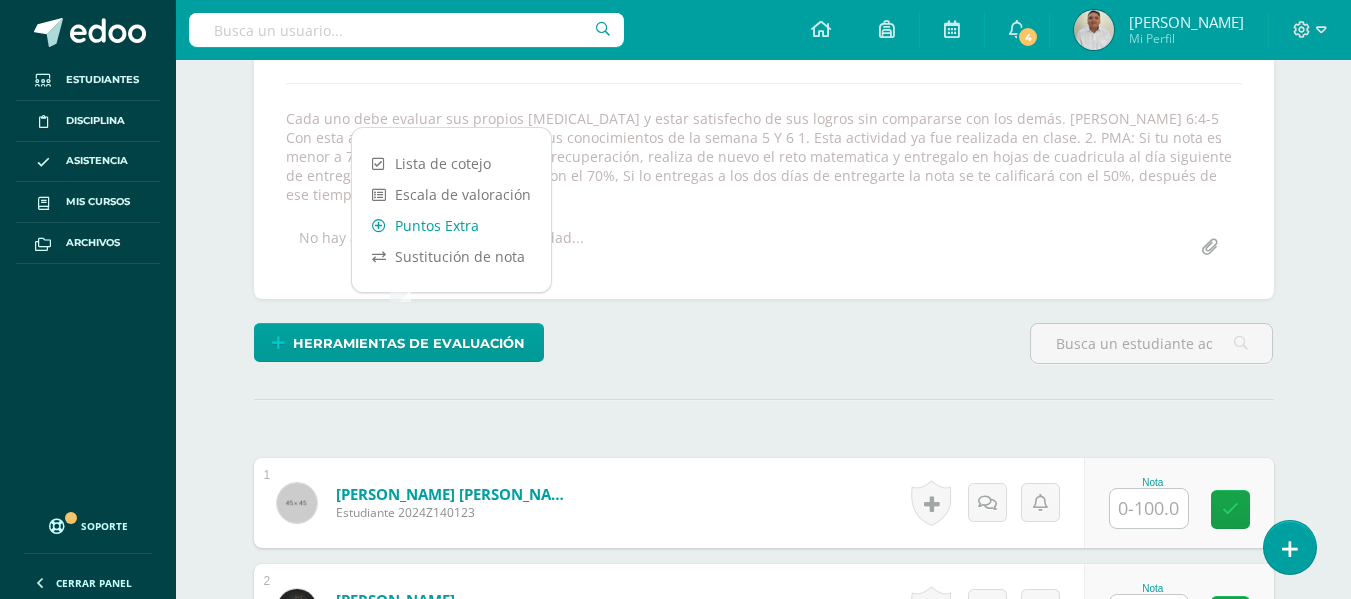 click on "Puntos Extra" at bounding box center (451, 225) 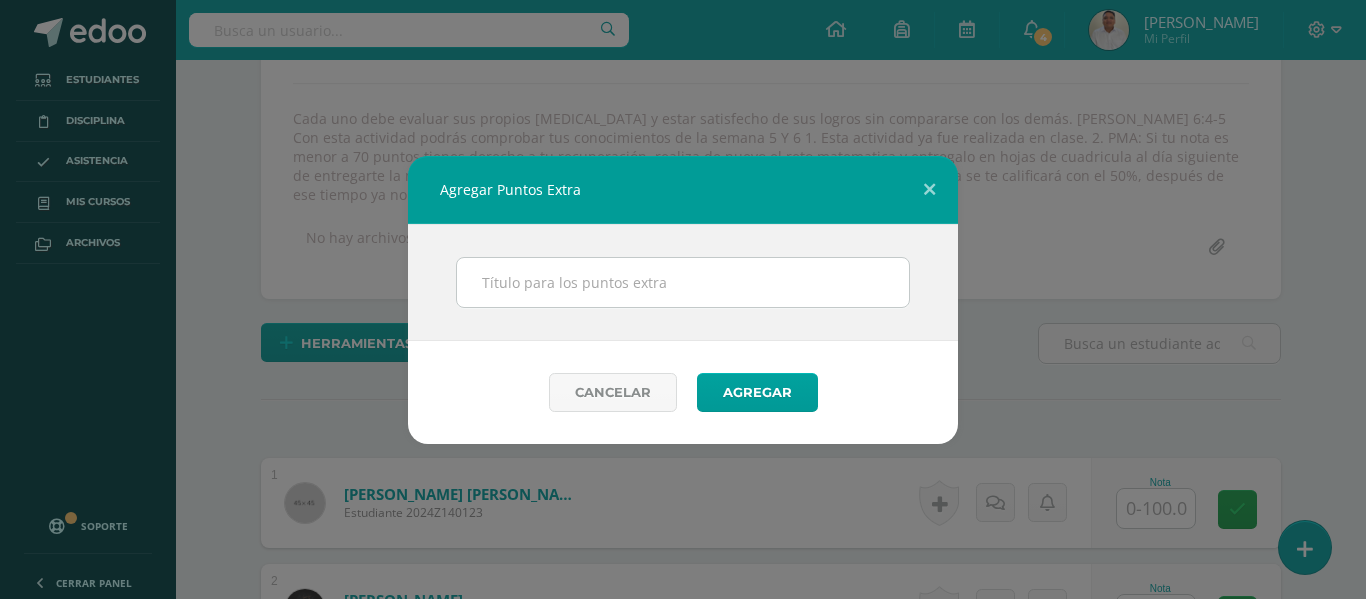 click at bounding box center [683, 282] 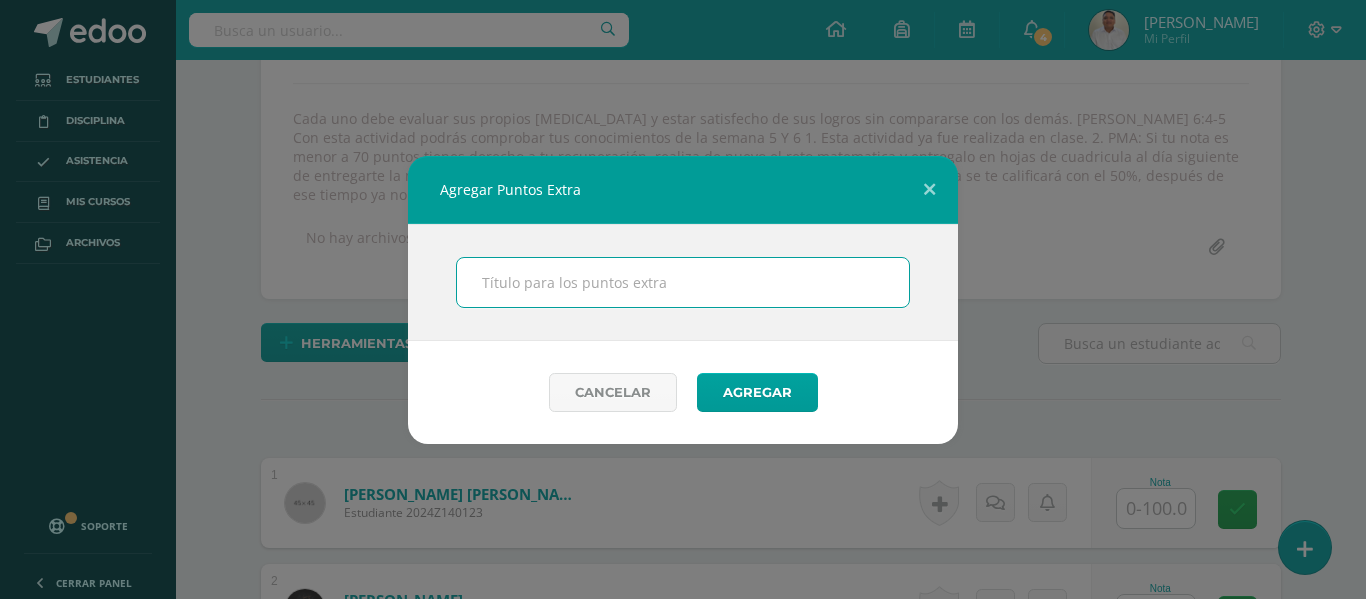 click at bounding box center [683, 282] 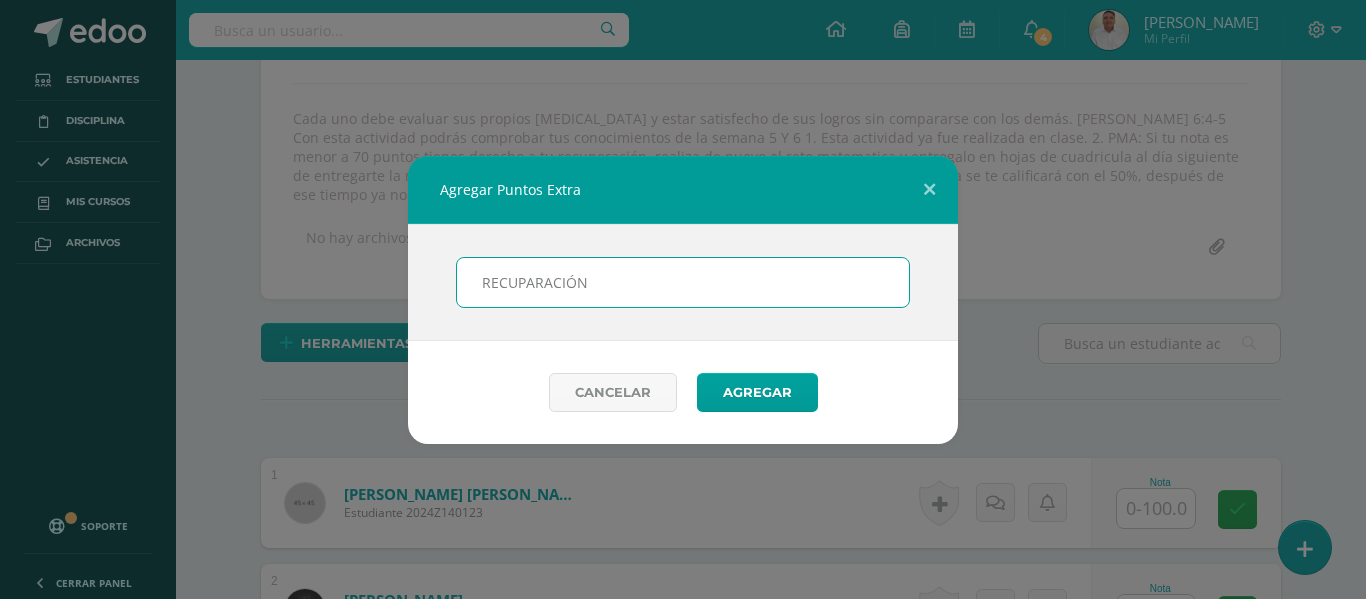 type on "RECUPARACIÓN" 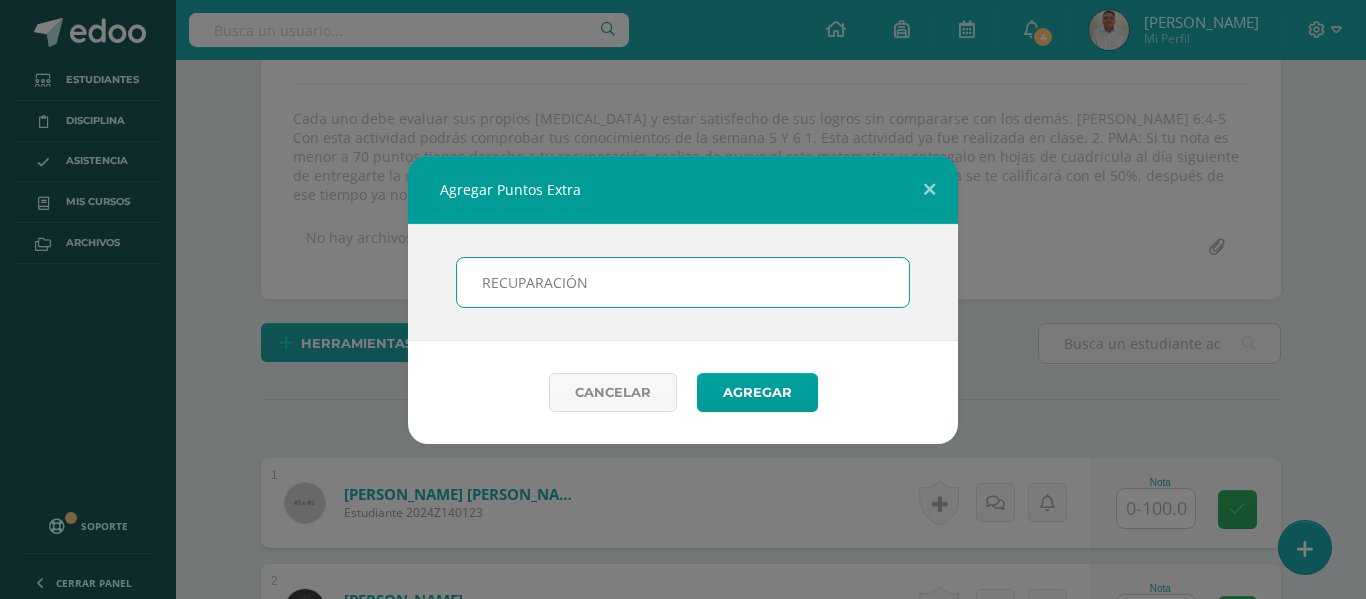 click on "Agregar" at bounding box center [757, 392] 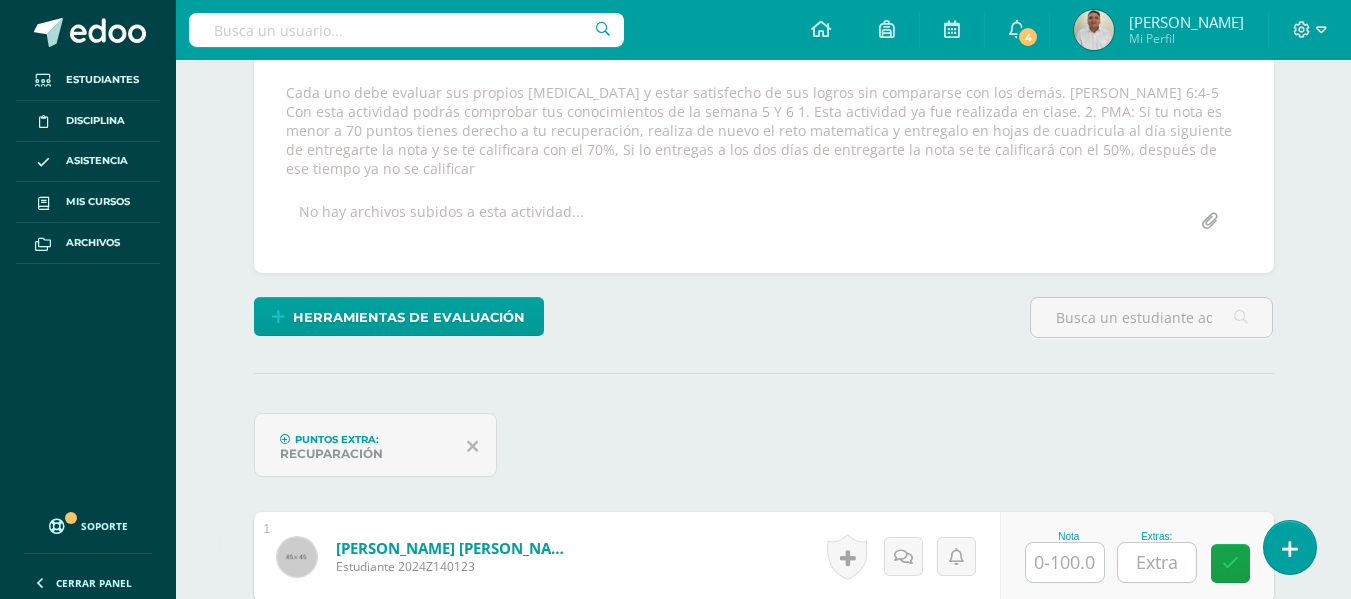 scroll, scrollTop: 359, scrollLeft: 0, axis: vertical 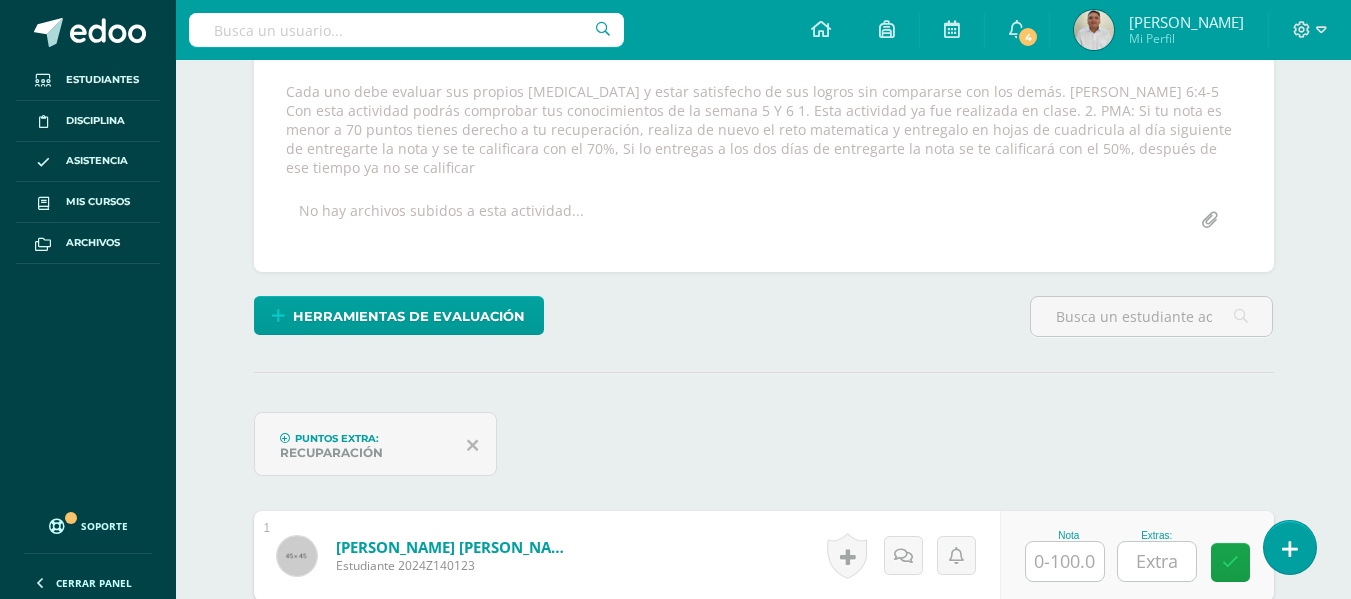 click on "Puntos extras asignados con éxito.         Estudiantes Disciplina Asistencia Mis cursos Archivos Soporte
Centro de ayuda
Últimas actualizaciones
10+ Cerrar panel
Matematícas  Pri 6
Sexto
Primaria
"A"
Actividades Estudiantes Planificación Dosificación
Matematícas  Pri 6
Sexto
Primaria
"B"
Actividades Estudiantes Planificación Dosificación
Matemática  Bas I
Séptimo
Básicos
"A"
Actividades Estudiantes Planificación Dosificación Actividades Estudiantes Planificación Dosificación Actividades 4" at bounding box center [675, 871] 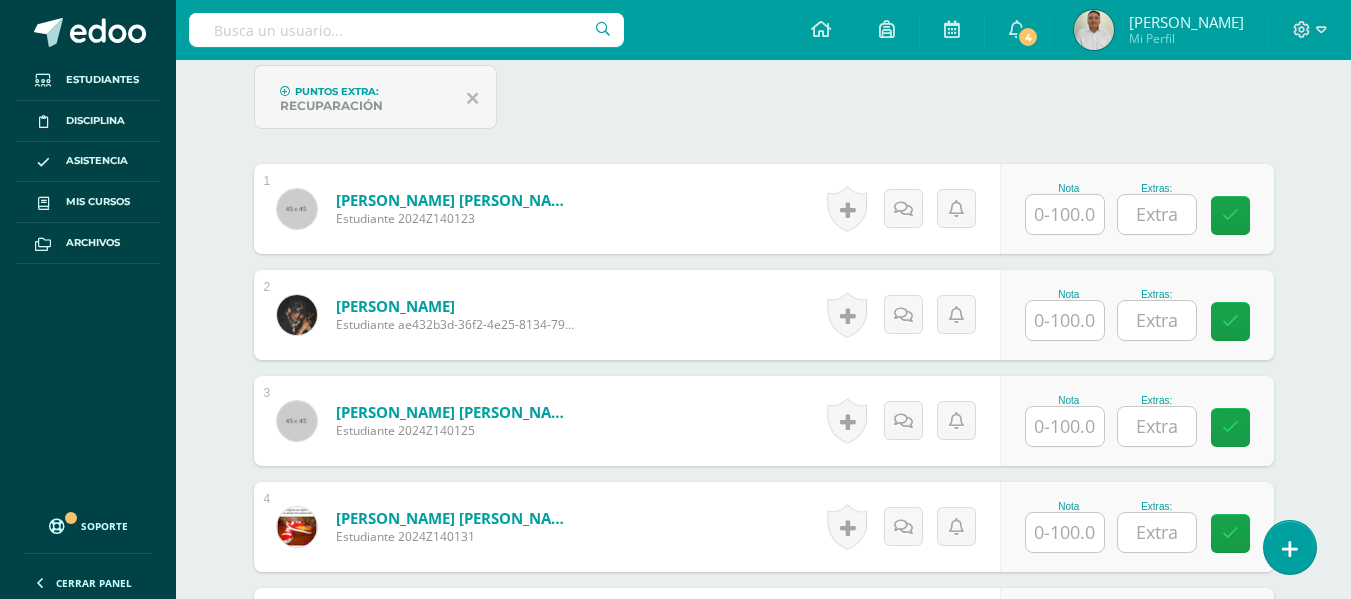 scroll, scrollTop: 693, scrollLeft: 0, axis: vertical 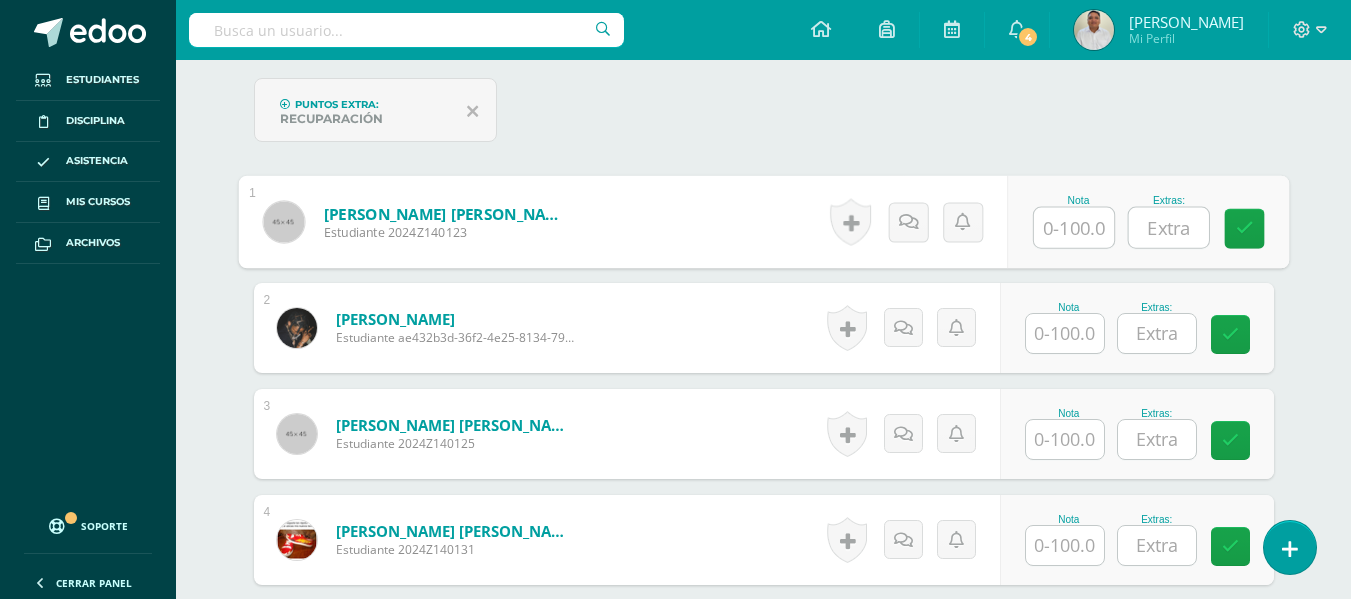 click at bounding box center [1074, 228] 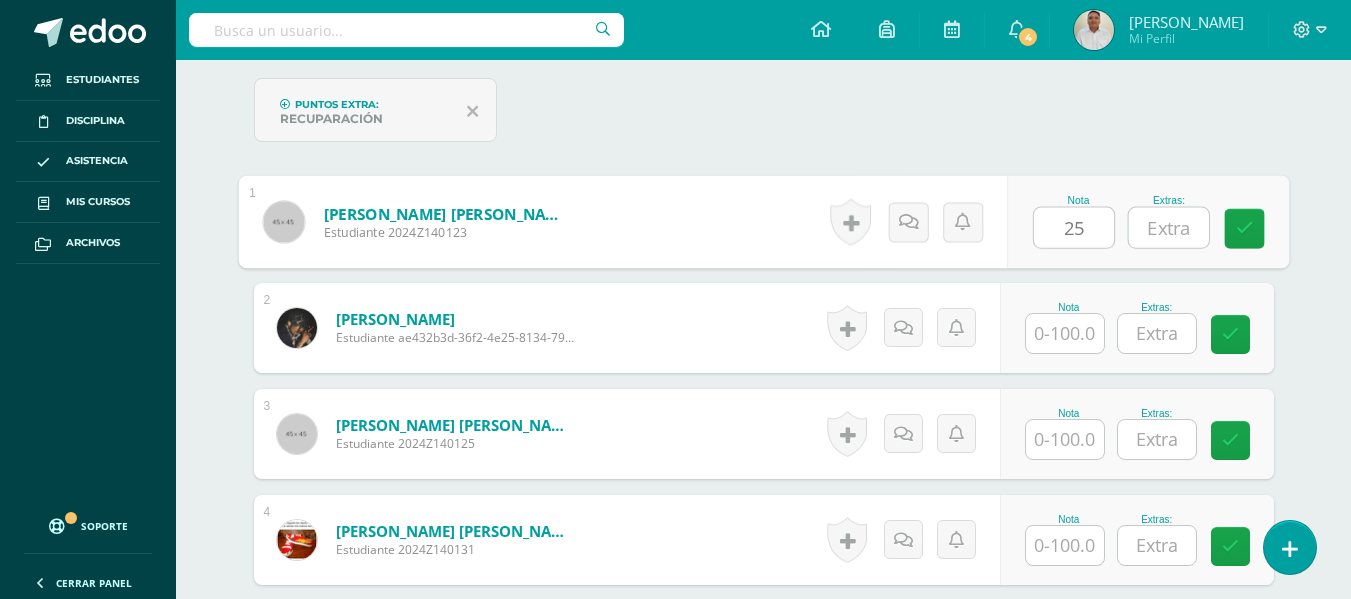 type on "25" 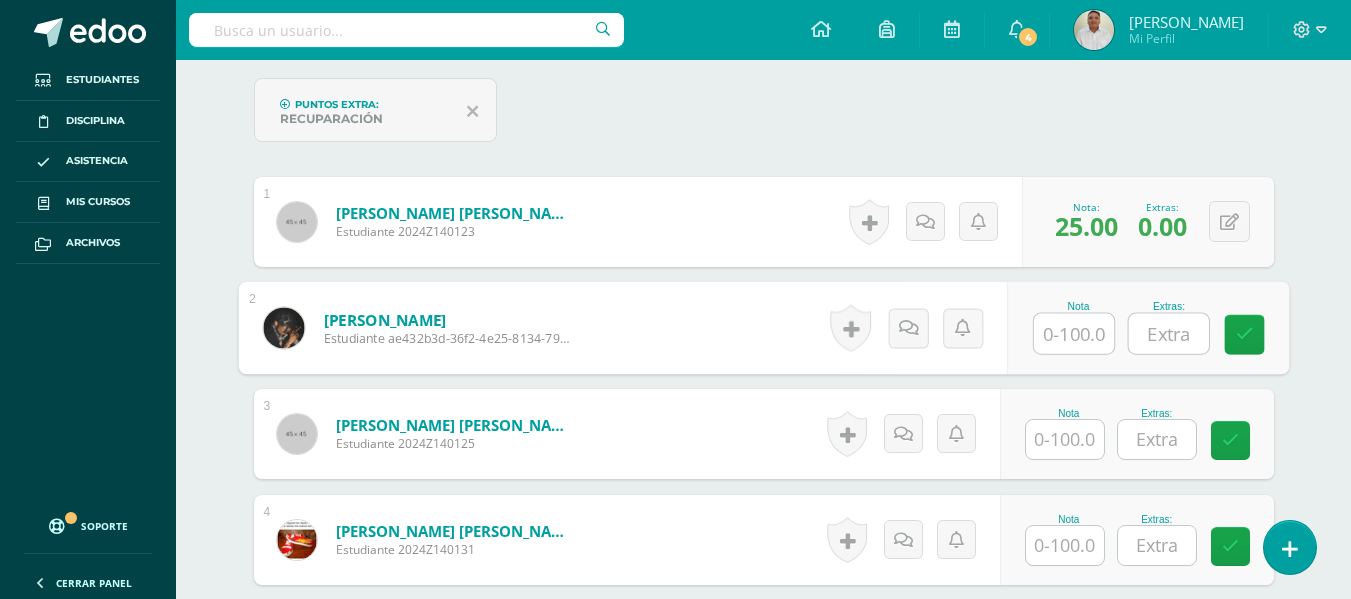 click at bounding box center (1074, 334) 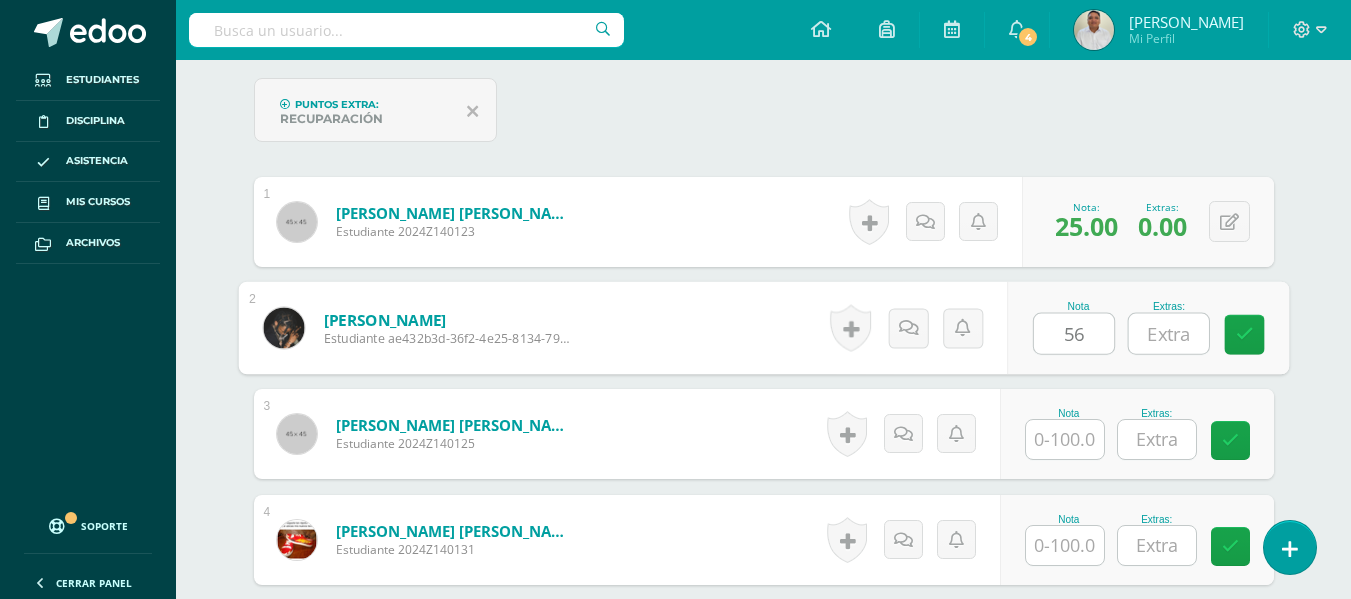 type on "56" 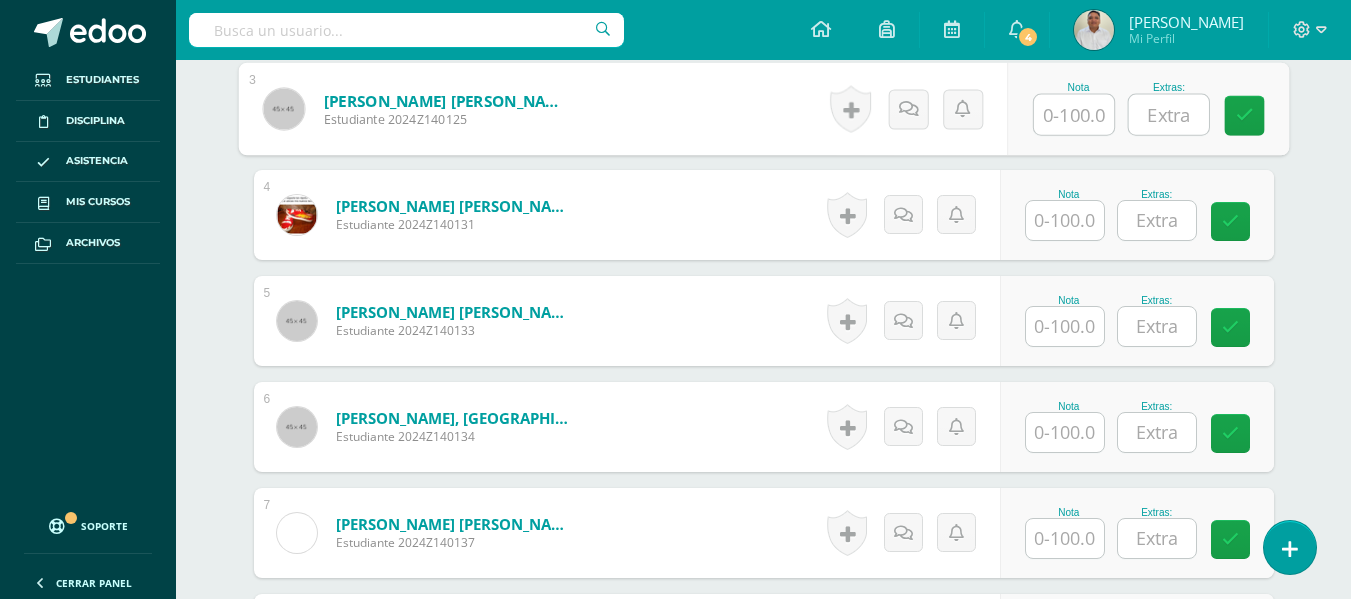 scroll, scrollTop: 1022, scrollLeft: 0, axis: vertical 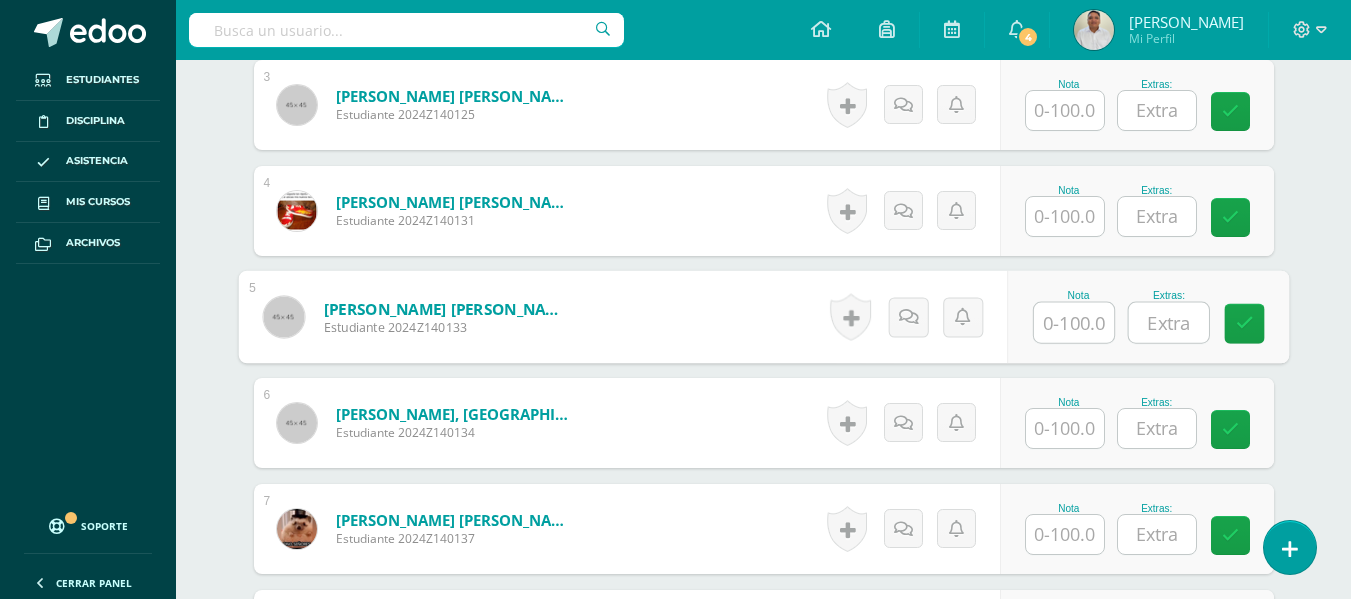 click at bounding box center (1074, 323) 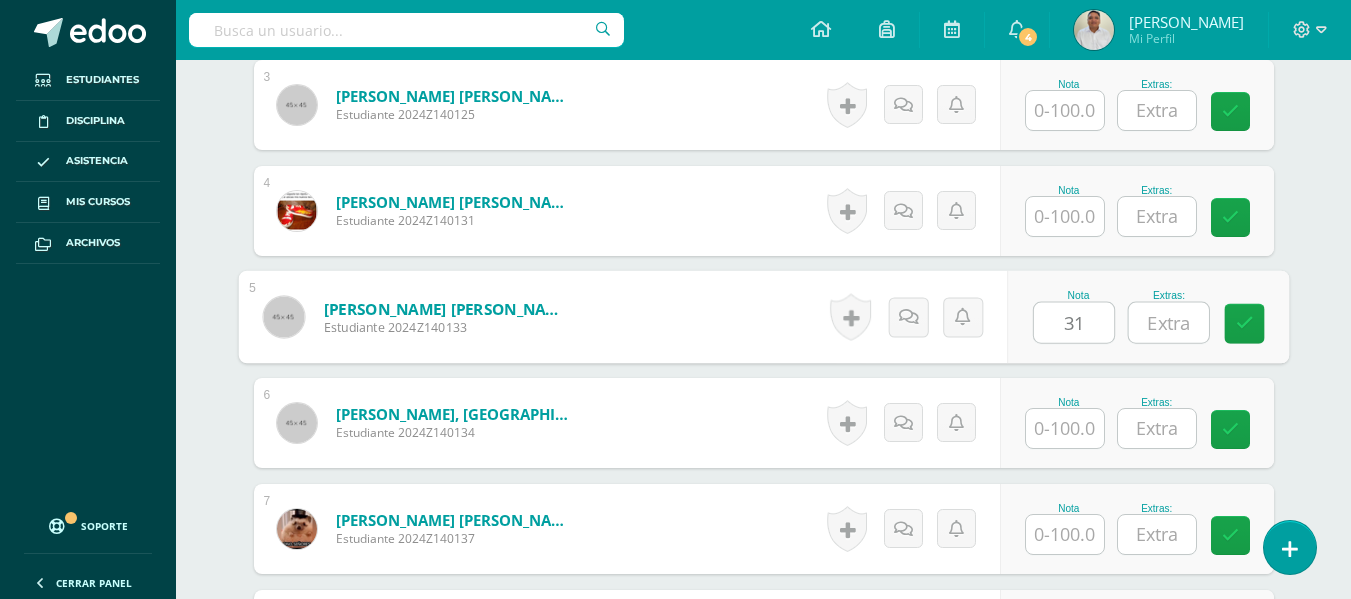 type on "31" 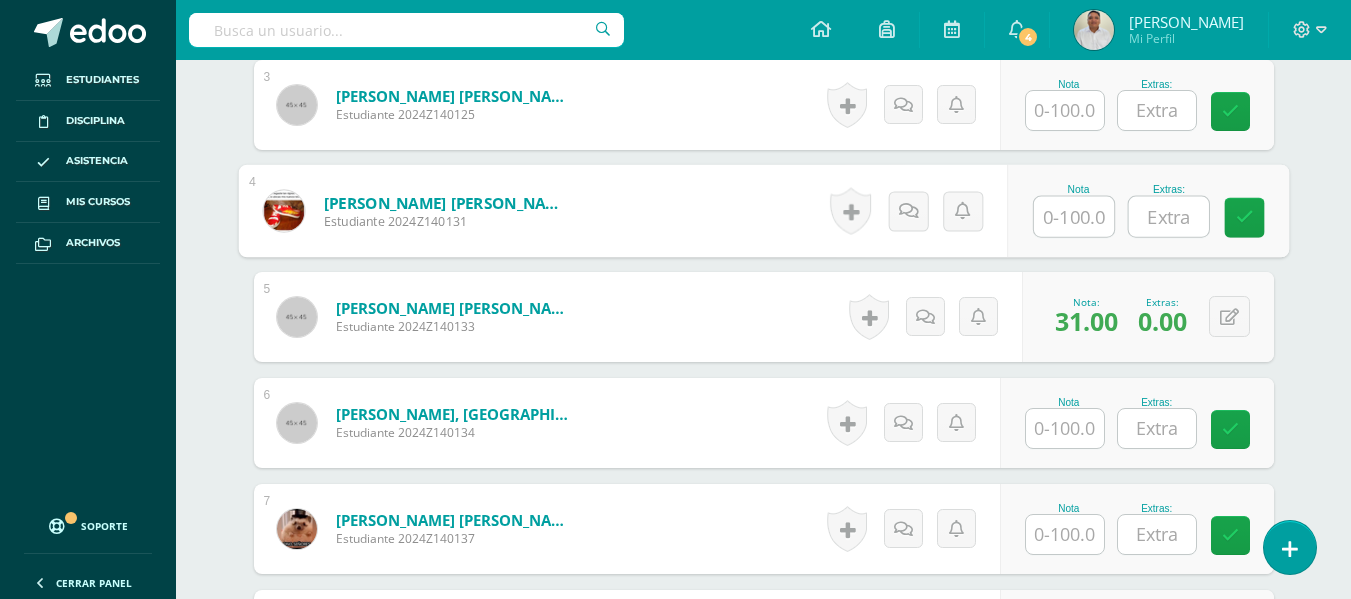 click at bounding box center [1074, 217] 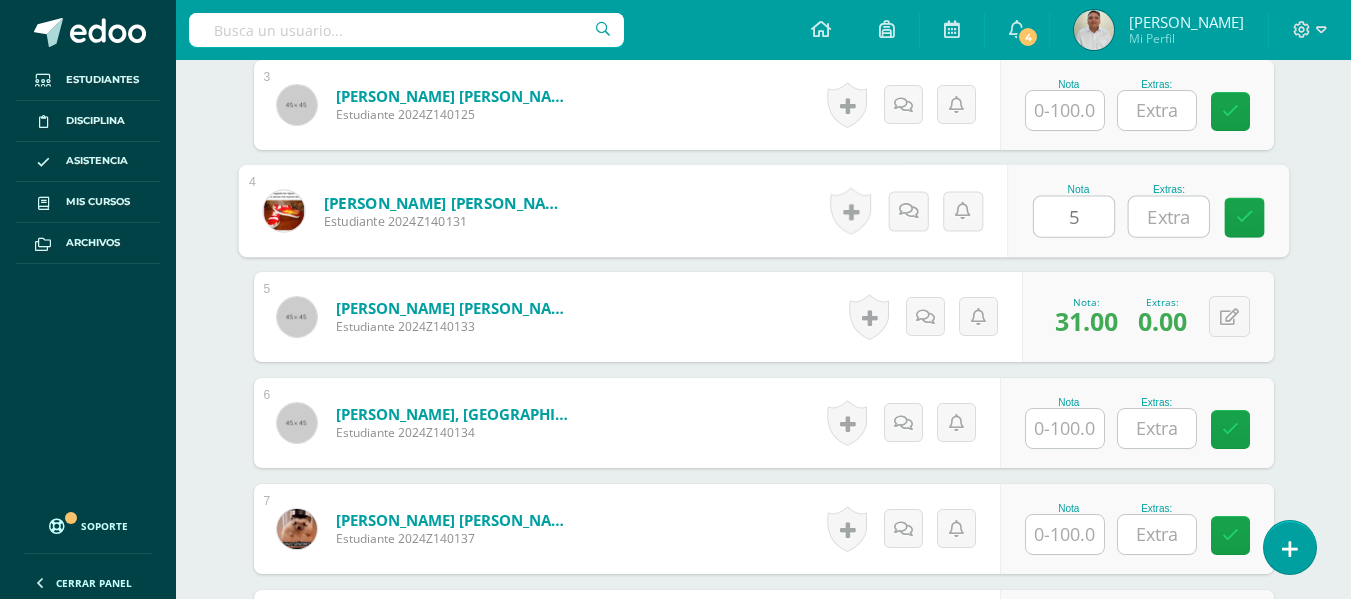 type on "56" 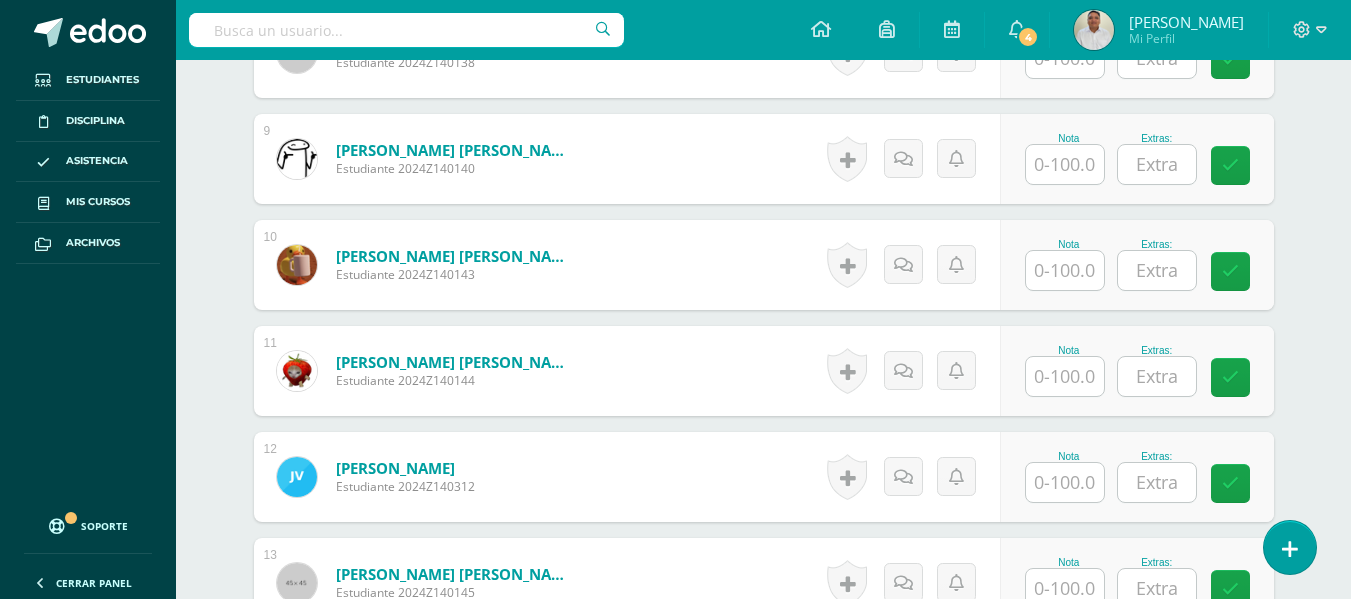 scroll, scrollTop: 1599, scrollLeft: 0, axis: vertical 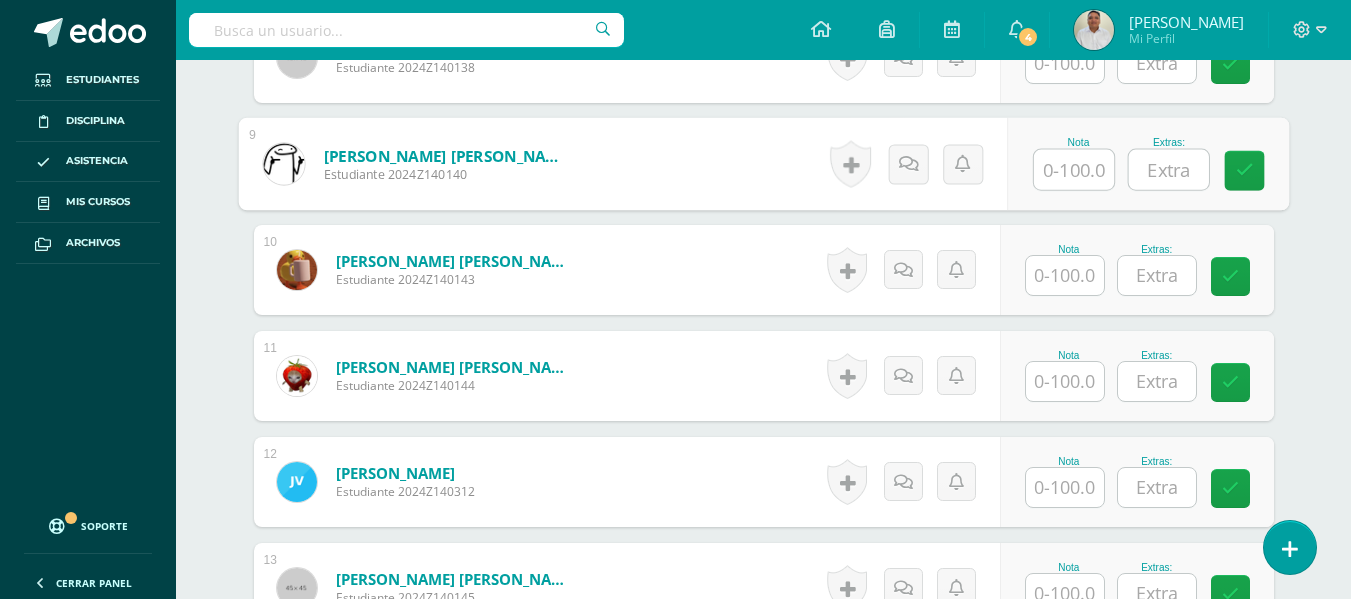 click at bounding box center (1074, 170) 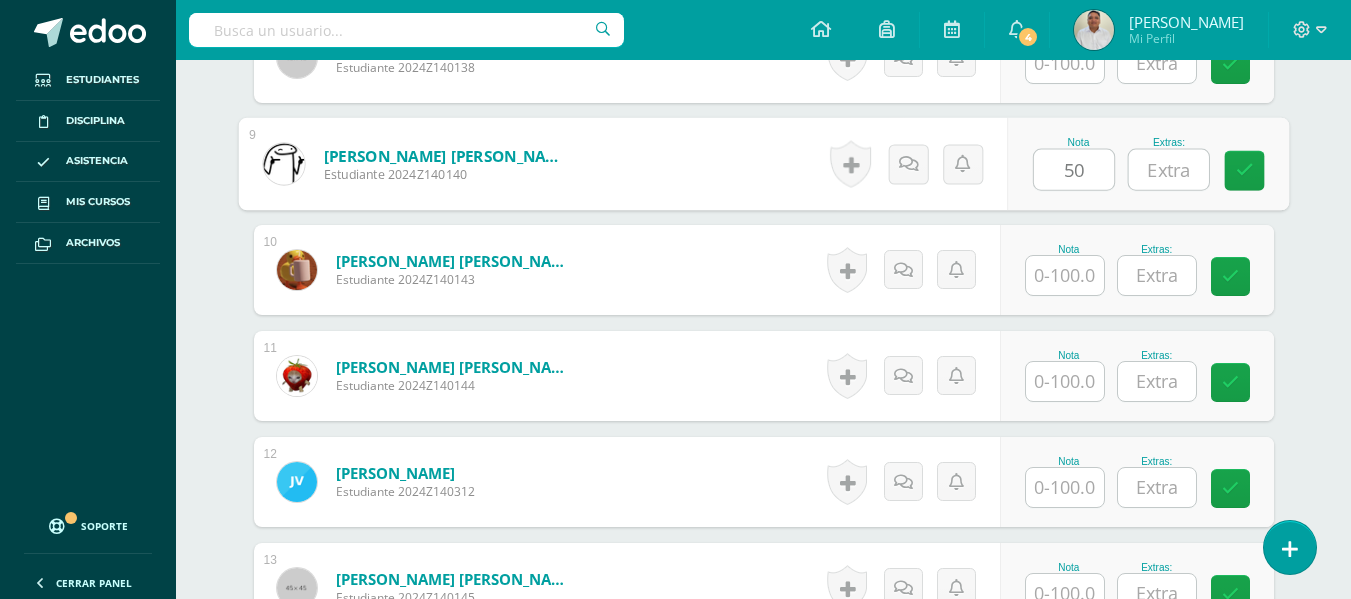 type on "50" 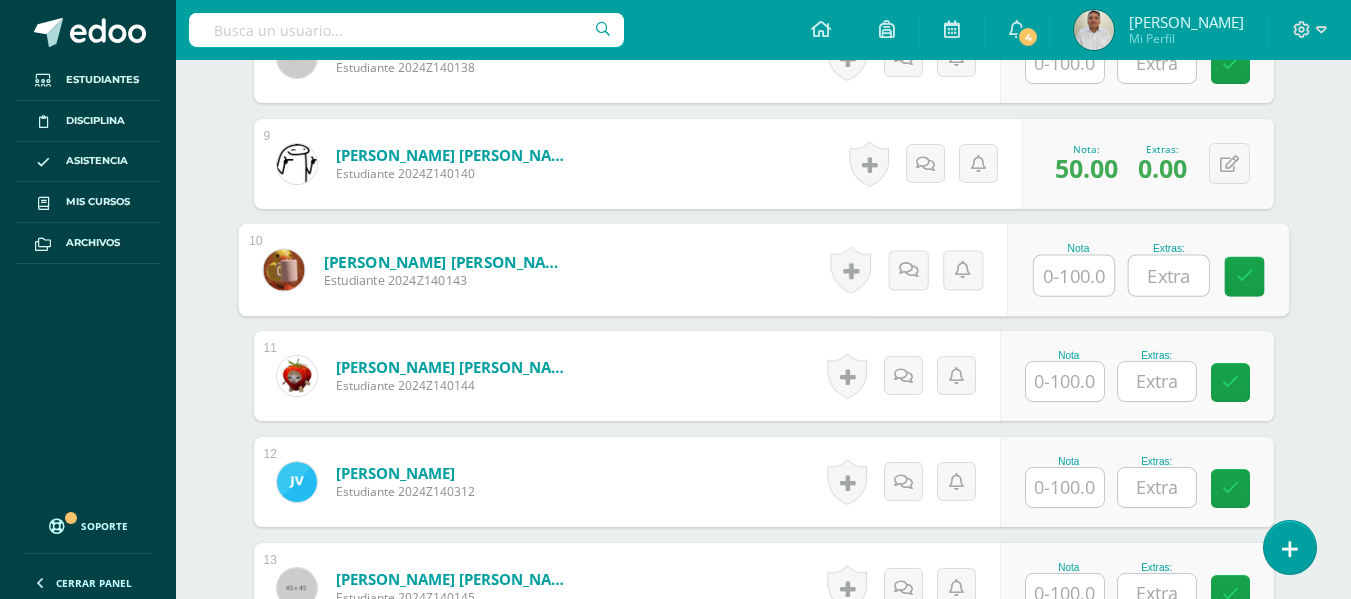 click at bounding box center (1065, 593) 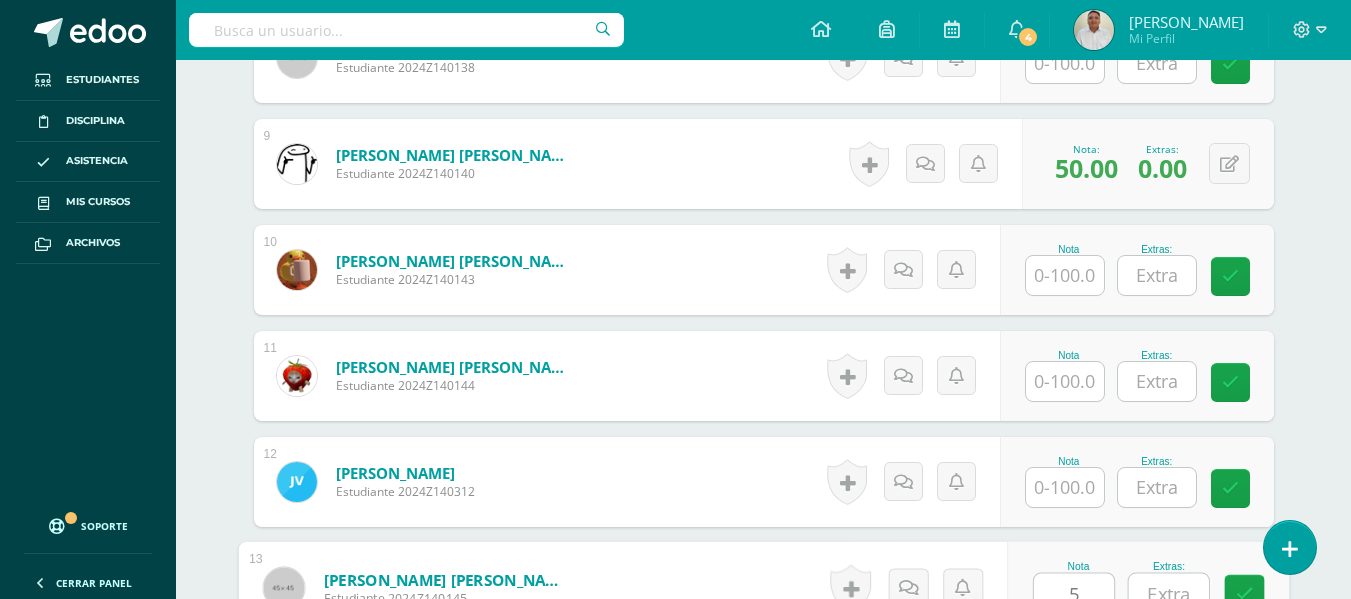 type on "50" 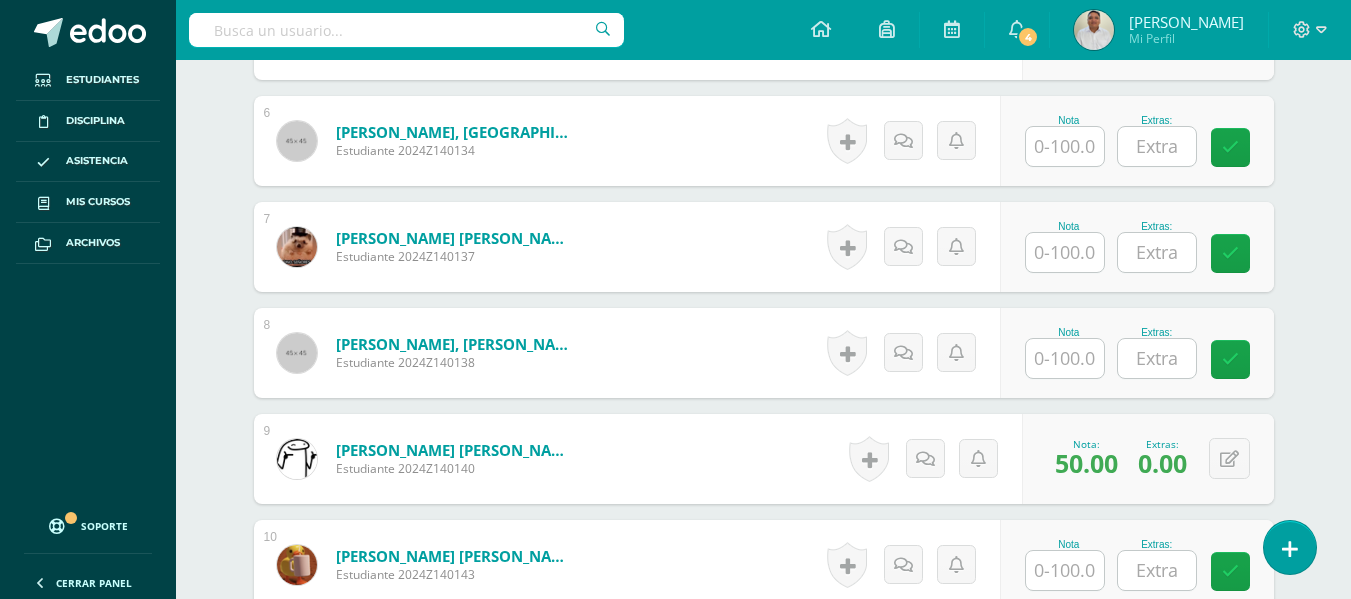scroll, scrollTop: 1257, scrollLeft: 0, axis: vertical 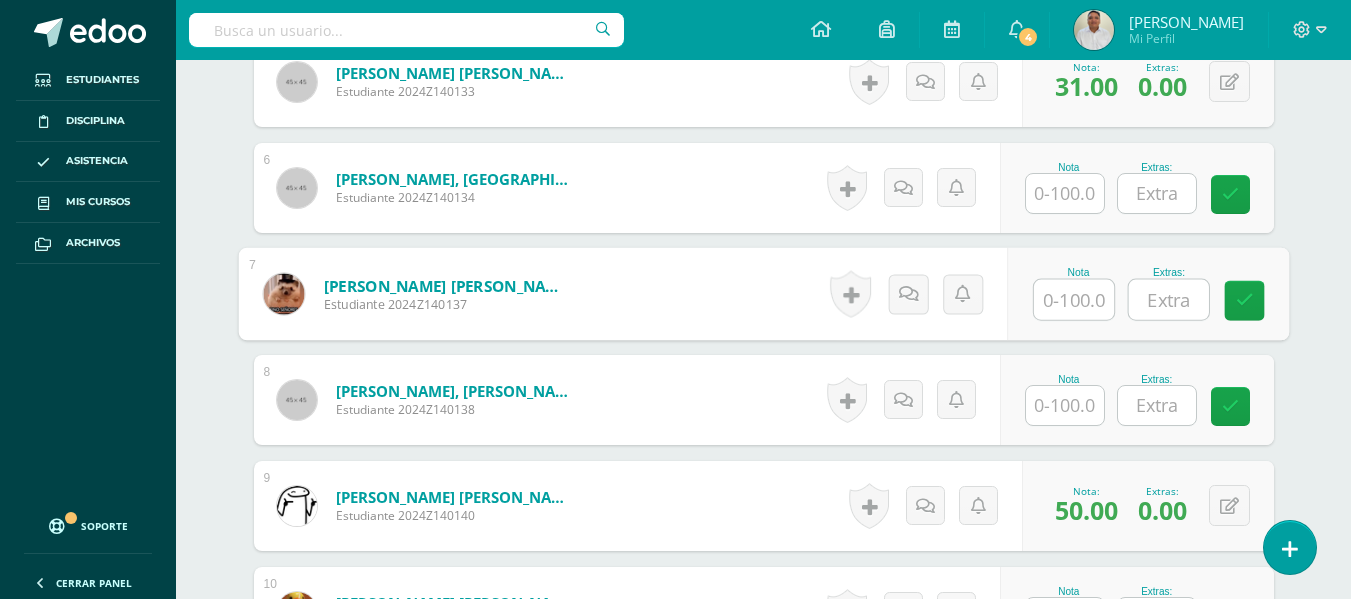 click at bounding box center [1074, 300] 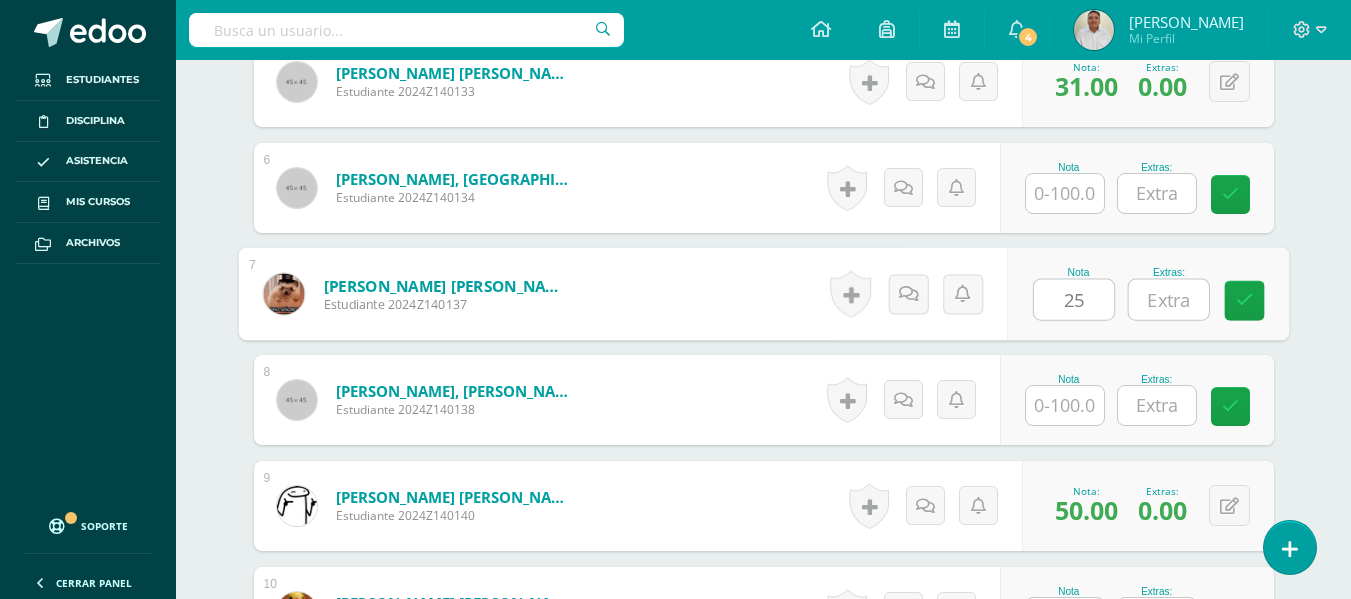 type on "25" 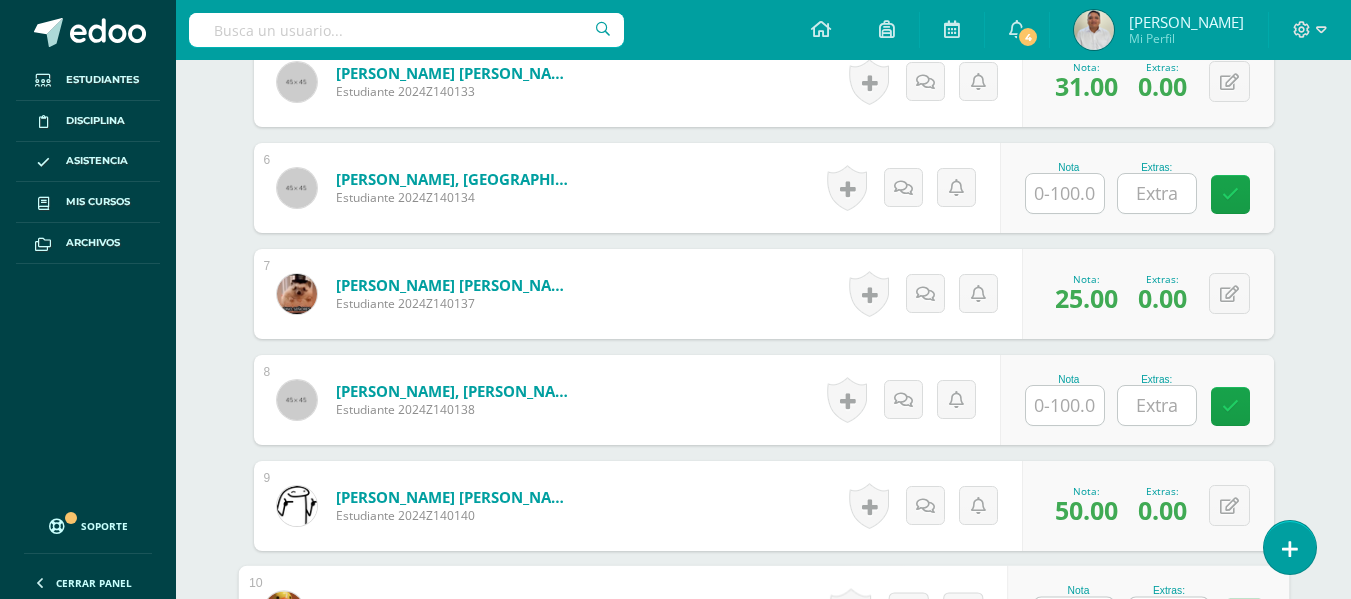 click at bounding box center (1074, 618) 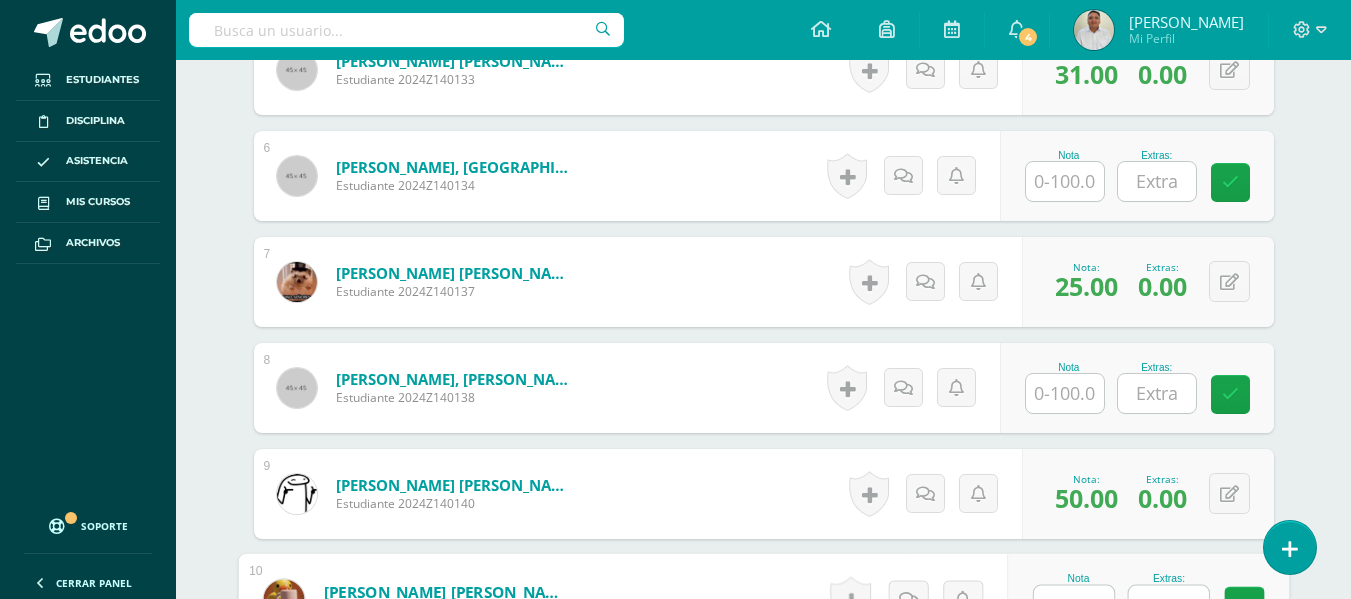 type on "44" 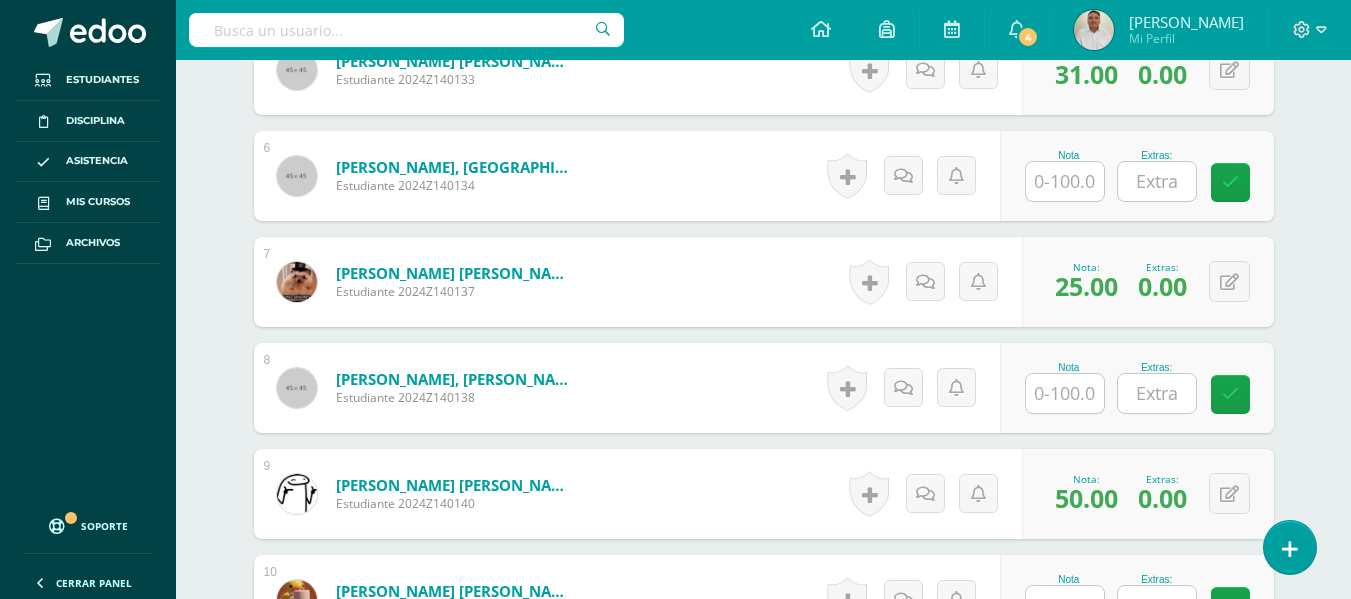 scroll, scrollTop: 1662, scrollLeft: 0, axis: vertical 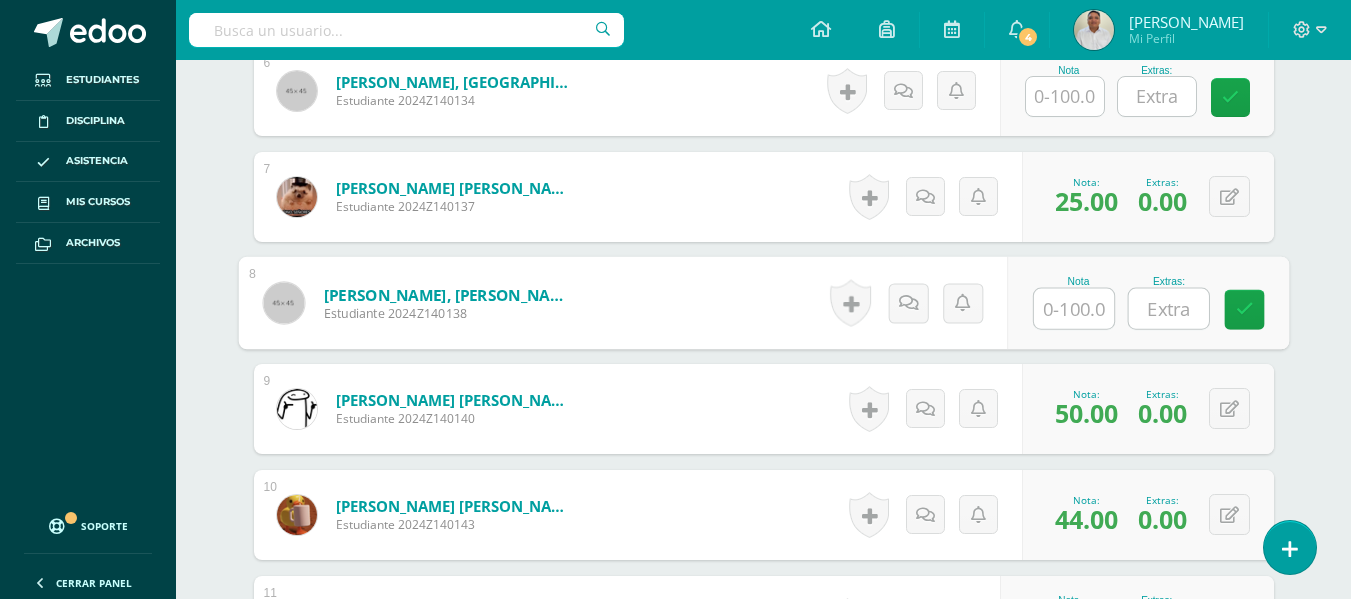 click at bounding box center [1074, 309] 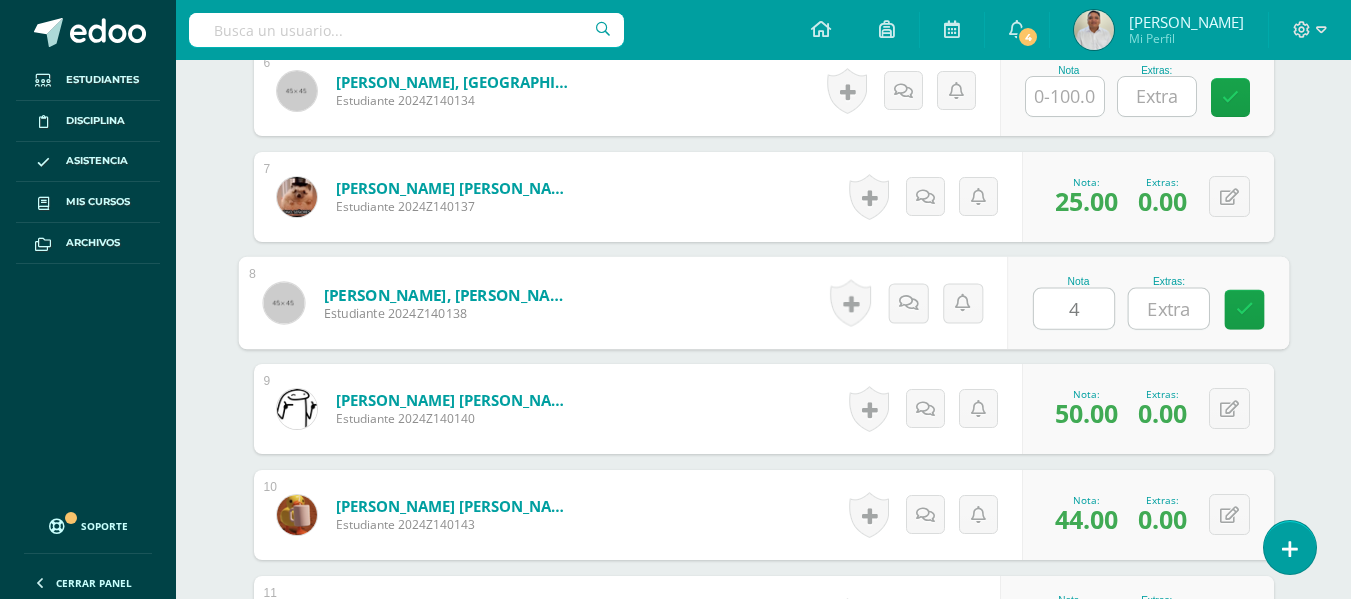 type on "44" 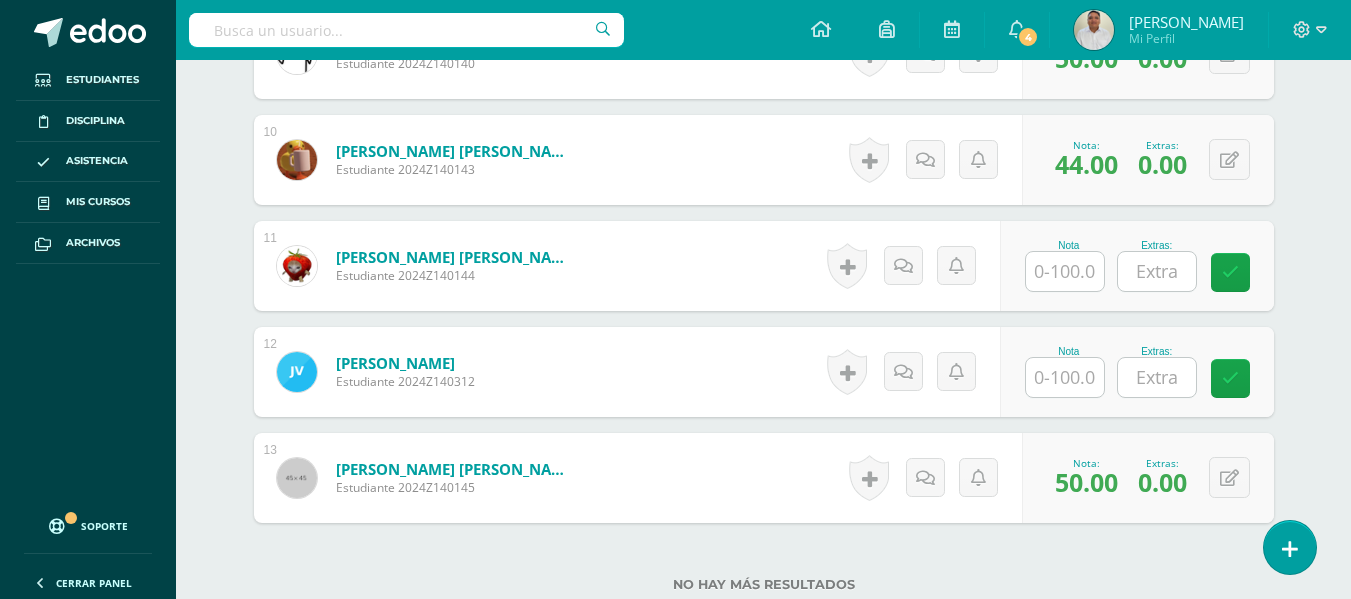 scroll, scrollTop: 1727, scrollLeft: 0, axis: vertical 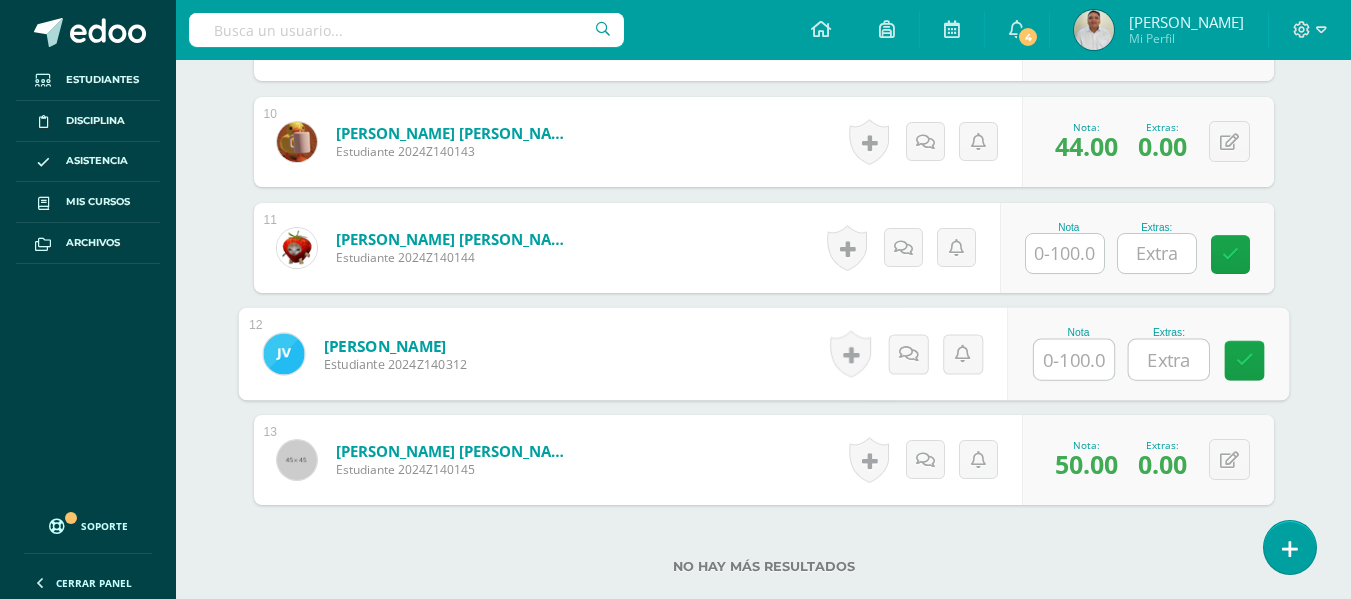 click at bounding box center [1074, 360] 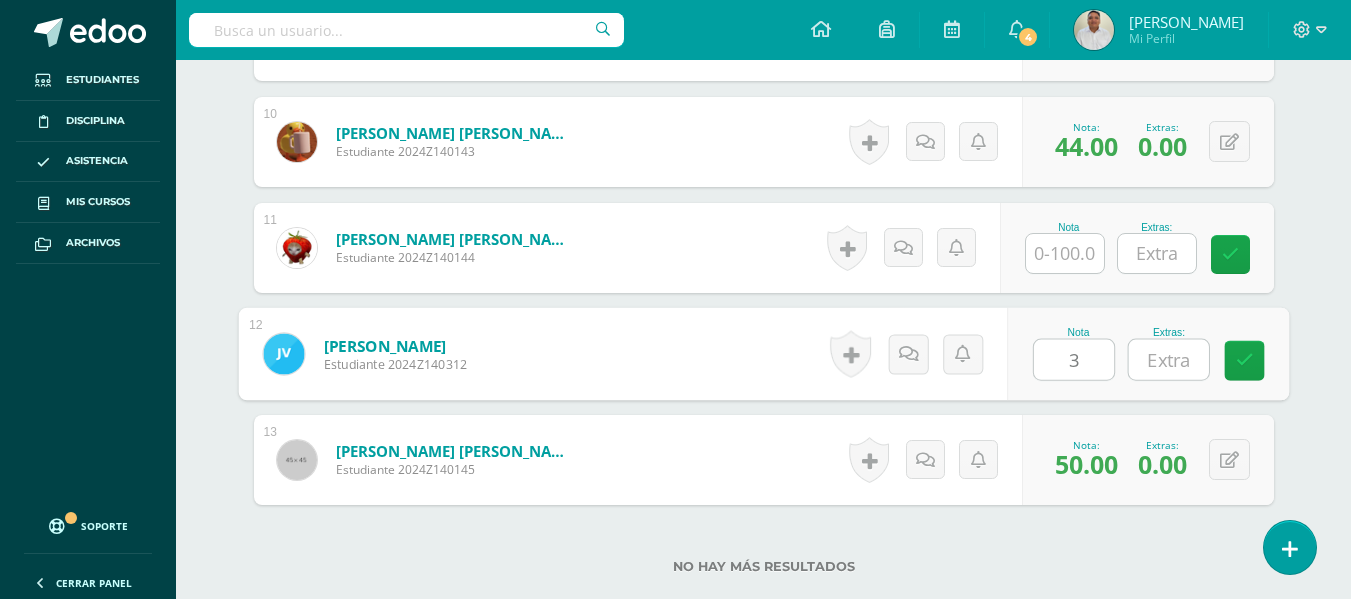 type on "38" 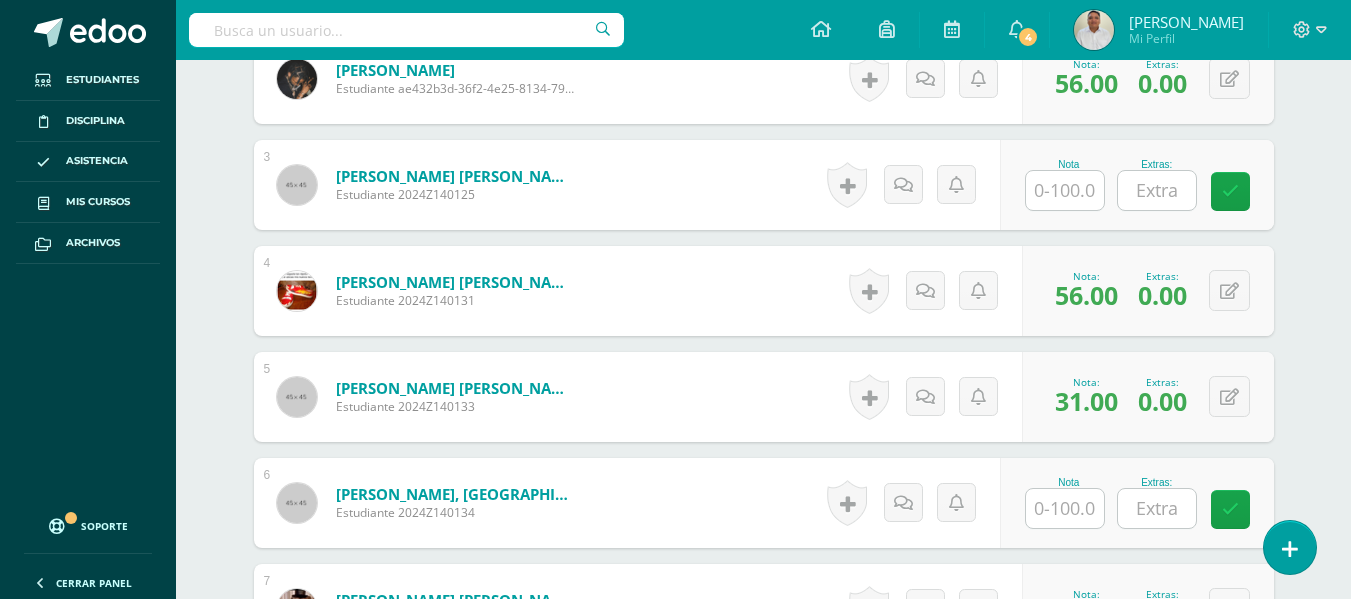 scroll, scrollTop: 924, scrollLeft: 0, axis: vertical 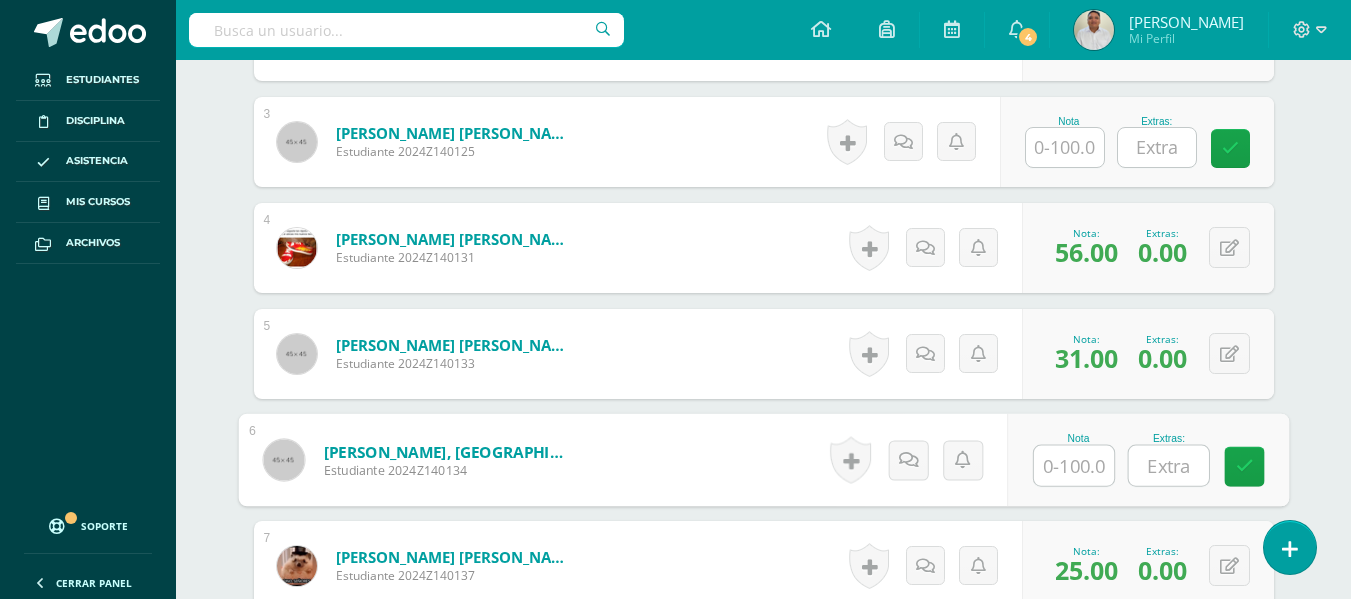 click at bounding box center (1074, 466) 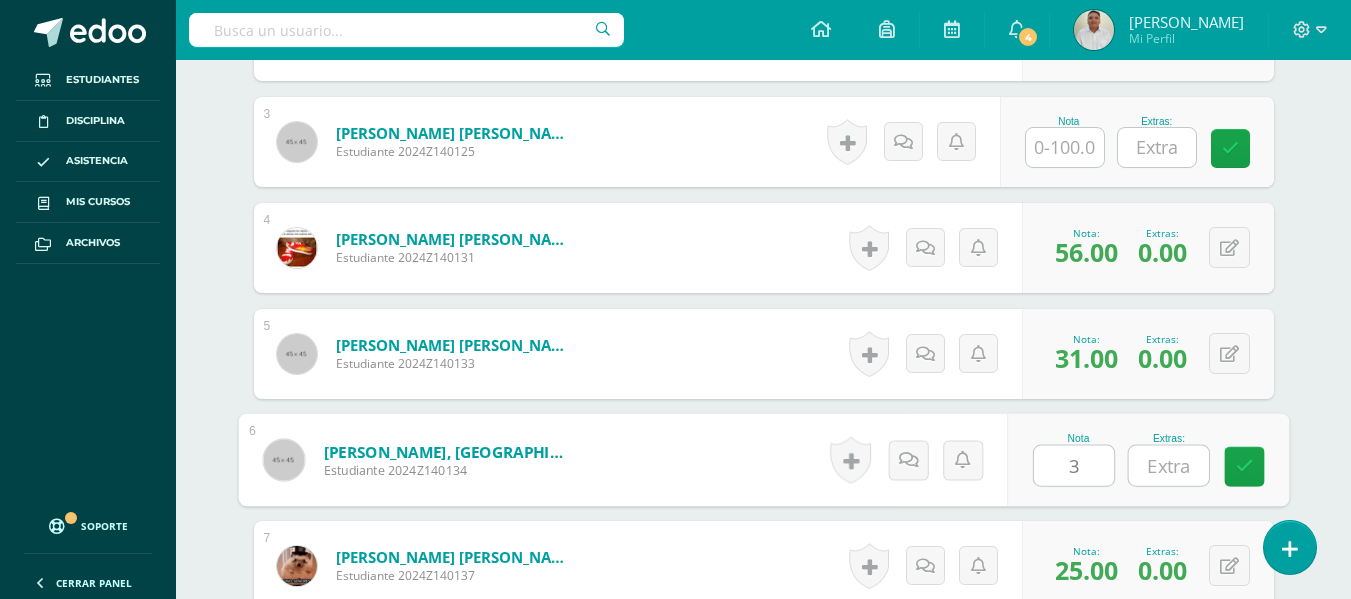 type on "31" 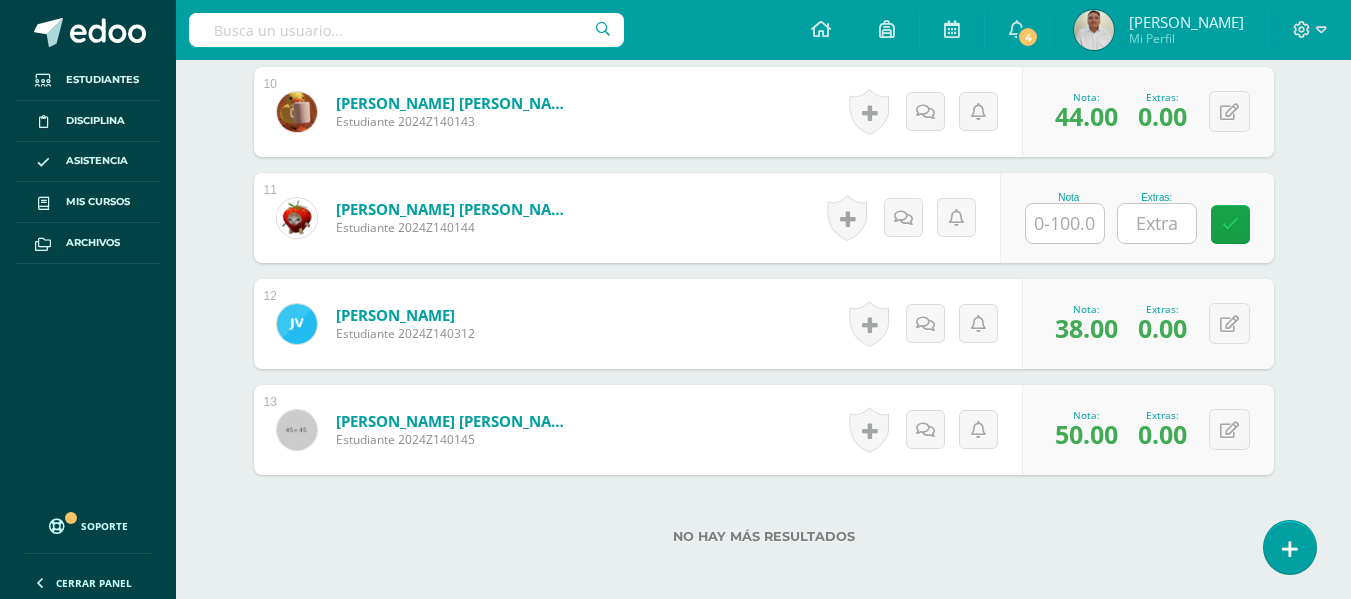 scroll, scrollTop: 1753, scrollLeft: 0, axis: vertical 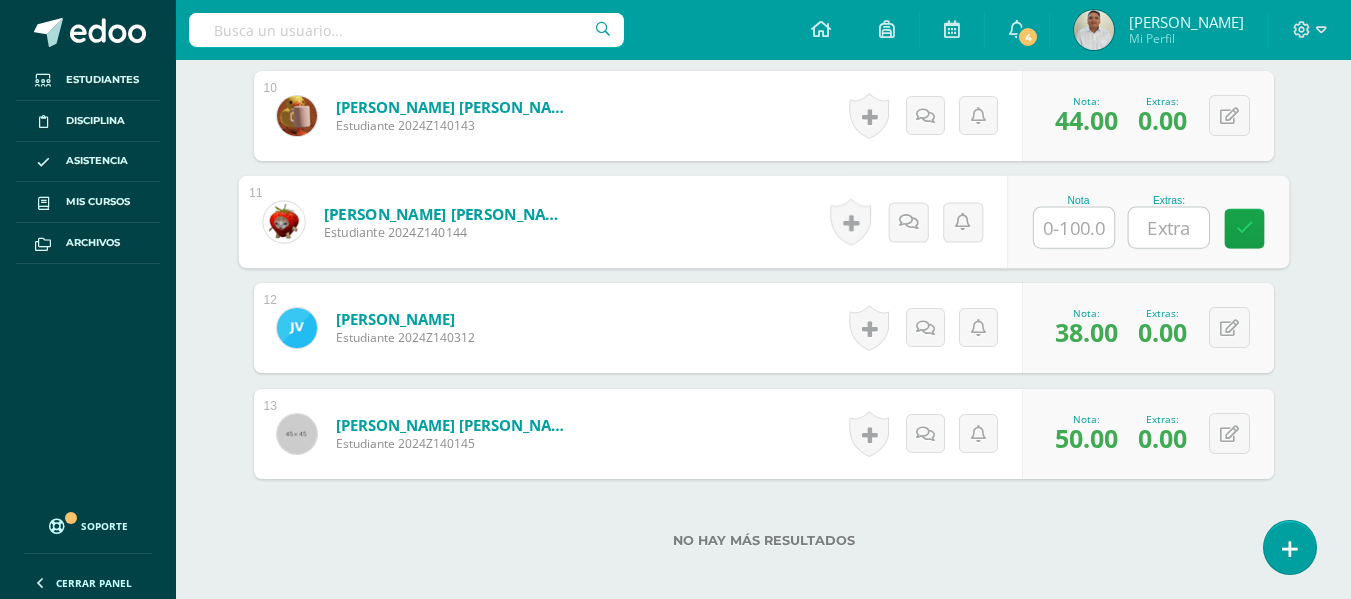 click at bounding box center (1074, 228) 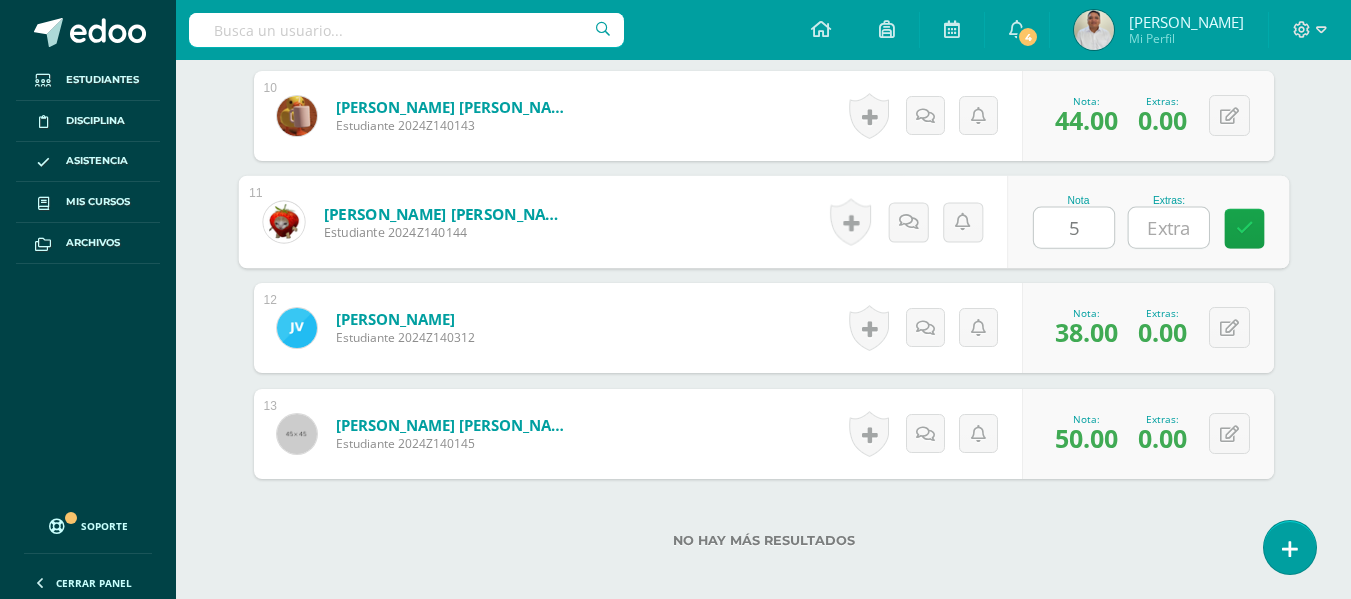 type on "50" 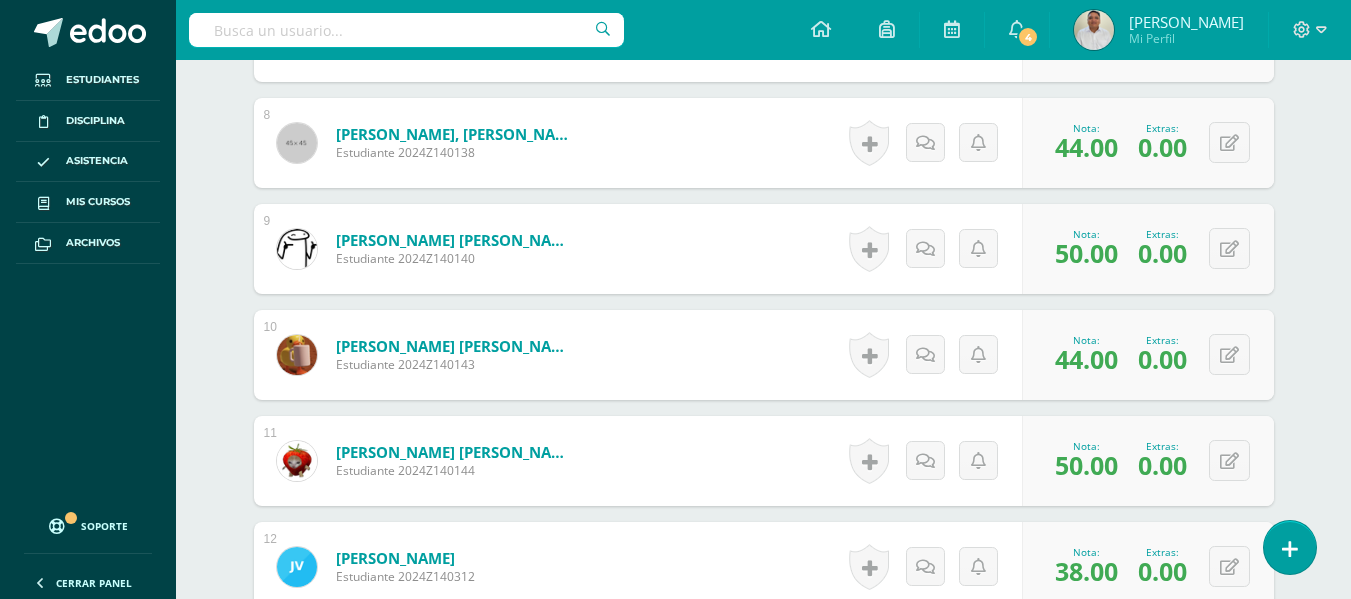 scroll, scrollTop: 1432, scrollLeft: 0, axis: vertical 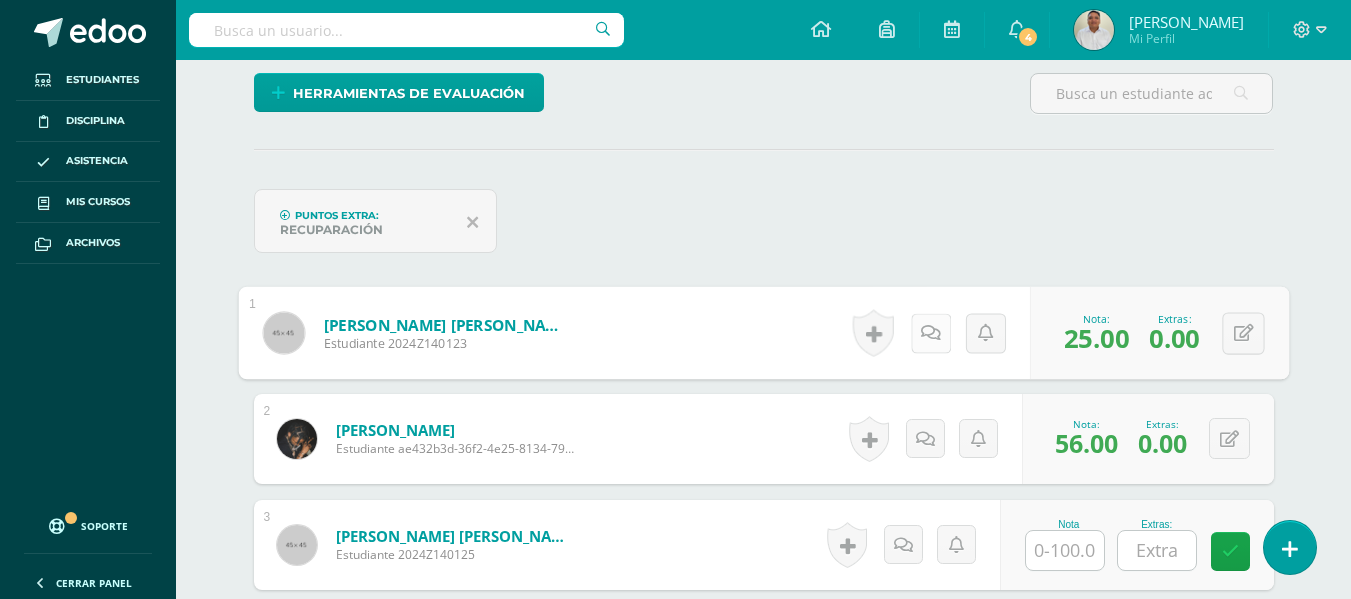 click at bounding box center (930, 333) 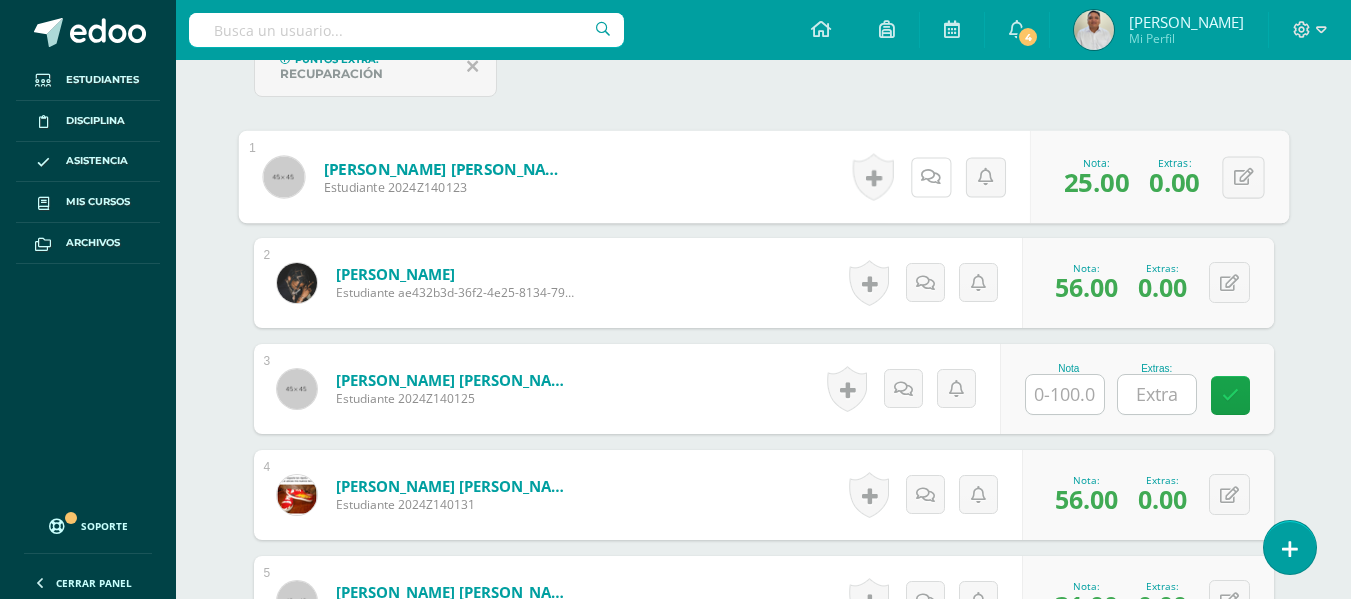 scroll, scrollTop: 742, scrollLeft: 0, axis: vertical 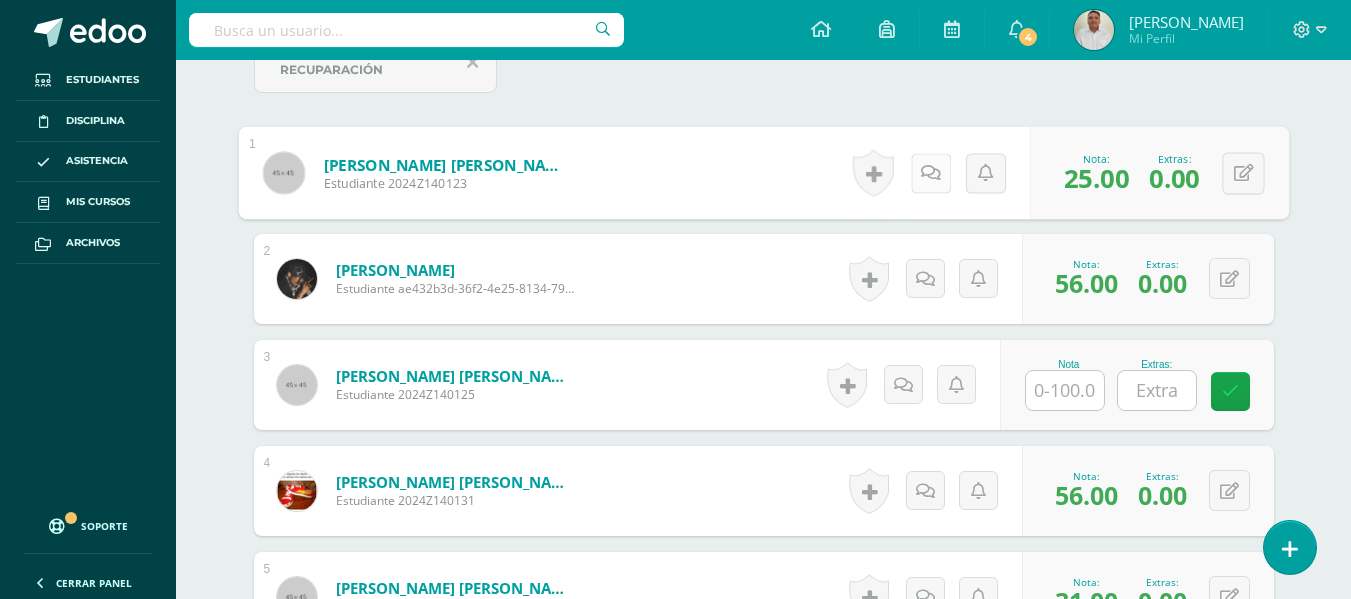 click at bounding box center [930, 173] 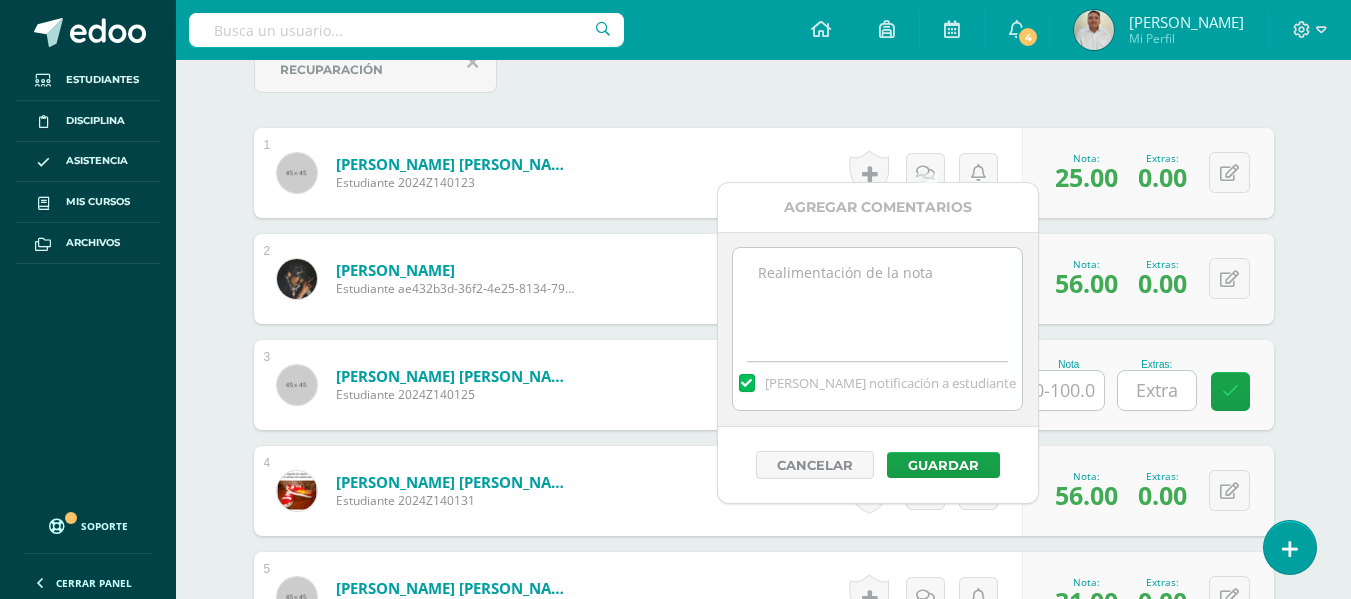click at bounding box center [877, 298] 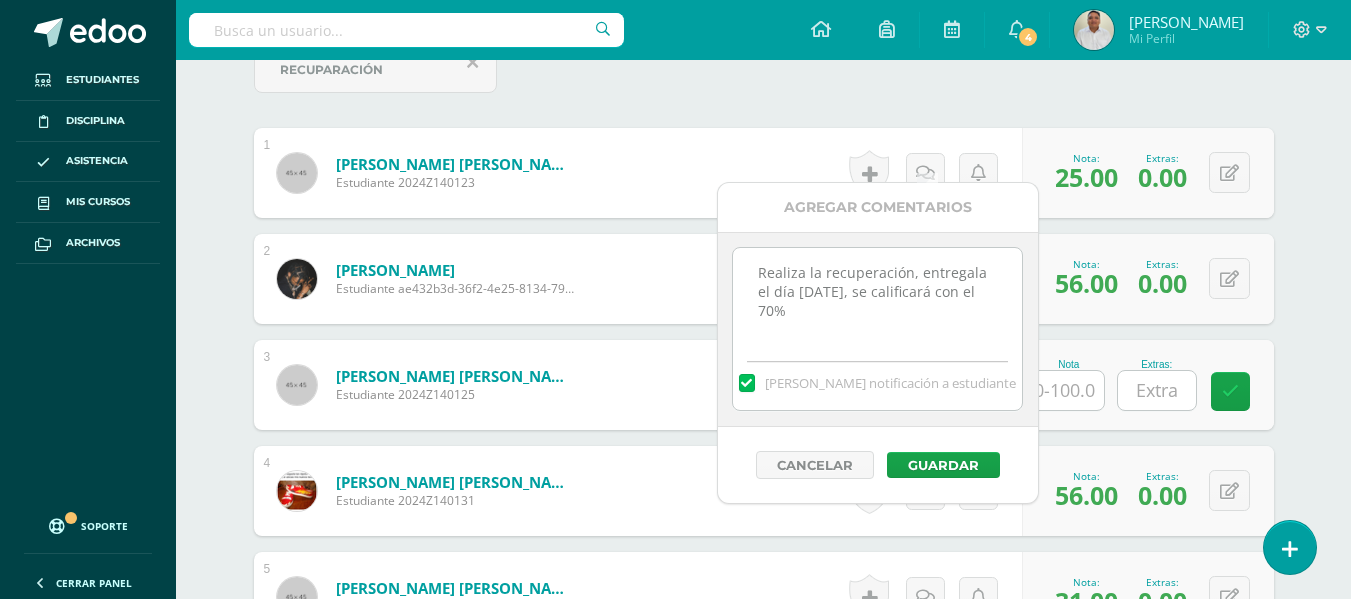 drag, startPoint x: 757, startPoint y: 275, endPoint x: 852, endPoint y: 314, distance: 102.69372 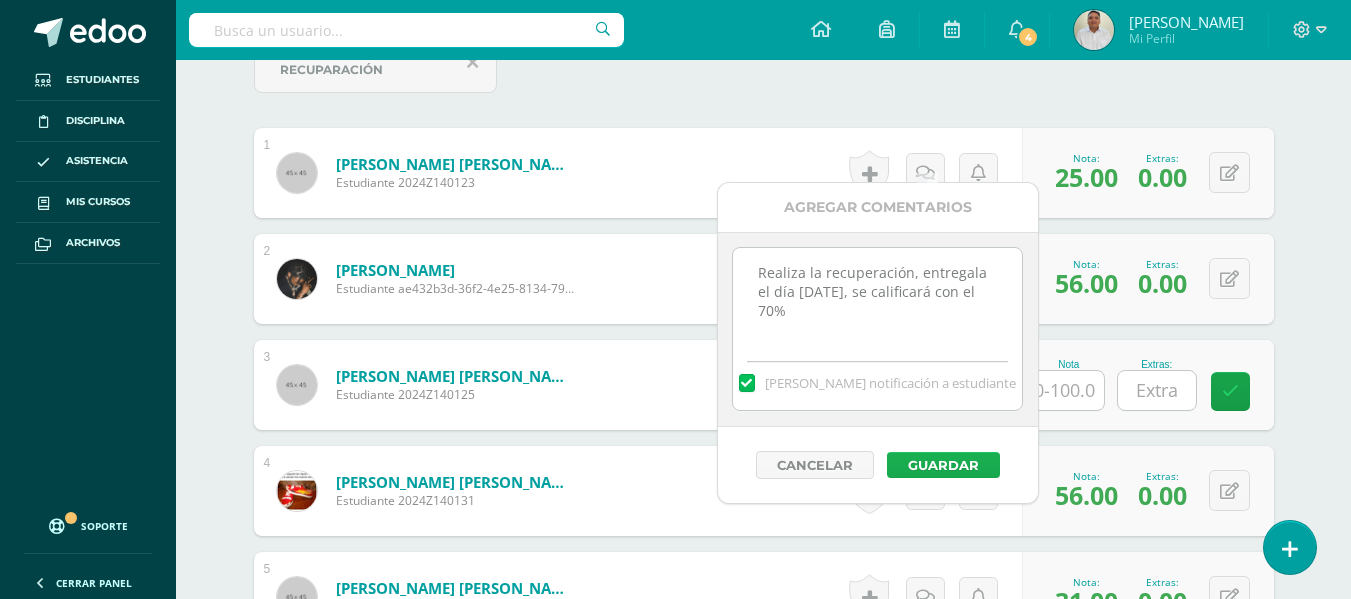 type on "Realiza la recuperación, entregala el día 15 de julio de 2025, se calificará con el 70%" 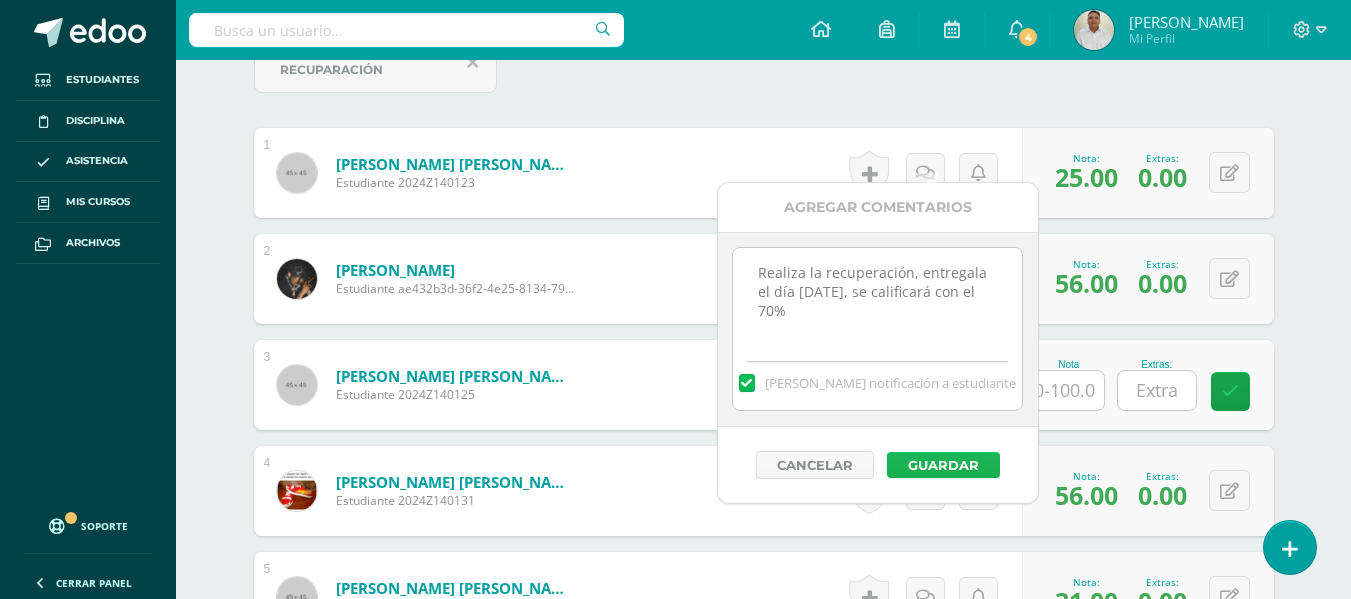click on "Guardar" at bounding box center (943, 465) 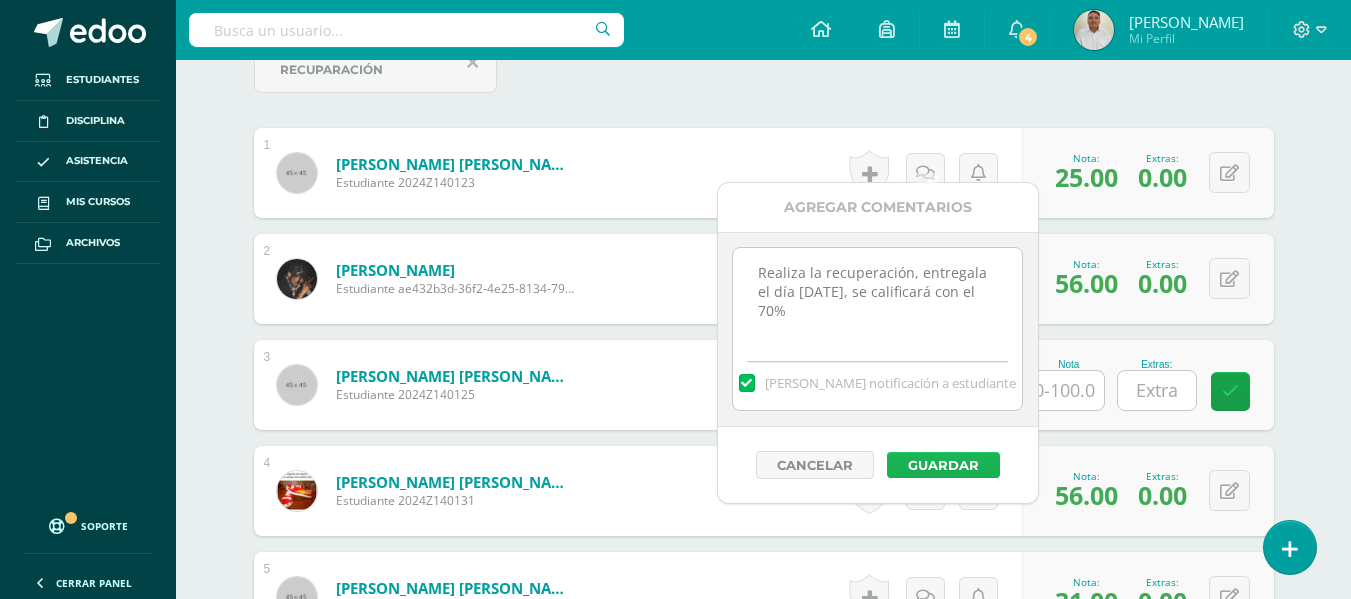click on "Guardar" at bounding box center (943, 465) 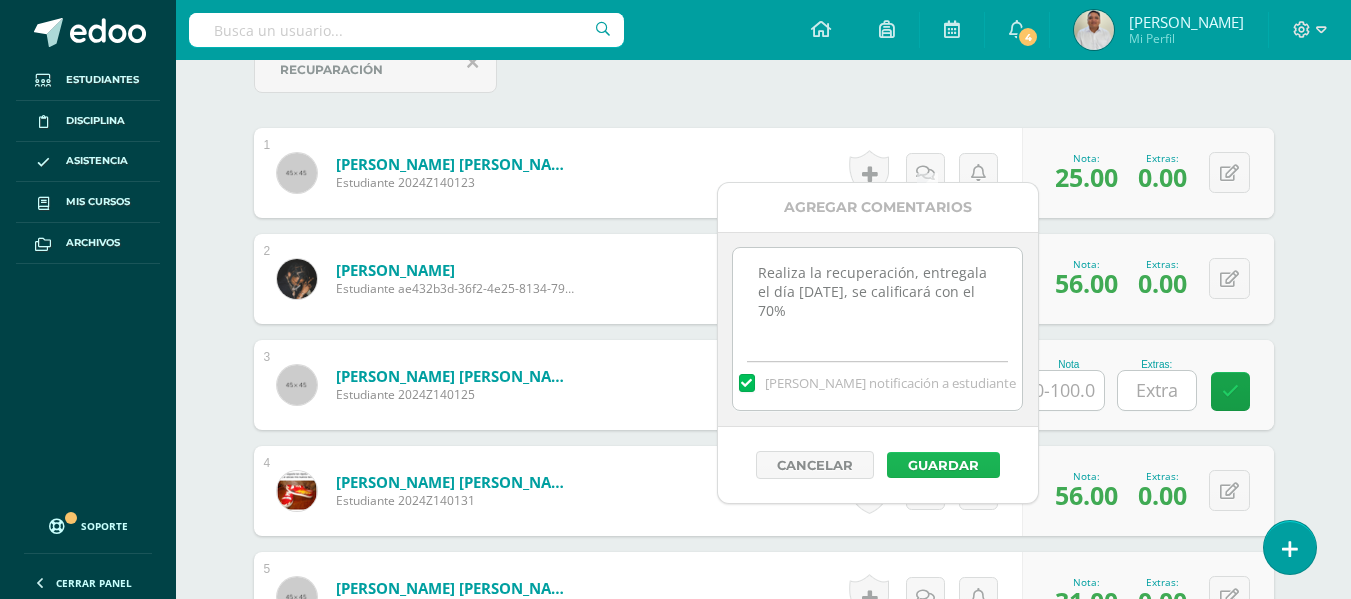click on "Guardar" at bounding box center [943, 465] 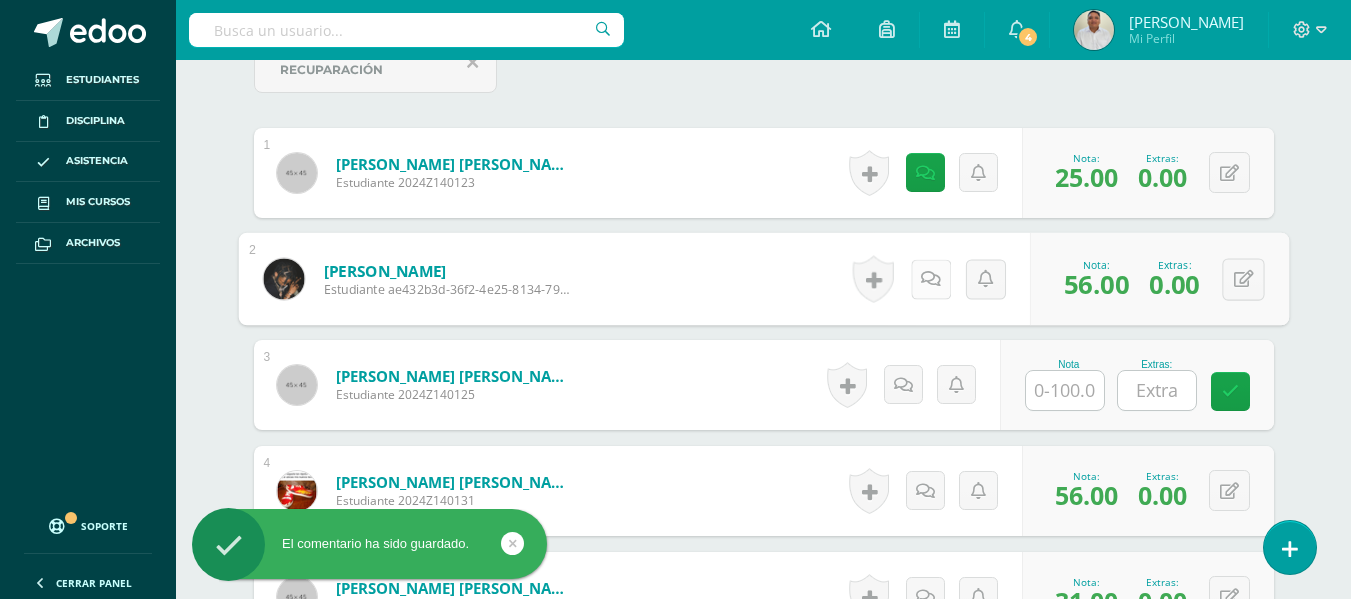click at bounding box center (930, 279) 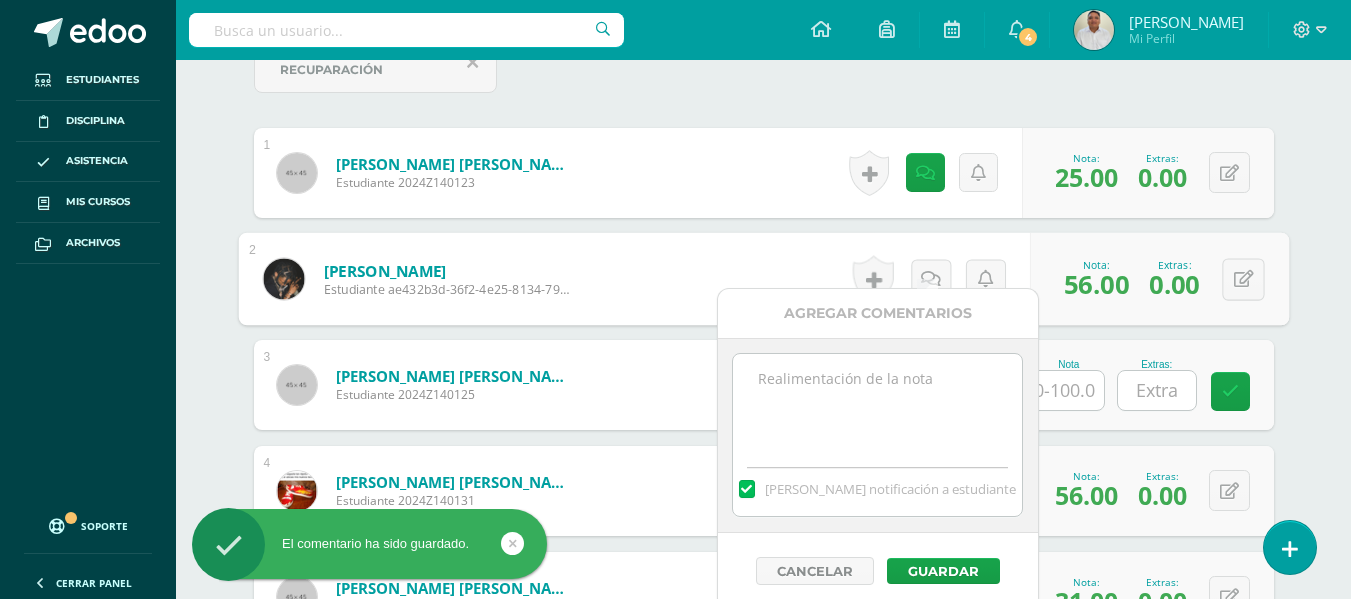 click at bounding box center (877, 404) 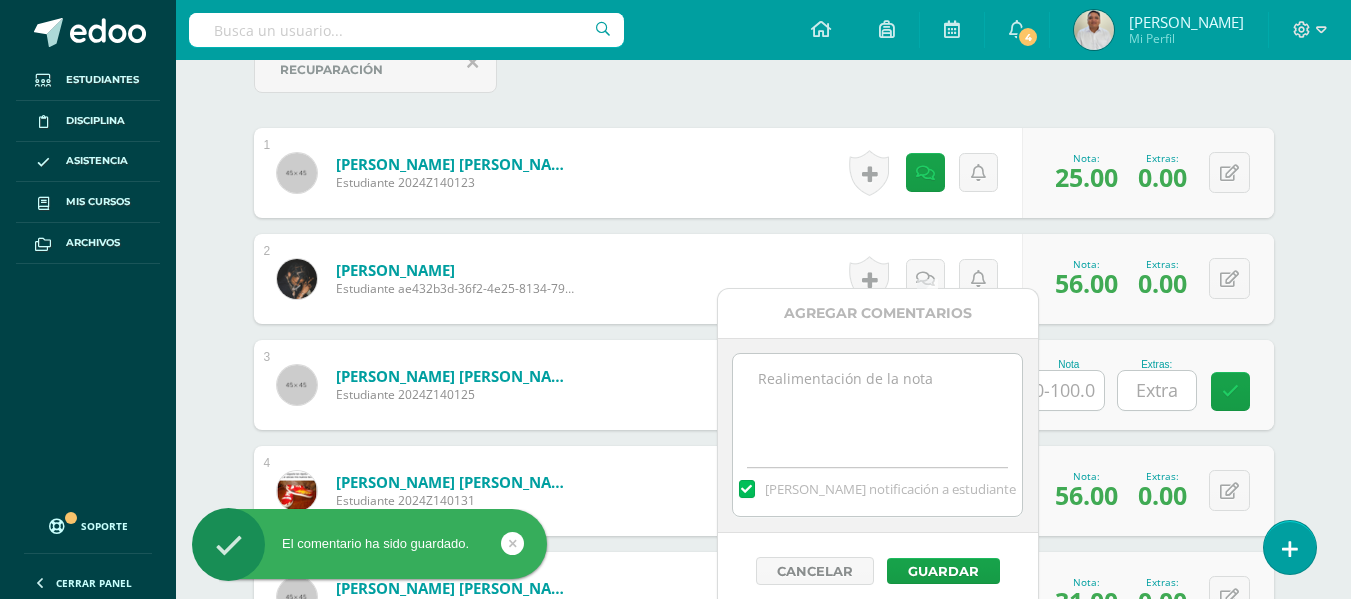 paste on "Realiza la recuperación, entregala el día 15 de julio de 2025, se calificará con el 70%" 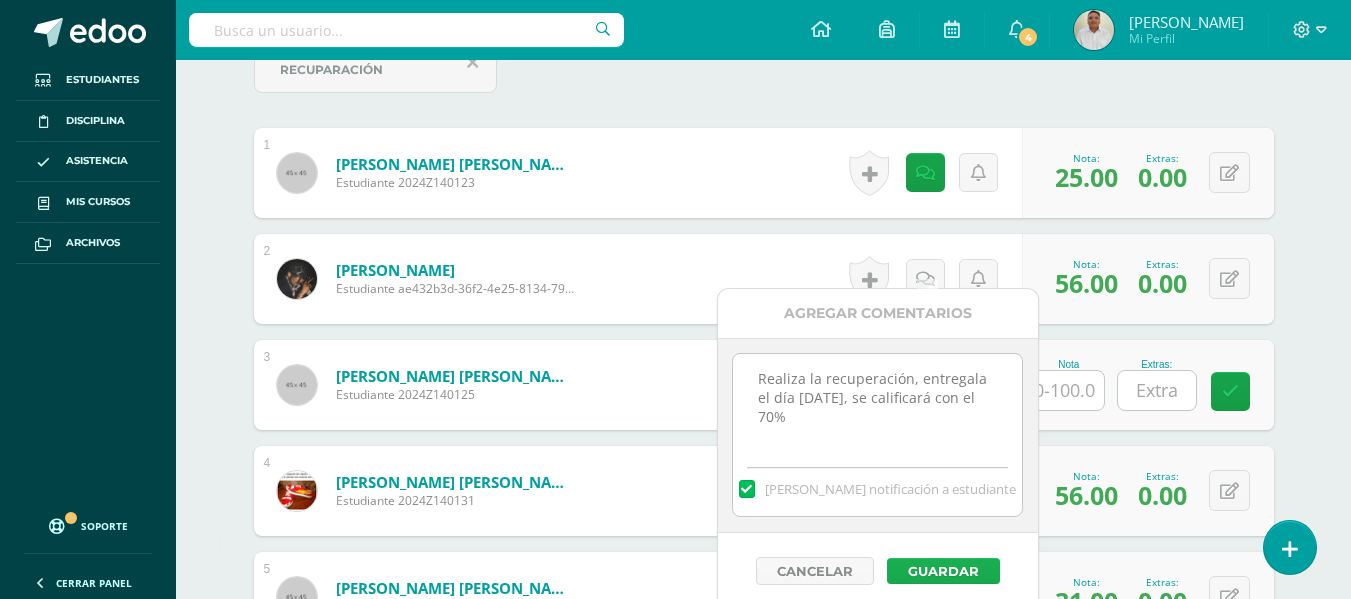 type on "Realiza la recuperación, entregala el día 15 de julio de 2025, se calificará con el 70%" 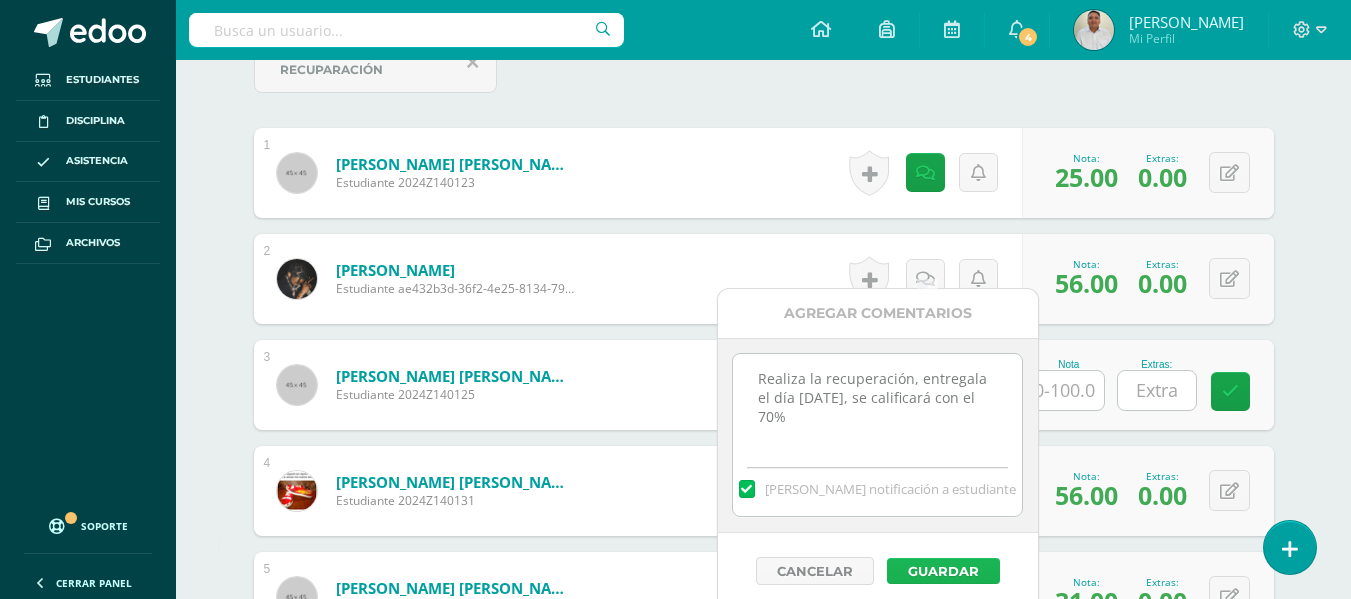 click on "Guardar" at bounding box center (943, 571) 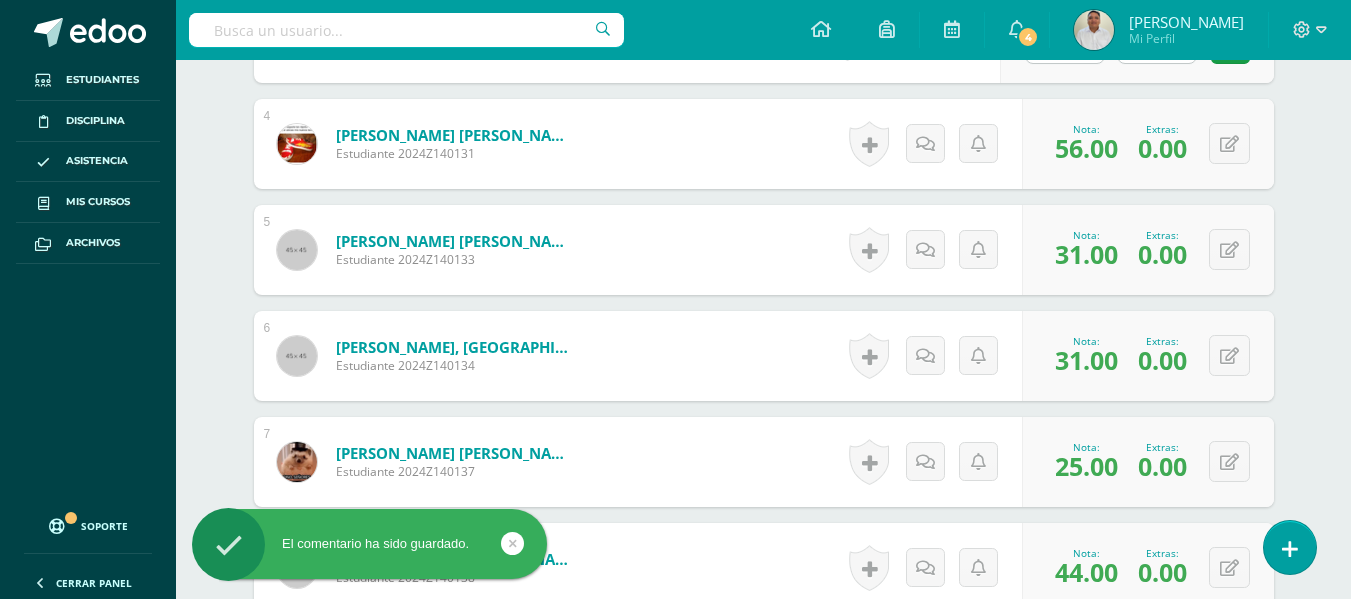 scroll, scrollTop: 1094, scrollLeft: 0, axis: vertical 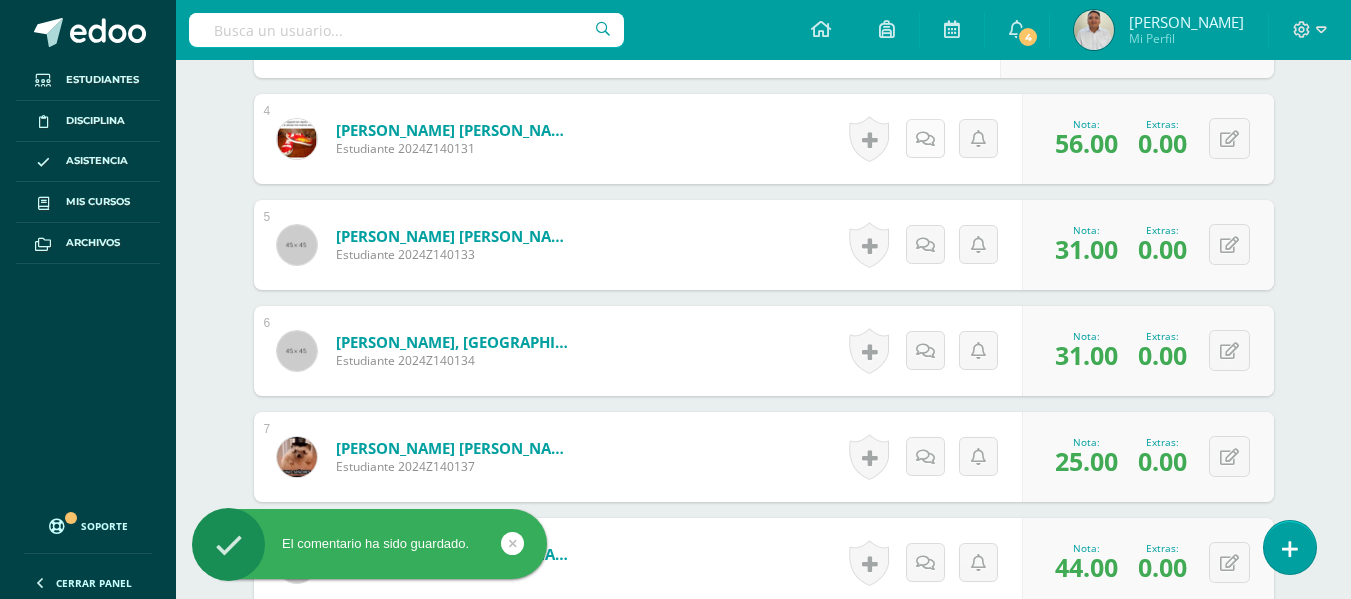 click at bounding box center (925, 139) 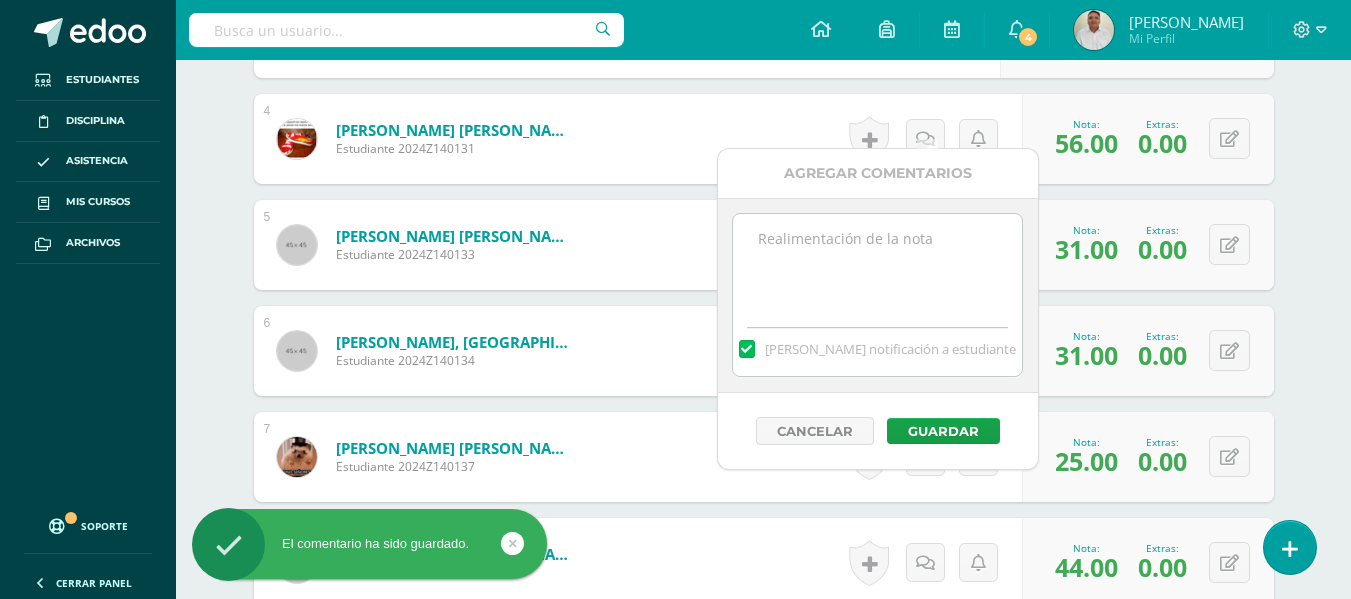 click at bounding box center (877, 264) 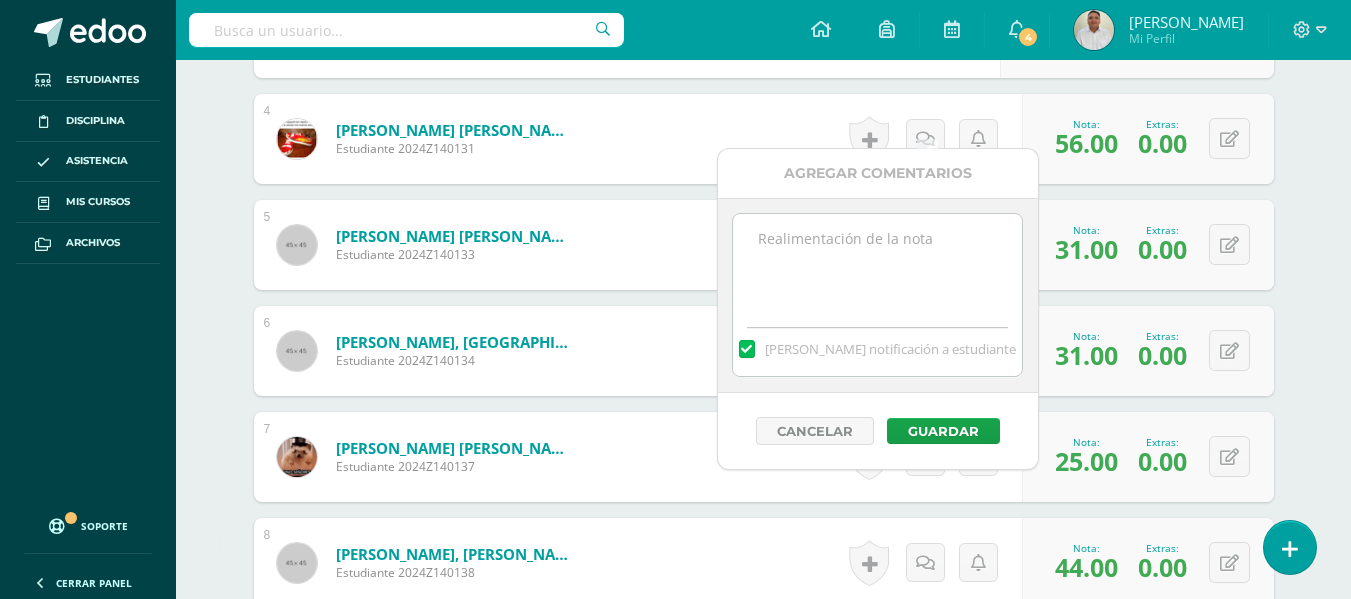 click at bounding box center (877, 264) 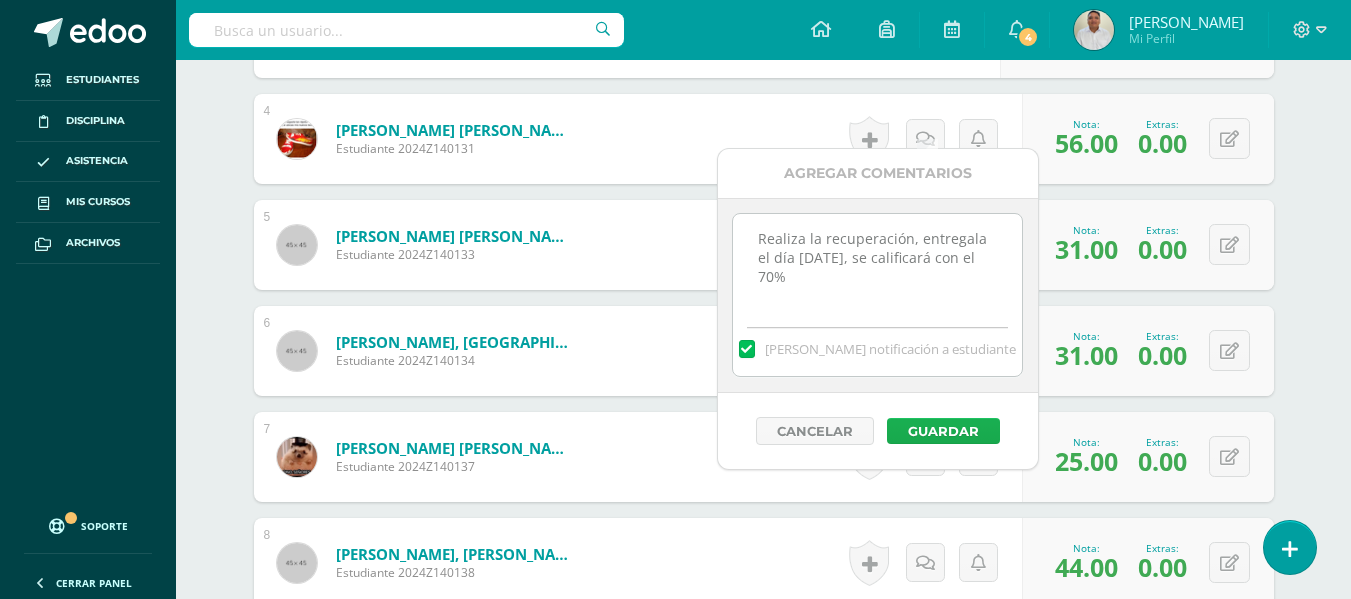 type on "Realiza la recuperación, entregala el día 15 de julio de 2025, se calificará con el 70%" 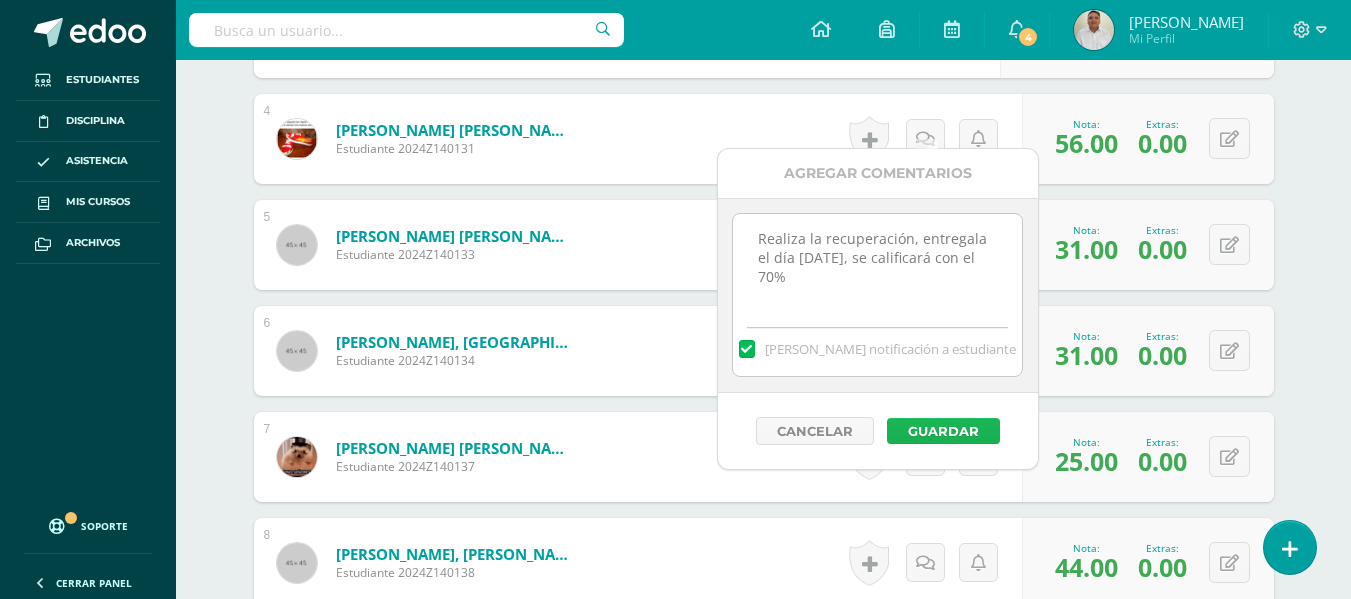 click on "Guardar" at bounding box center [943, 431] 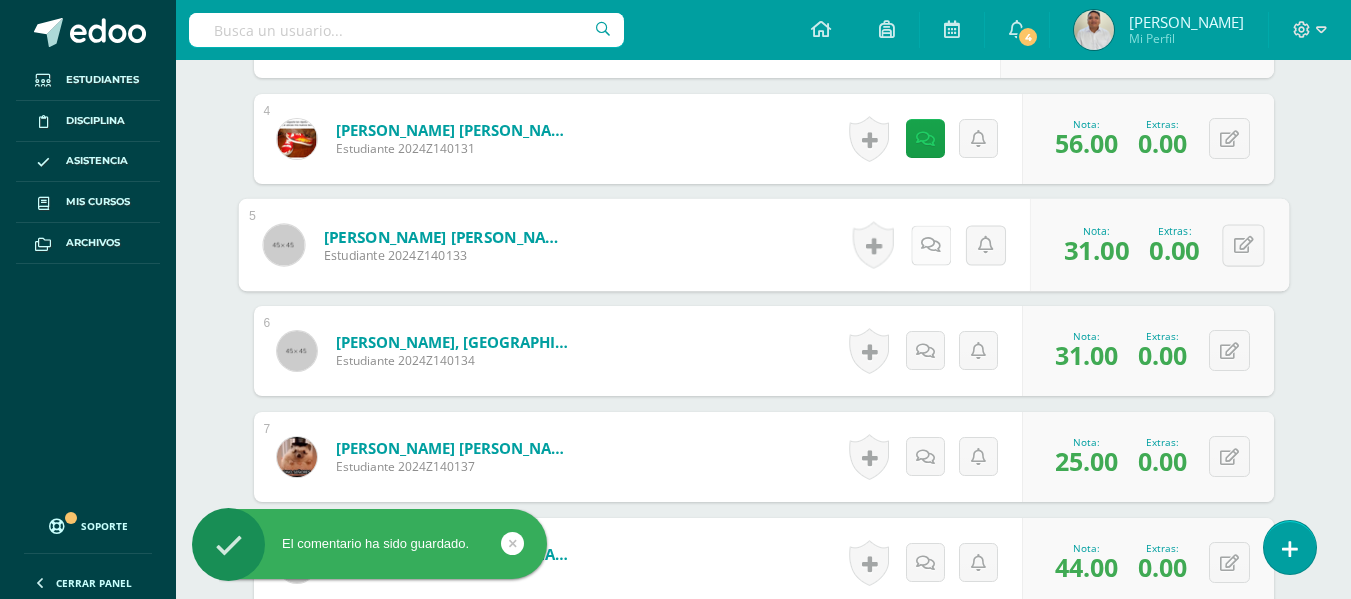 click at bounding box center [931, 244] 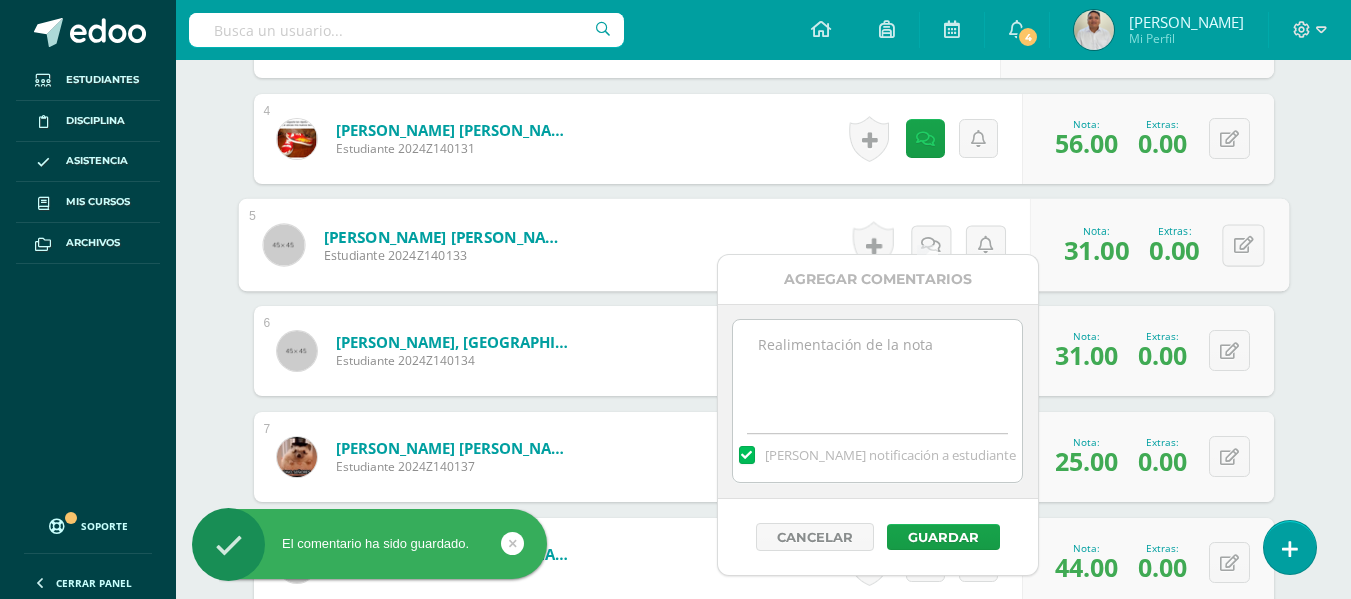 click at bounding box center [877, 370] 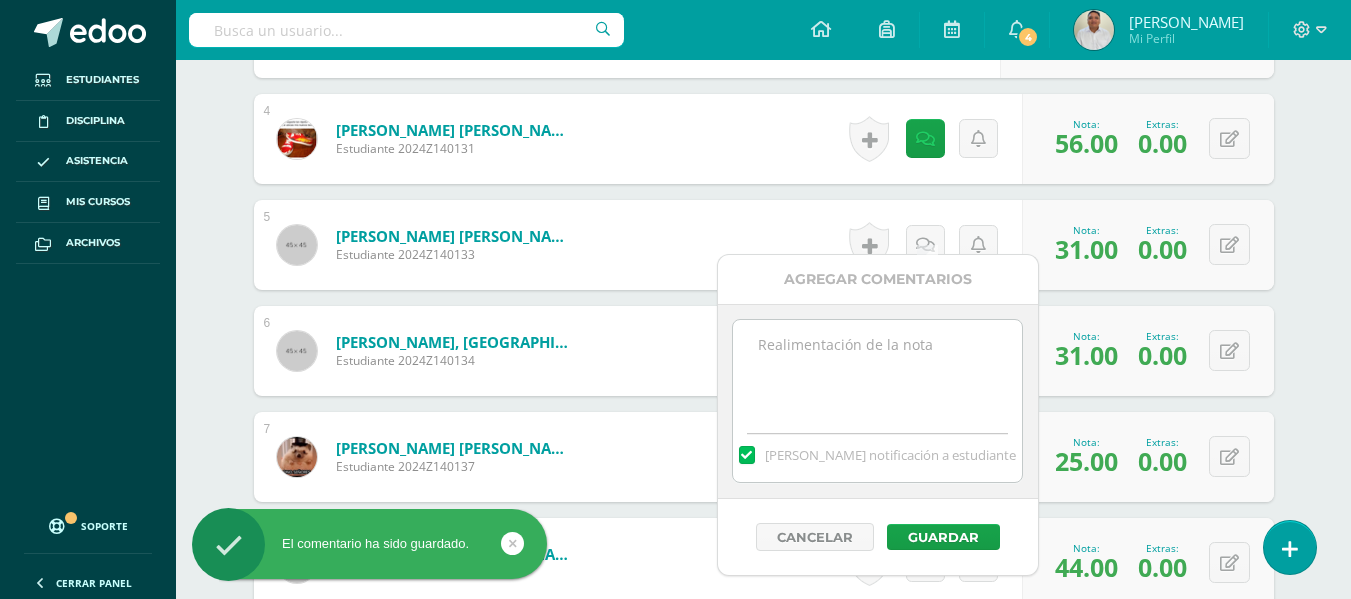 paste on "Realiza la recuperación, entregala el día 15 de julio de 2025, se calificará con el 70%" 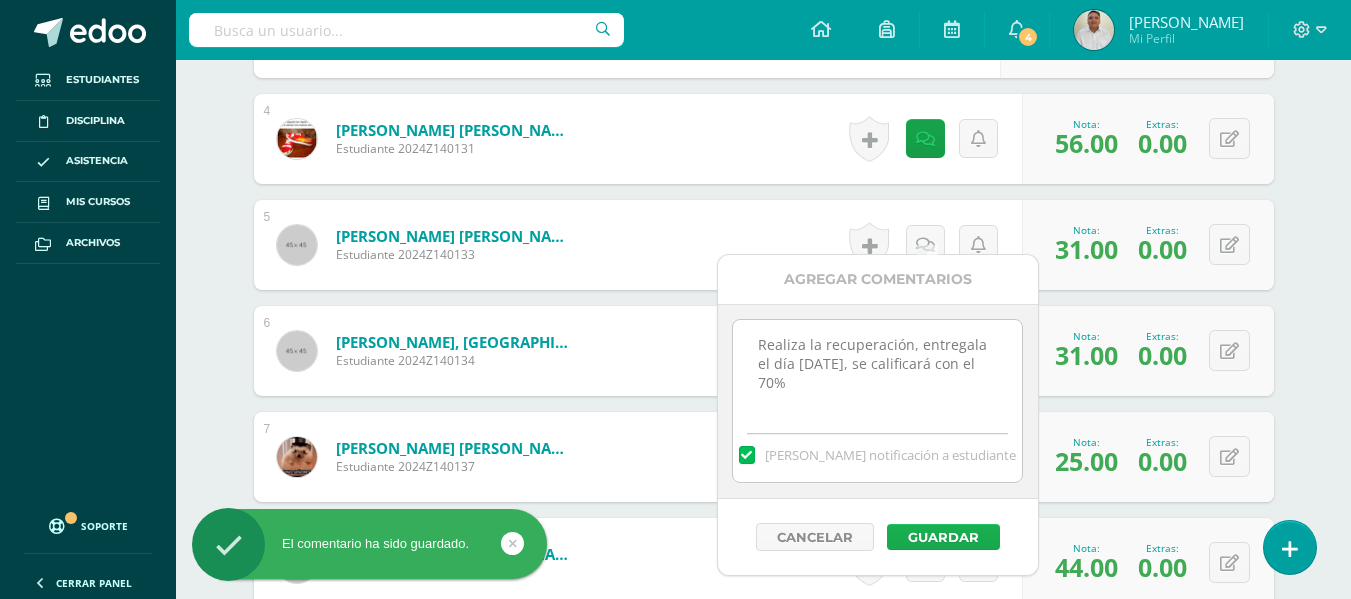 type on "Realiza la recuperación, entregala el día 15 de julio de 2025, se calificará con el 70%" 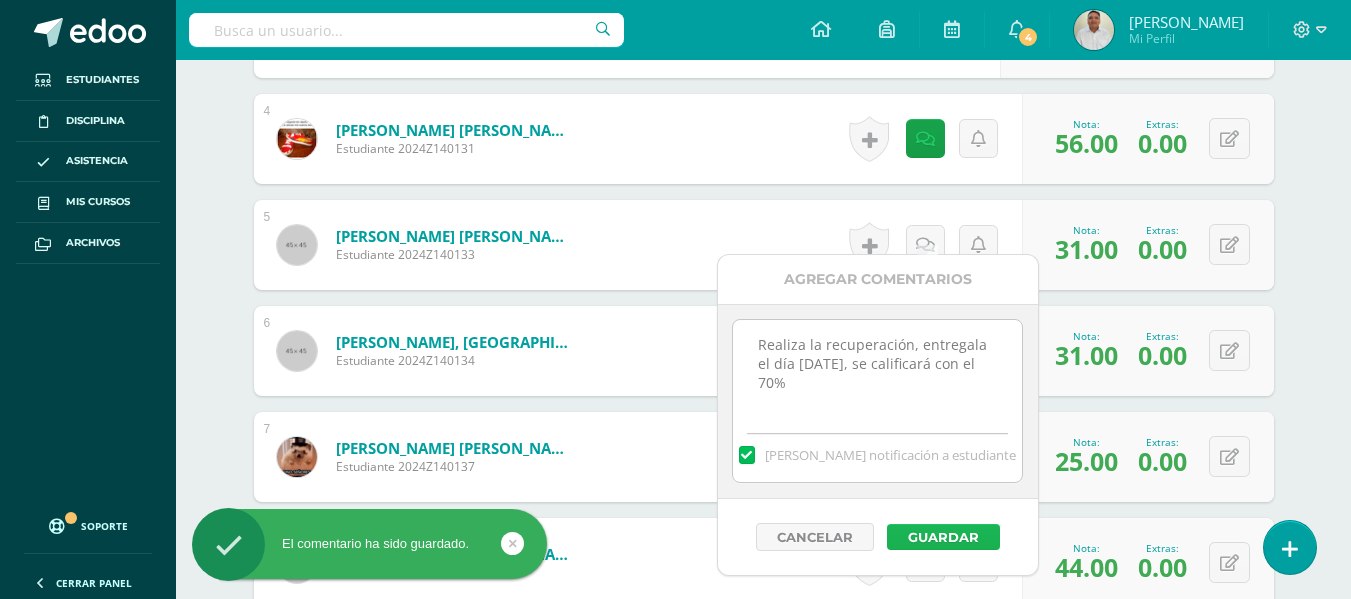 click on "Guardar" at bounding box center [943, 537] 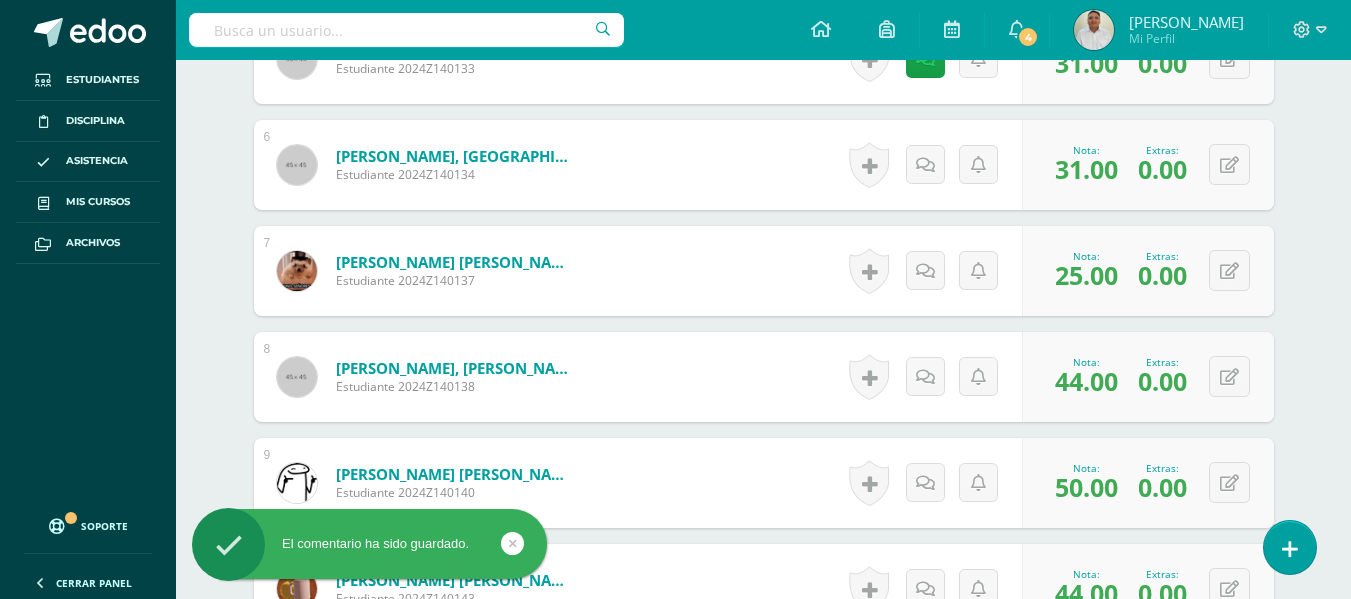 scroll, scrollTop: 1276, scrollLeft: 0, axis: vertical 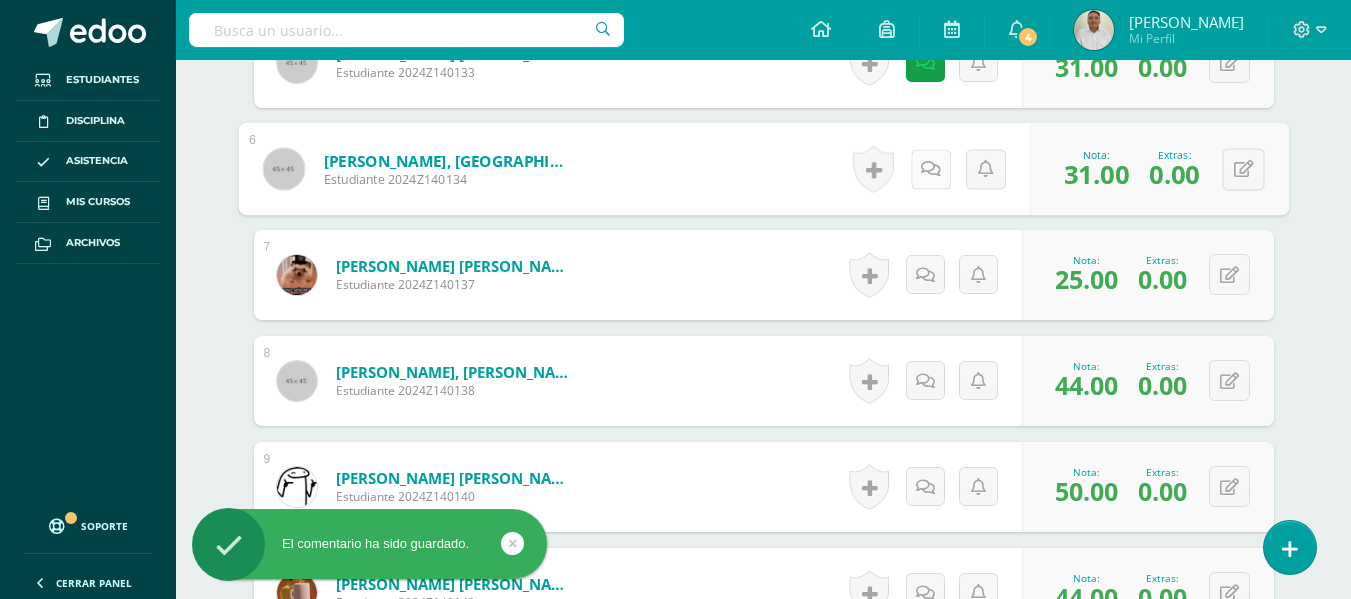 click at bounding box center (931, 168) 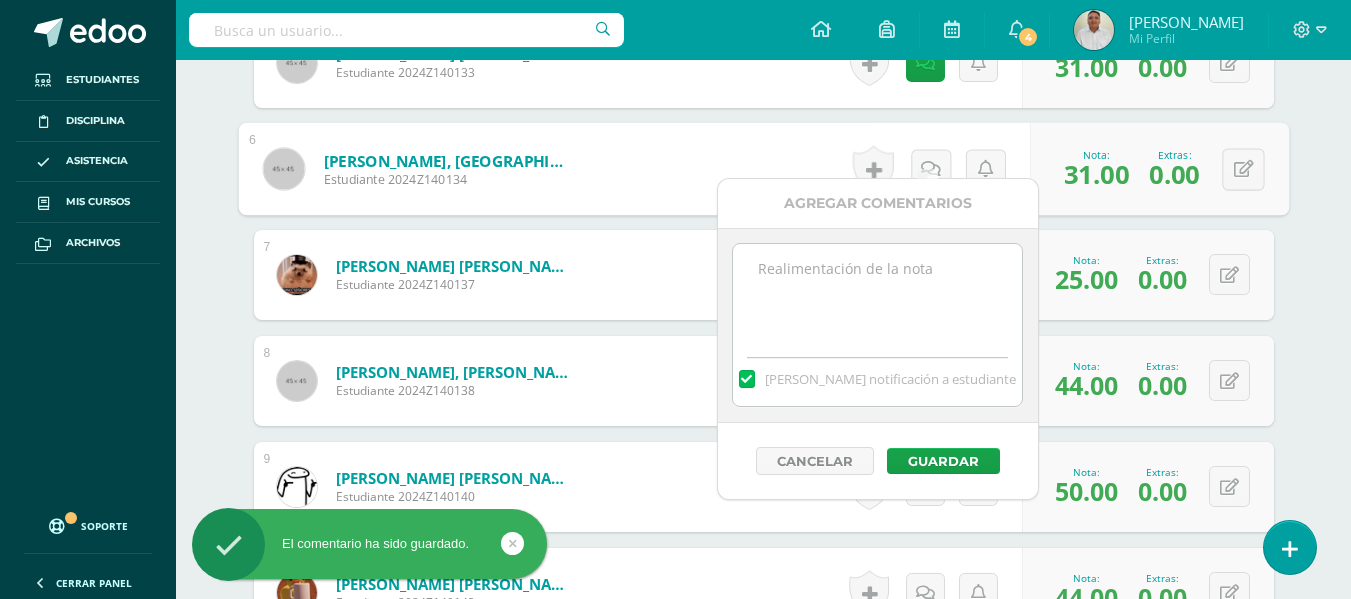 click at bounding box center (877, 294) 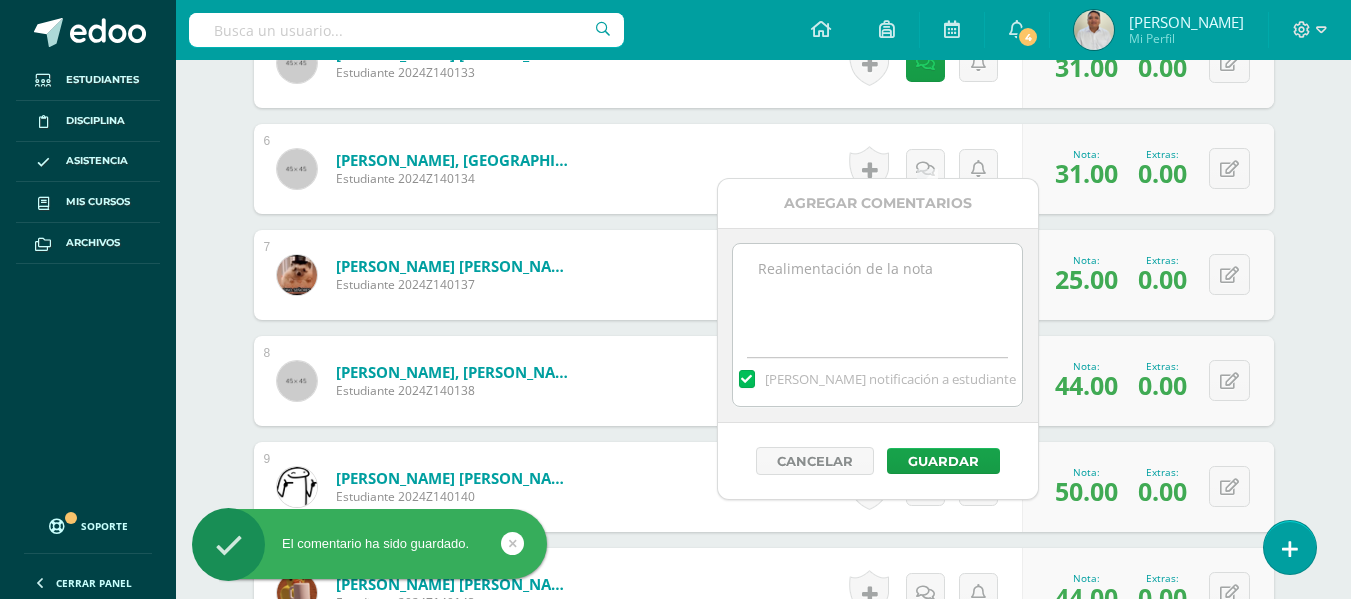 click at bounding box center (877, 294) 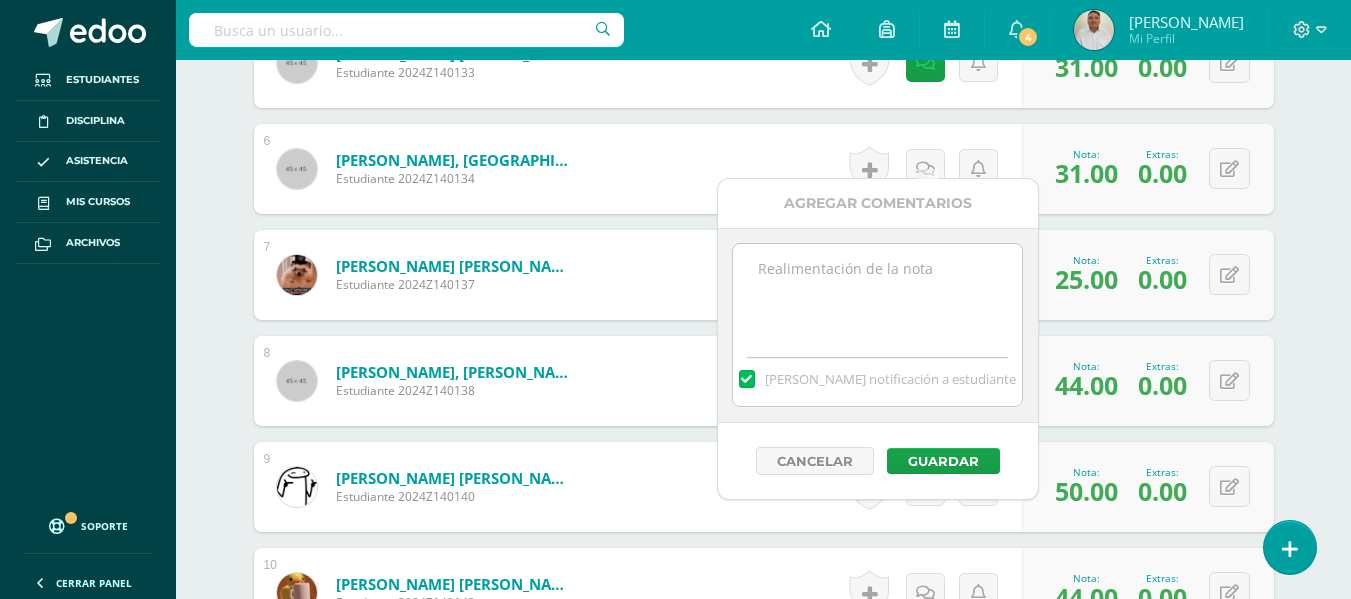 paste on "Realiza la recuperación, entregala el día 15 de julio de 2025, se calificará con el 70%" 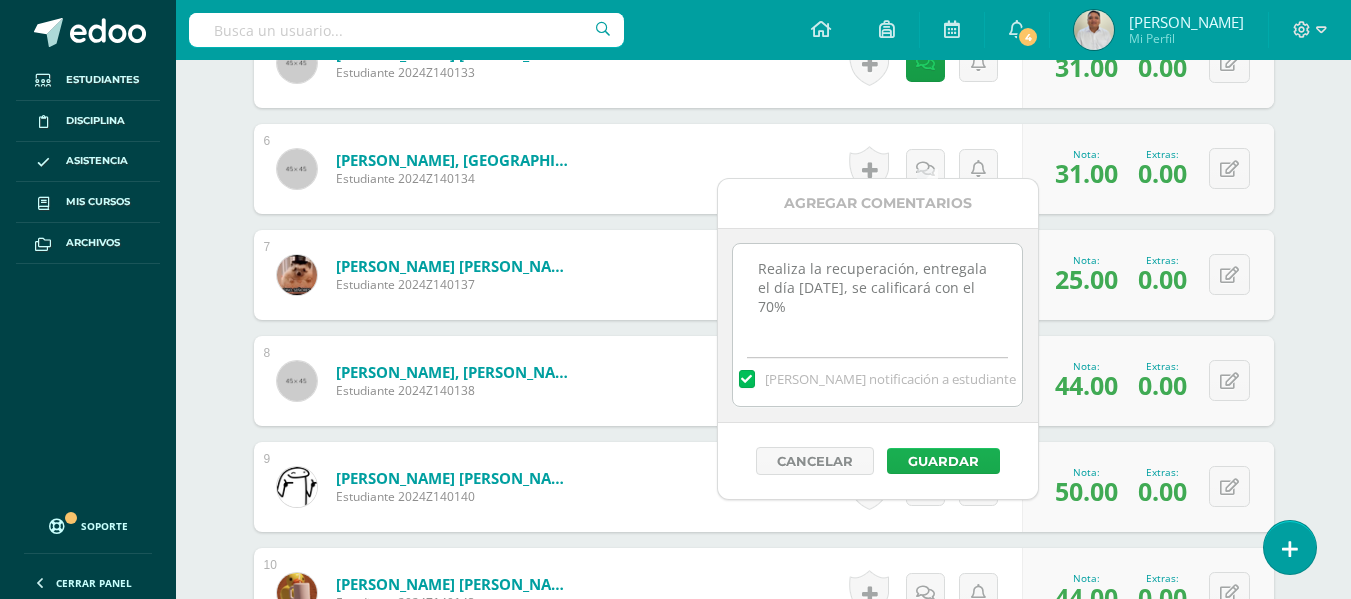 type on "Realiza la recuperación, entregala el día 15 de julio de 2025, se calificará con el 70%" 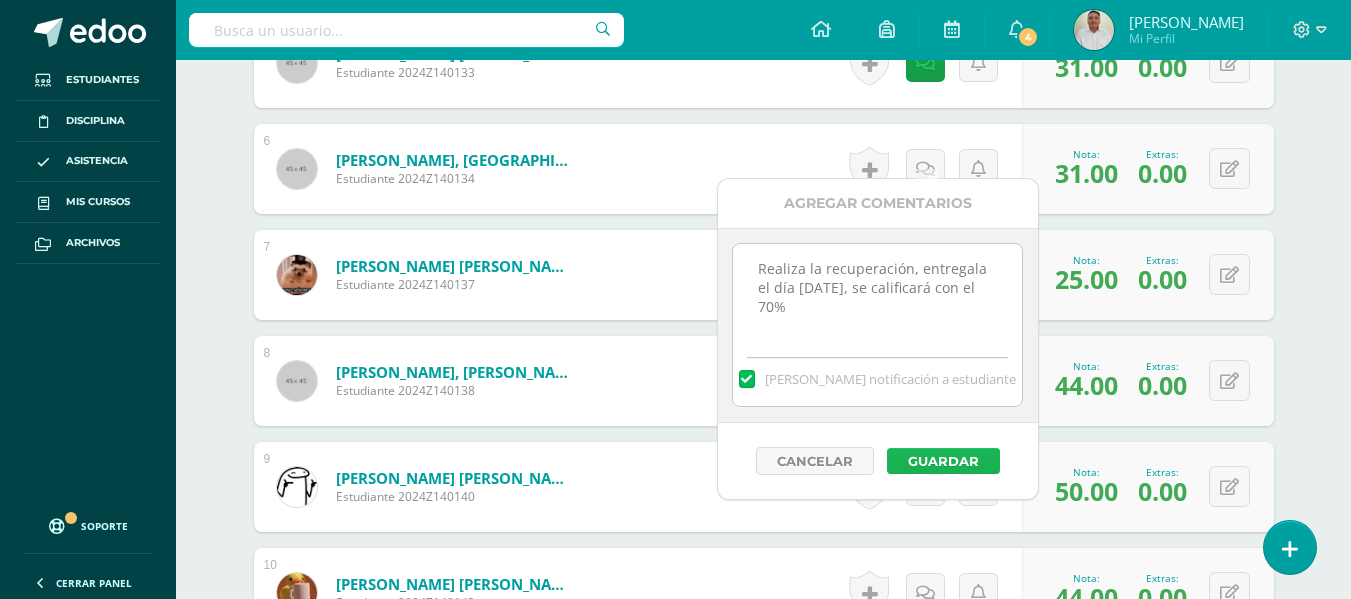 click on "Guardar" at bounding box center [943, 461] 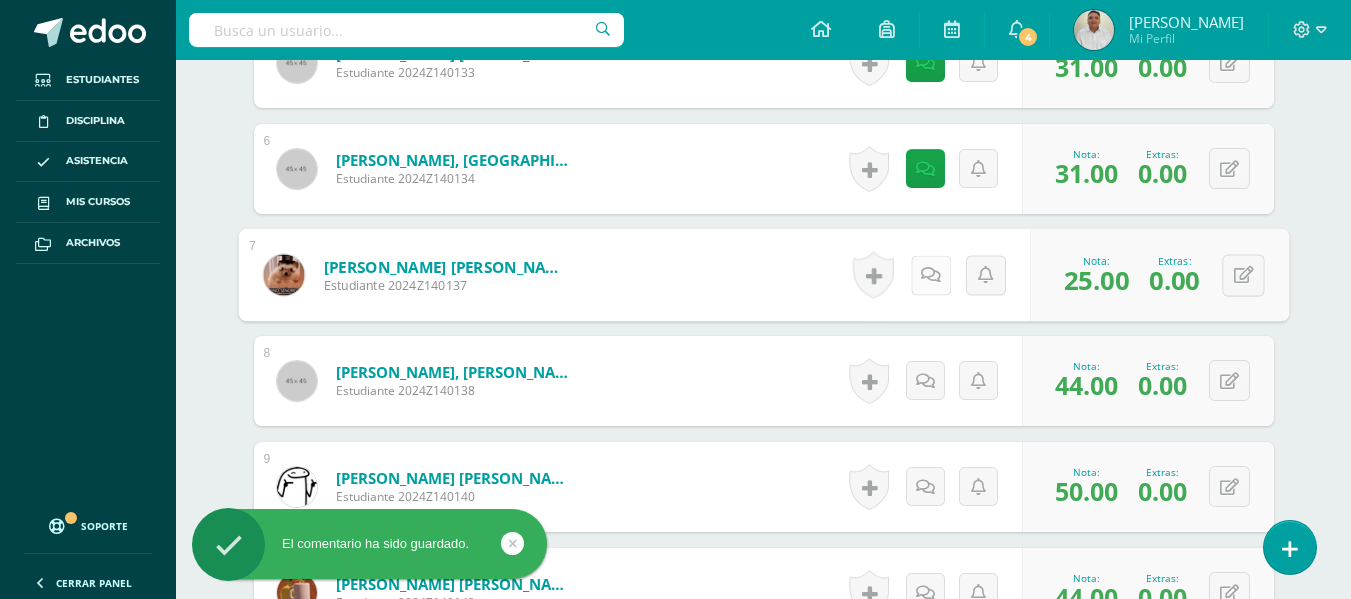 click at bounding box center [931, 274] 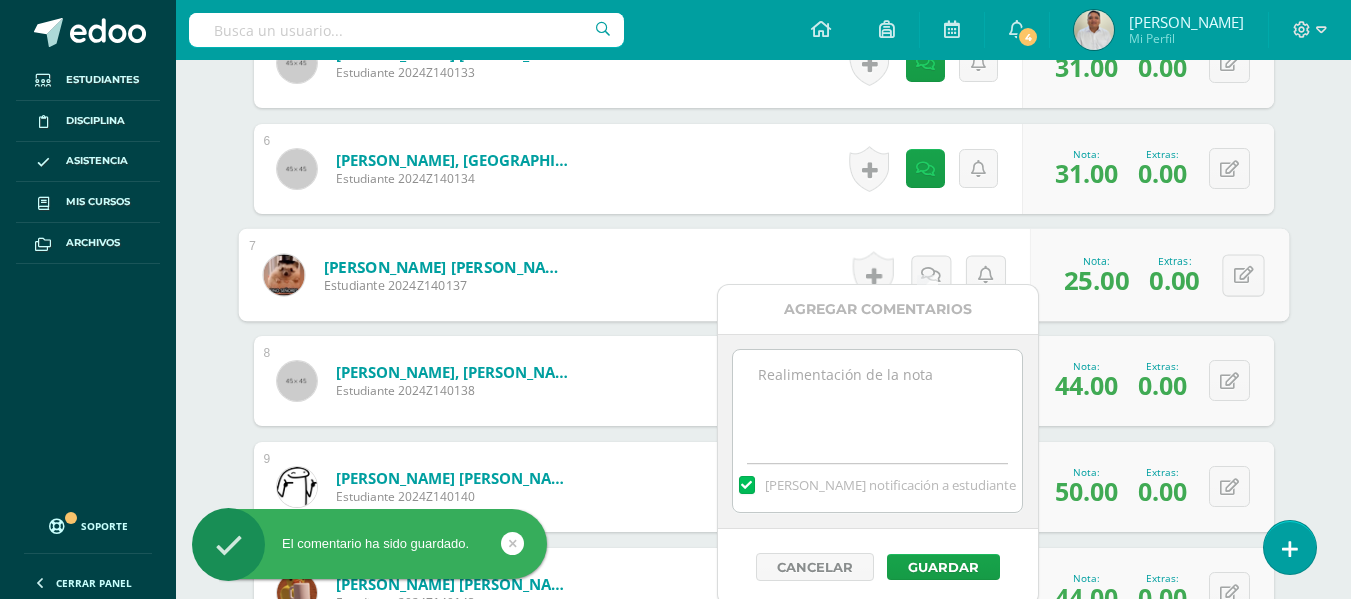 click at bounding box center [877, 400] 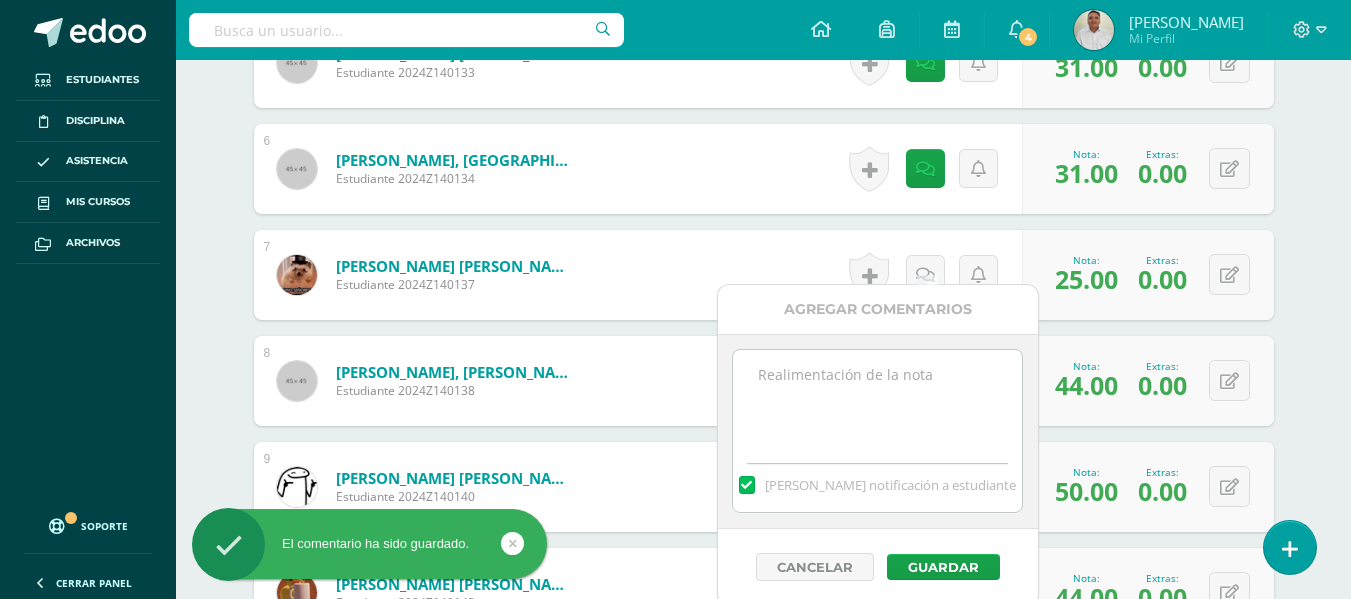 paste on "Realiza la recuperación, entregala el día 15 de julio de 2025, se calificará con el 70%" 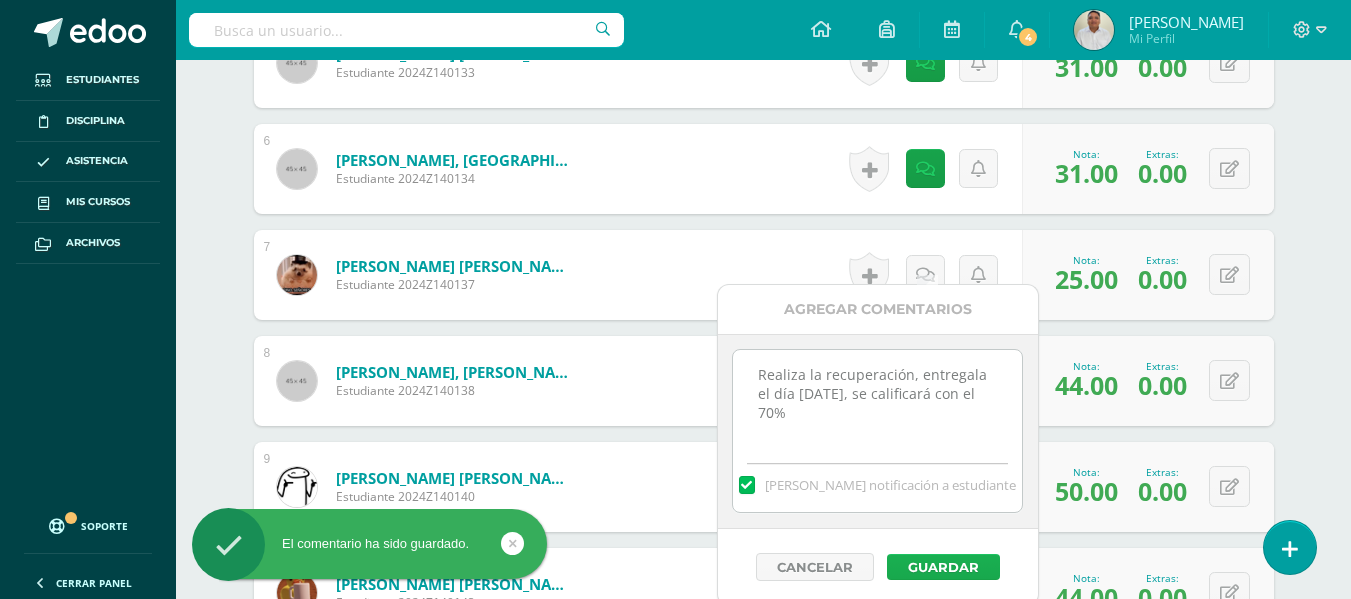 type on "Realiza la recuperación, entregala el día 15 de julio de 2025, se calificará con el 70%" 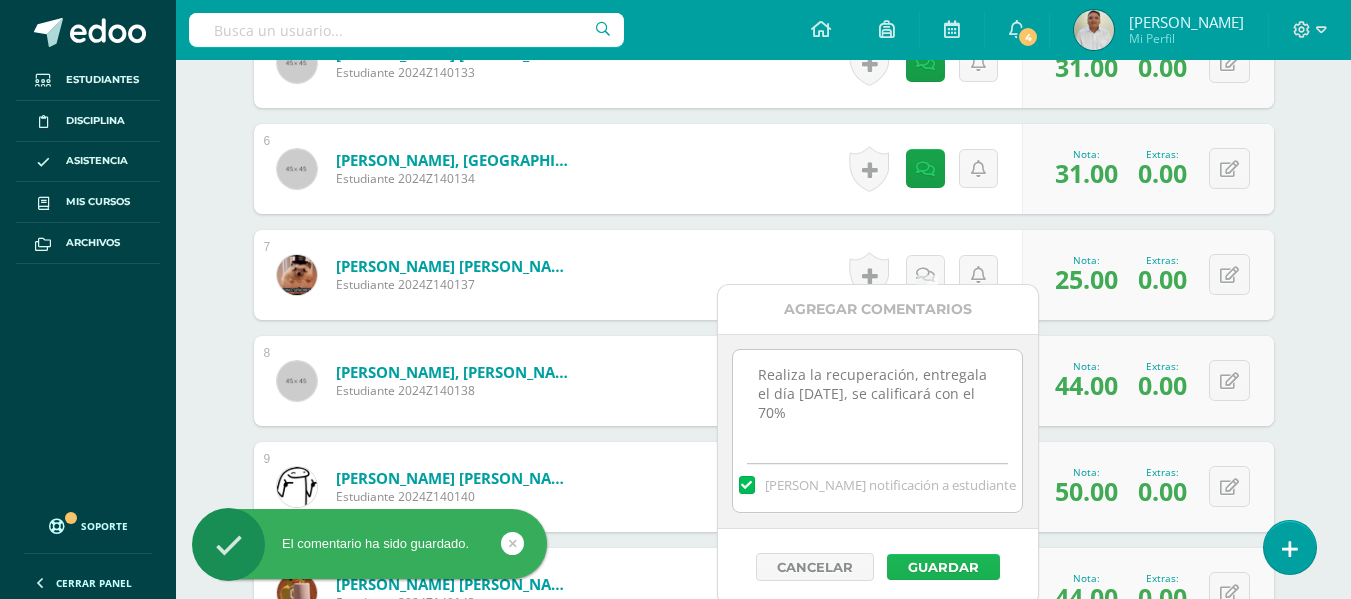 click on "Guardar" at bounding box center (943, 567) 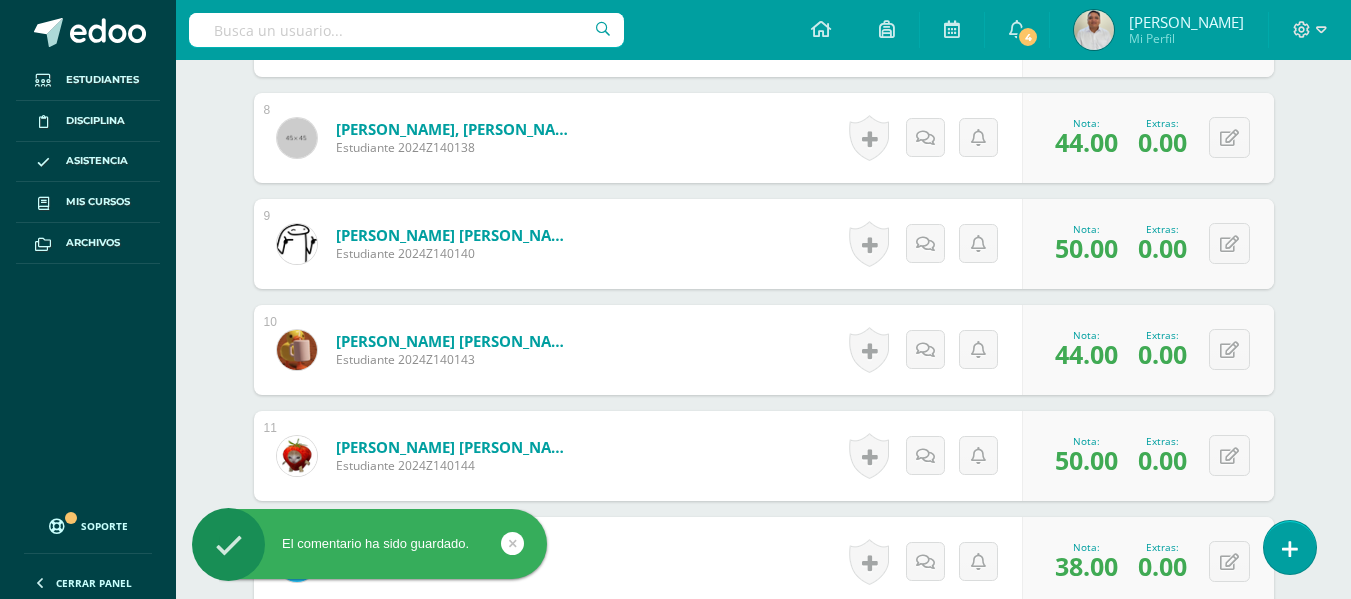 scroll, scrollTop: 1553, scrollLeft: 0, axis: vertical 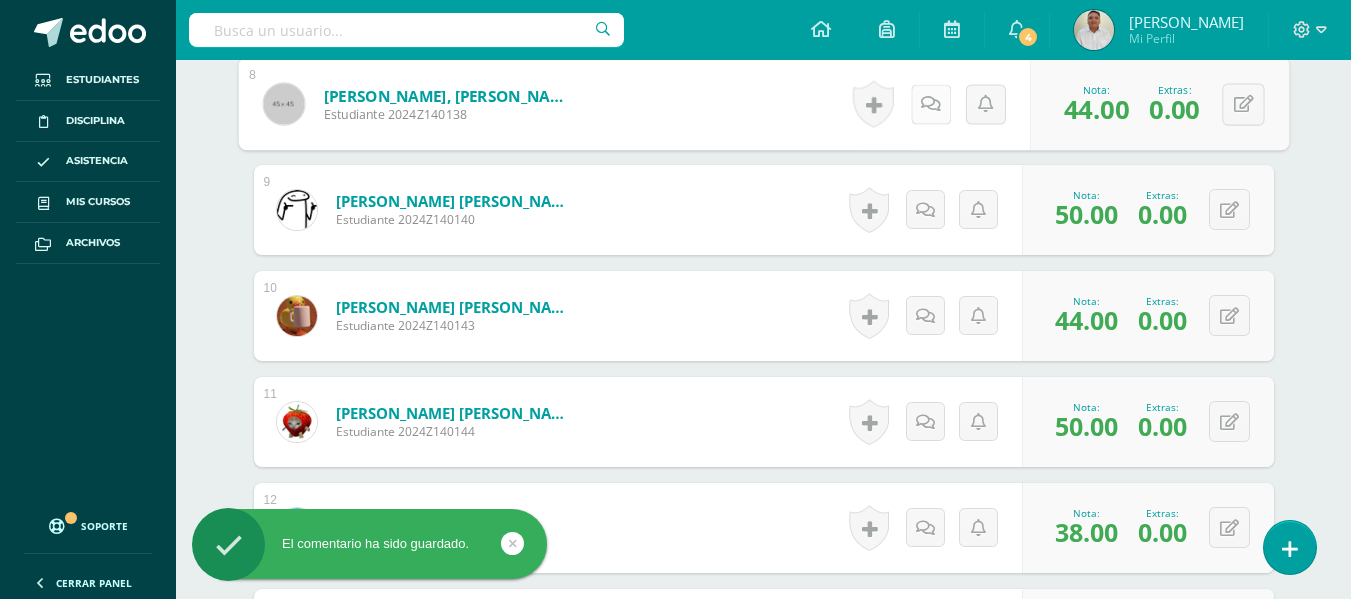 click at bounding box center (931, 103) 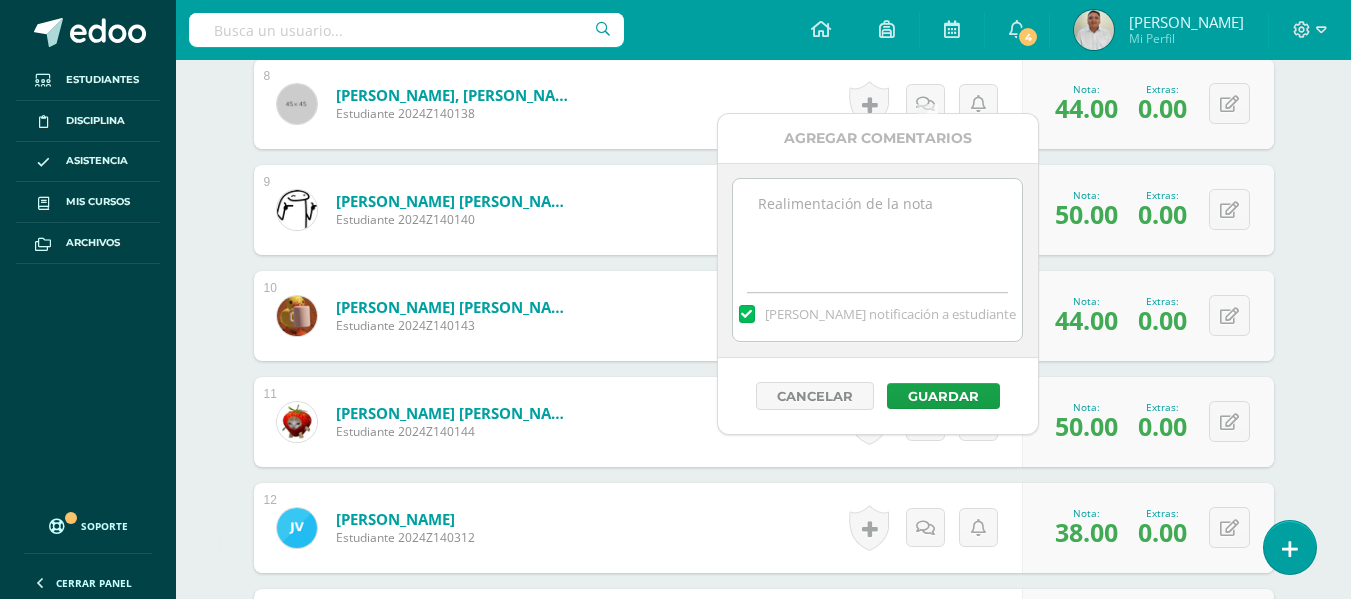 click at bounding box center (877, 229) 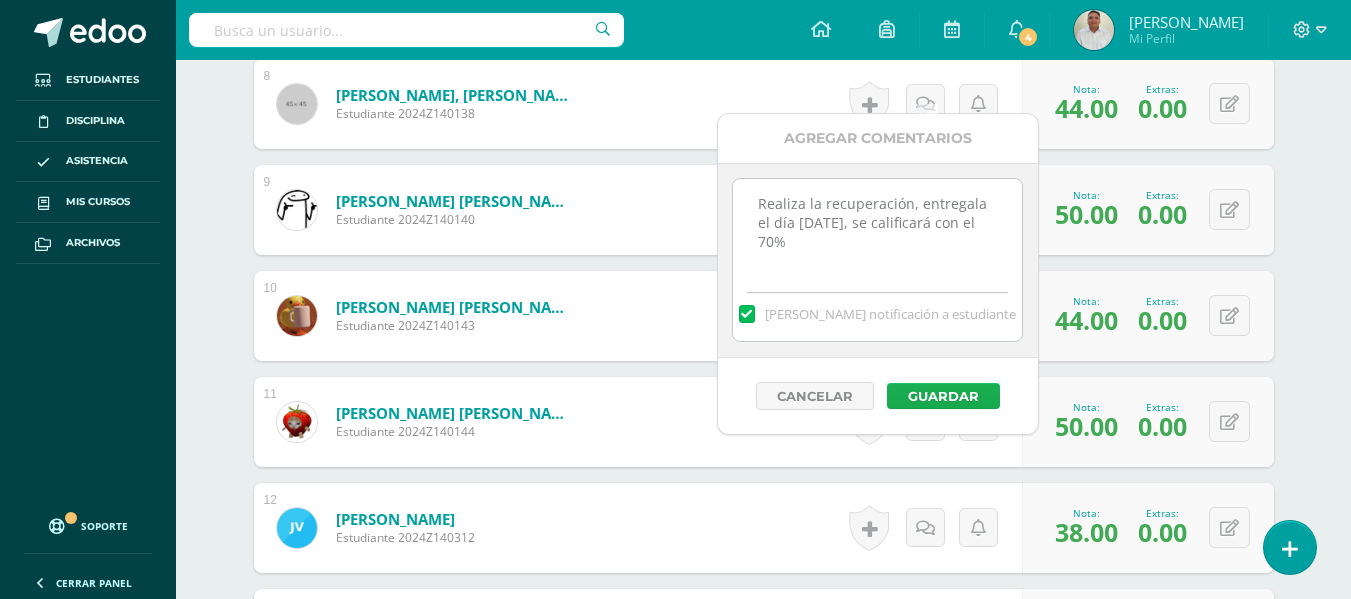 type on "Realiza la recuperación, entregala el día 15 de julio de 2025, se calificará con el 70%" 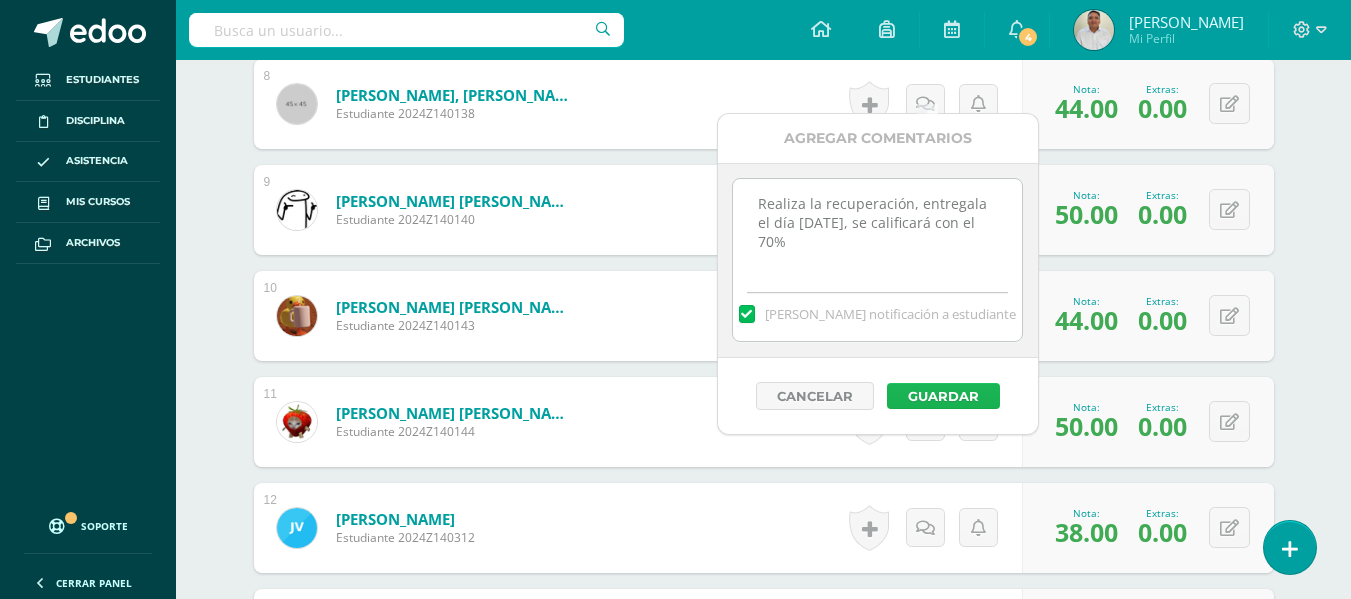click on "Guardar" at bounding box center [943, 396] 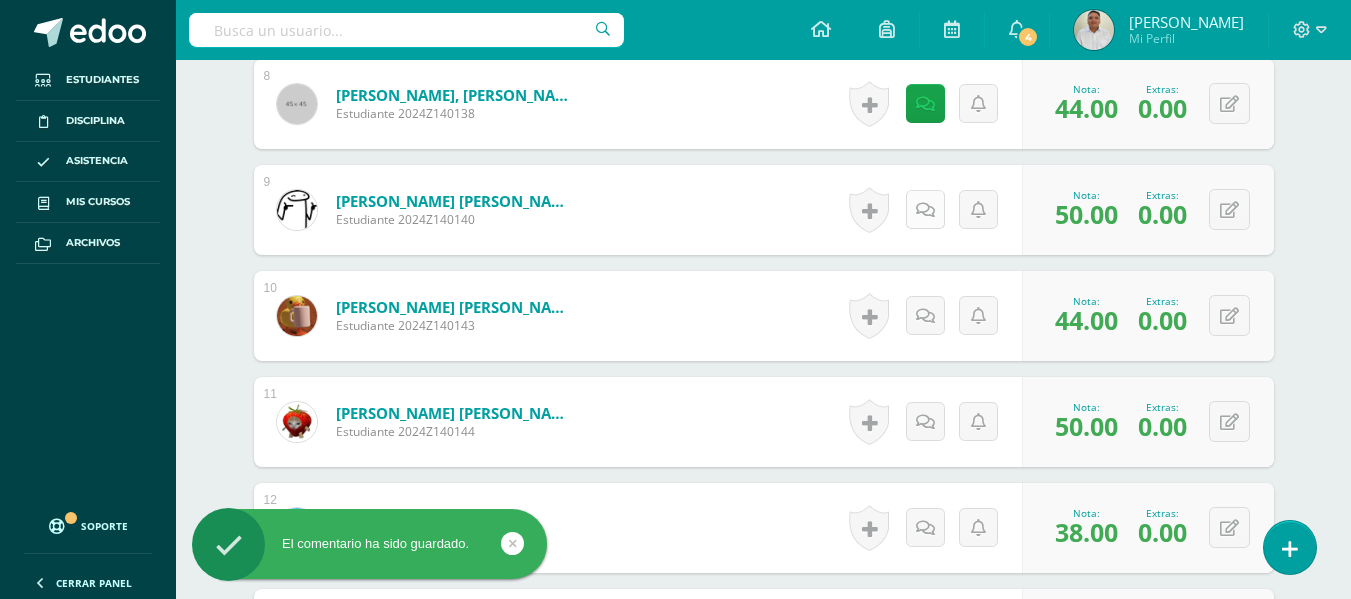 click at bounding box center [925, 210] 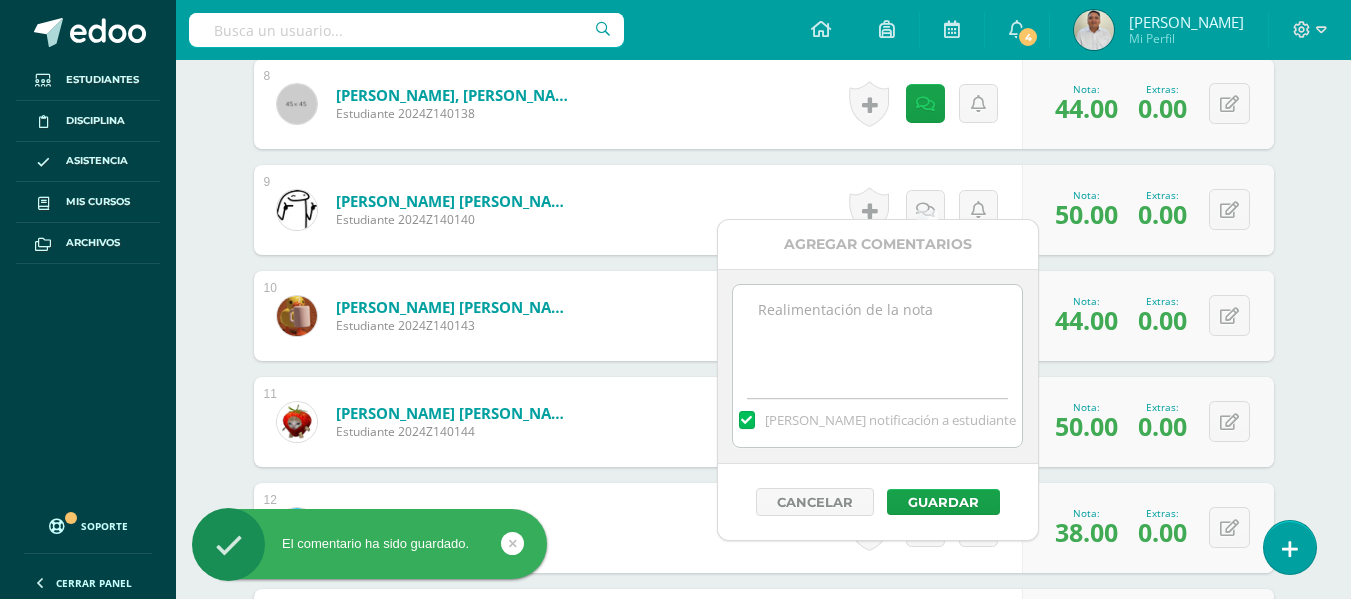 click at bounding box center [877, 335] 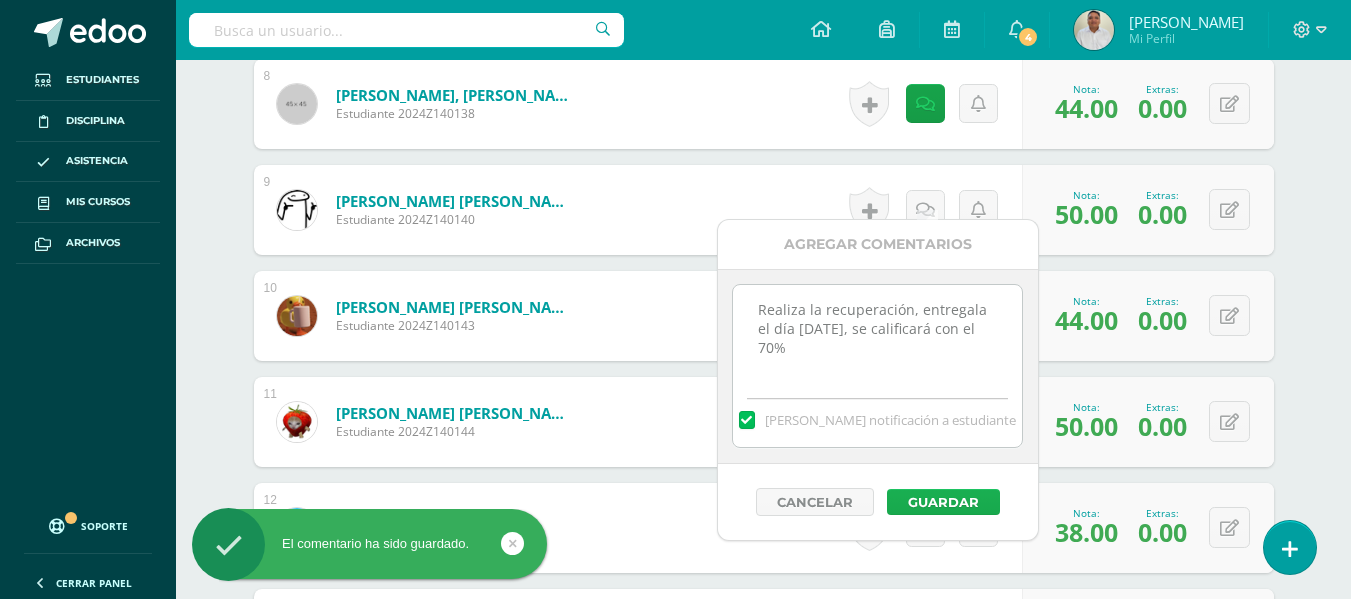 type on "Realiza la recuperación, entregala el día 15 de julio de 2025, se calificará con el 70%" 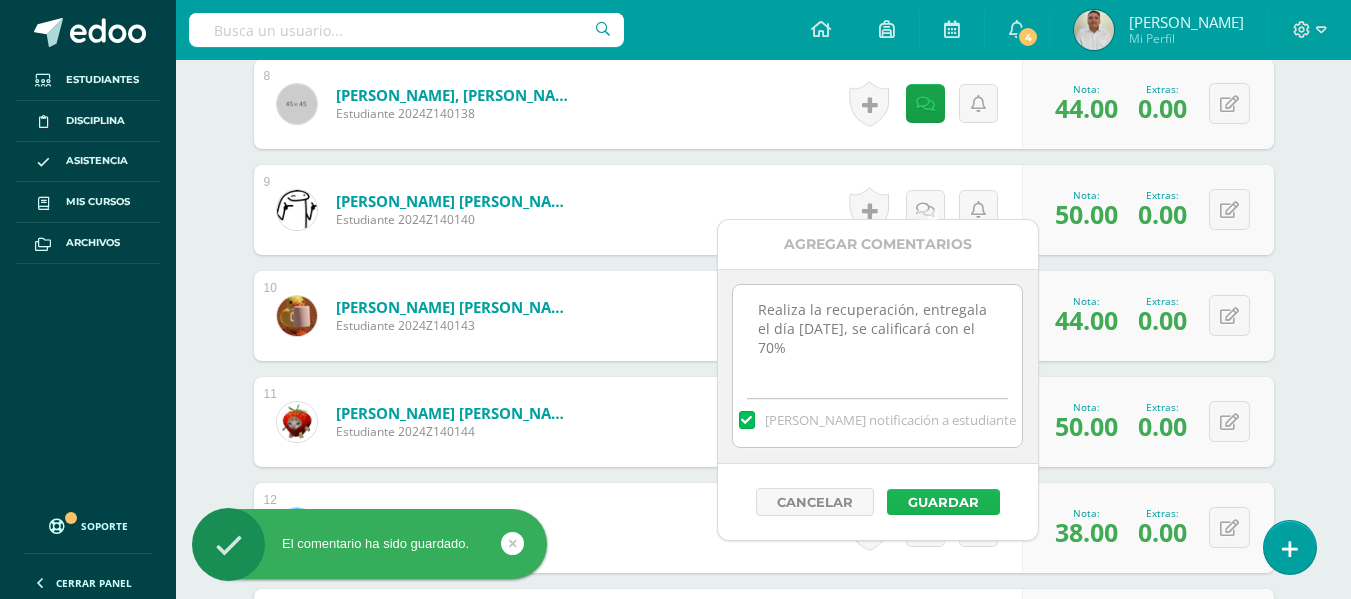 click on "Guardar" at bounding box center [943, 502] 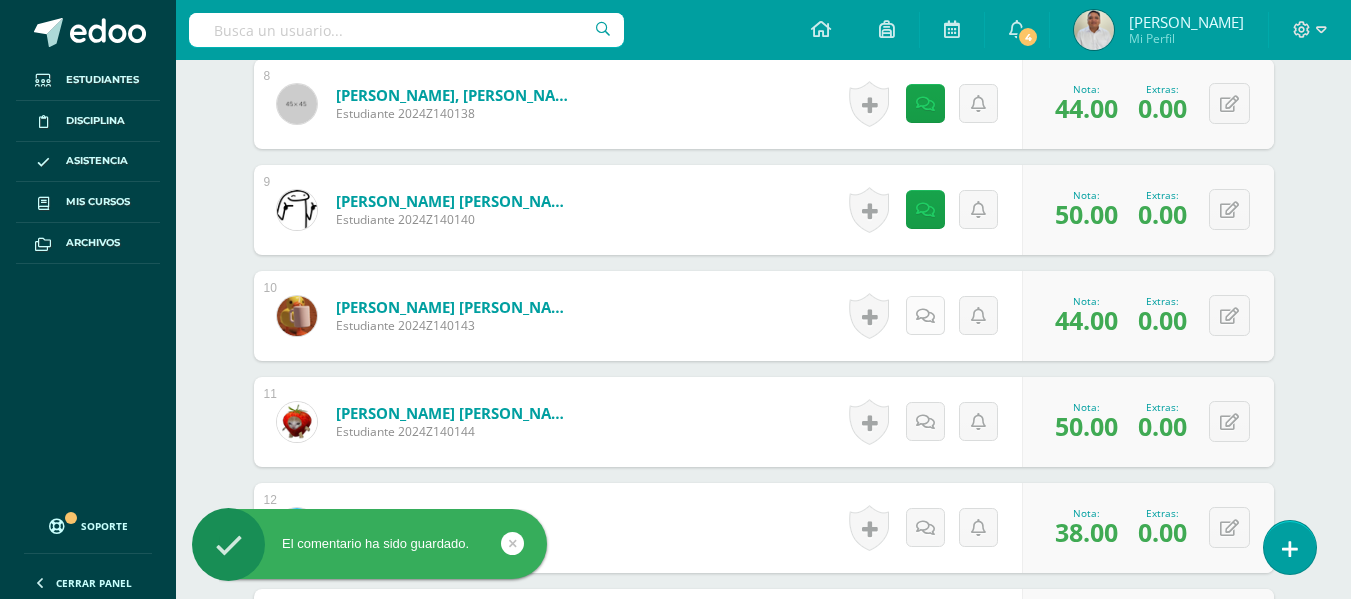 click at bounding box center (925, 316) 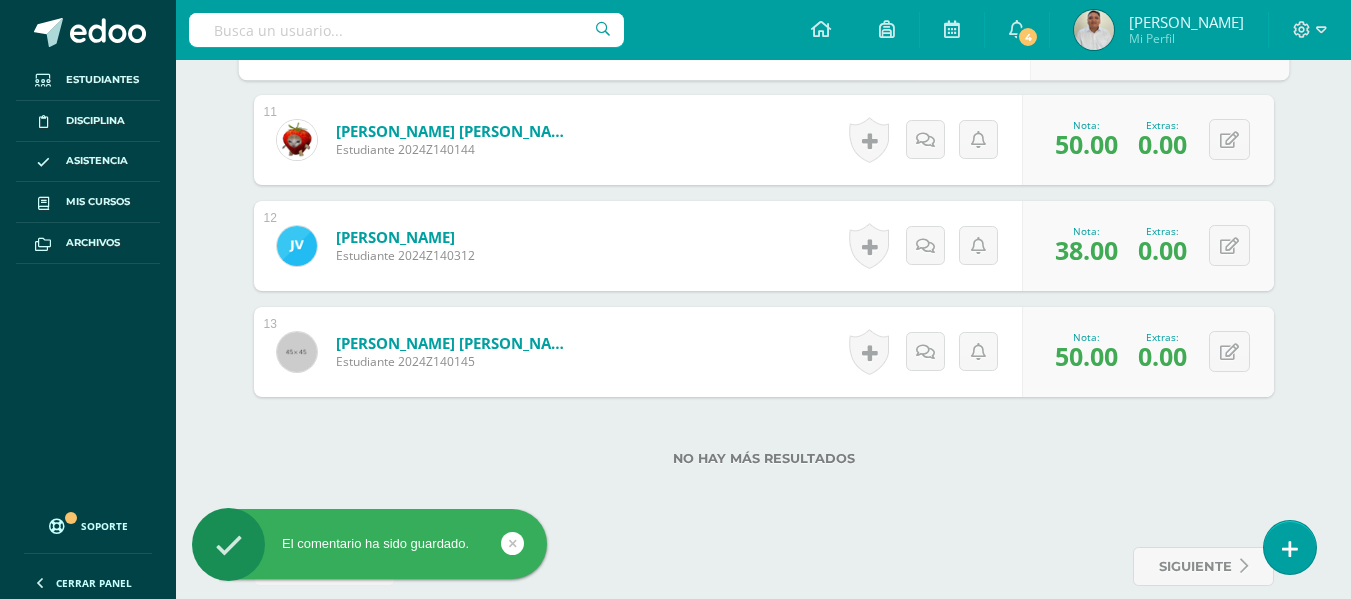 scroll, scrollTop: 1675, scrollLeft: 0, axis: vertical 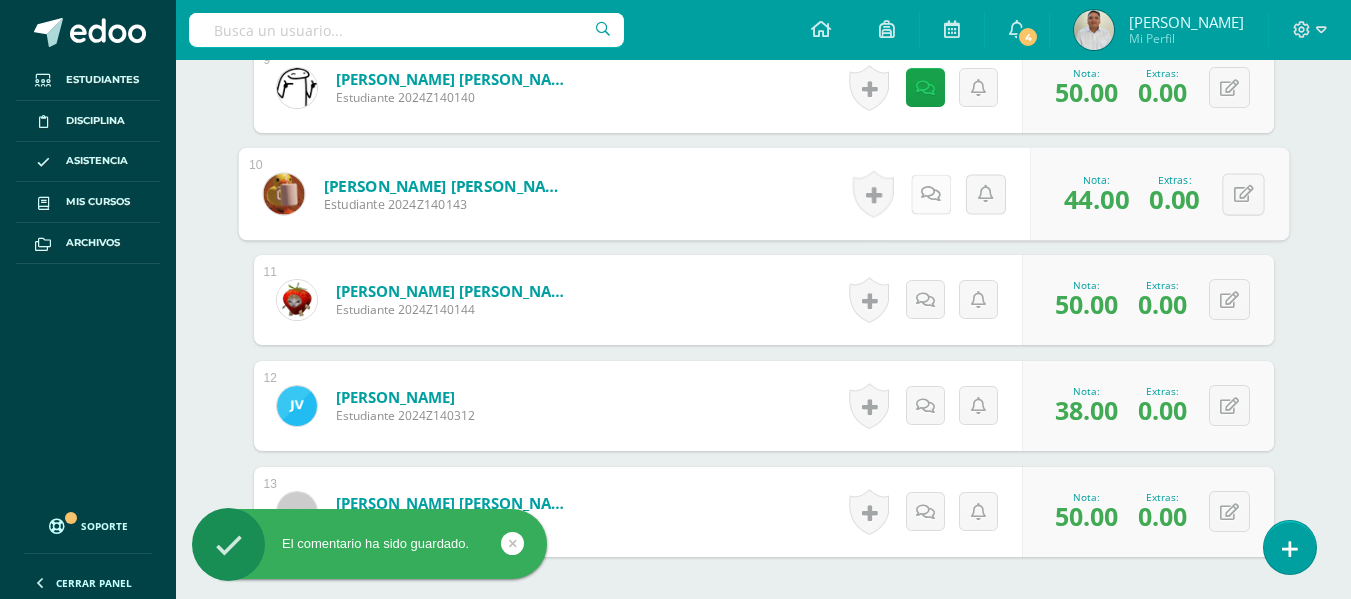 click at bounding box center [931, 193] 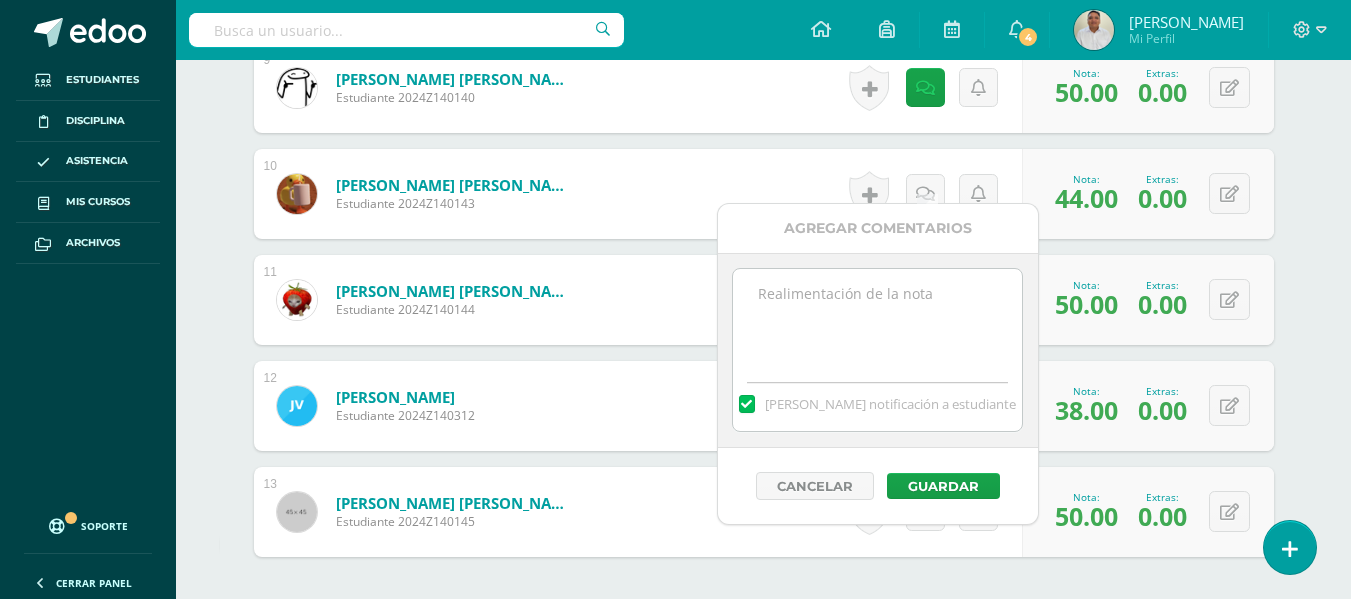 click at bounding box center [877, 319] 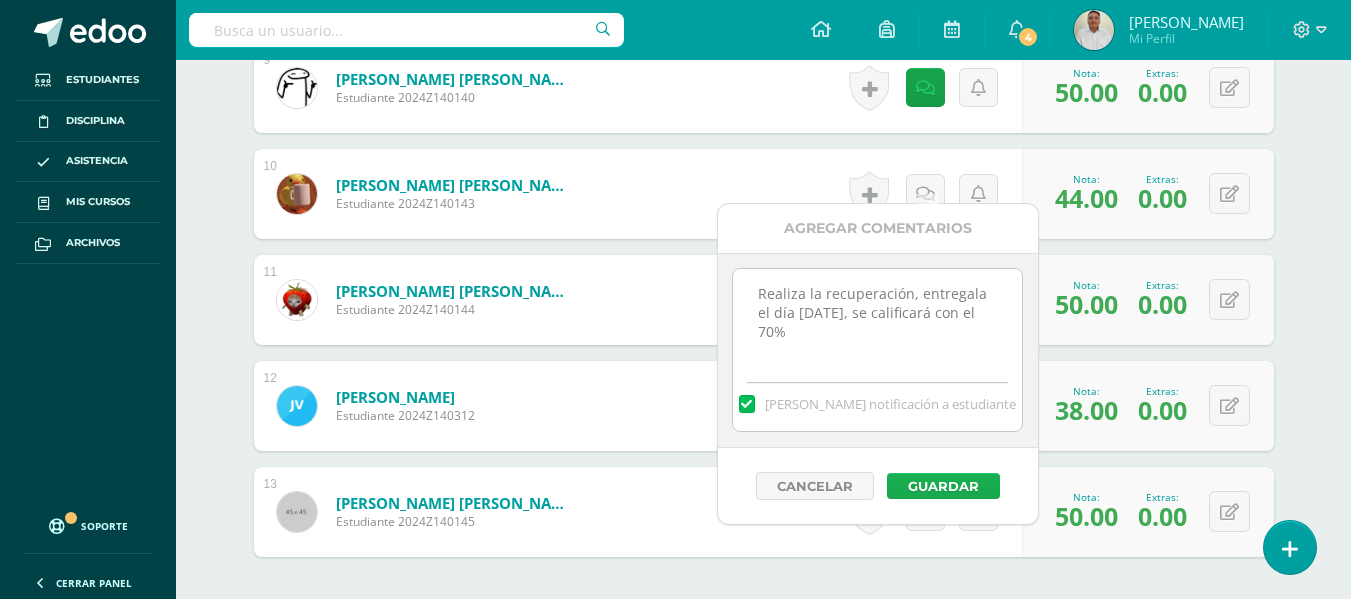 type on "Realiza la recuperación, entregala el día 15 de julio de 2025, se calificará con el 70%" 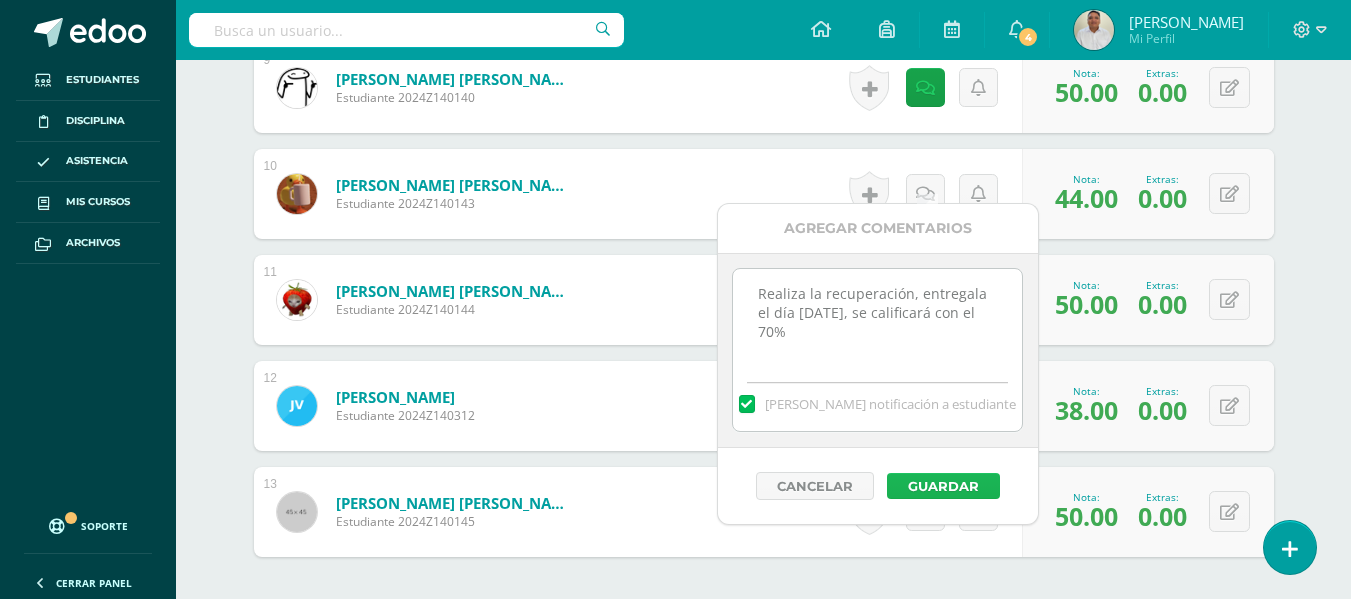 click on "Guardar" at bounding box center (943, 486) 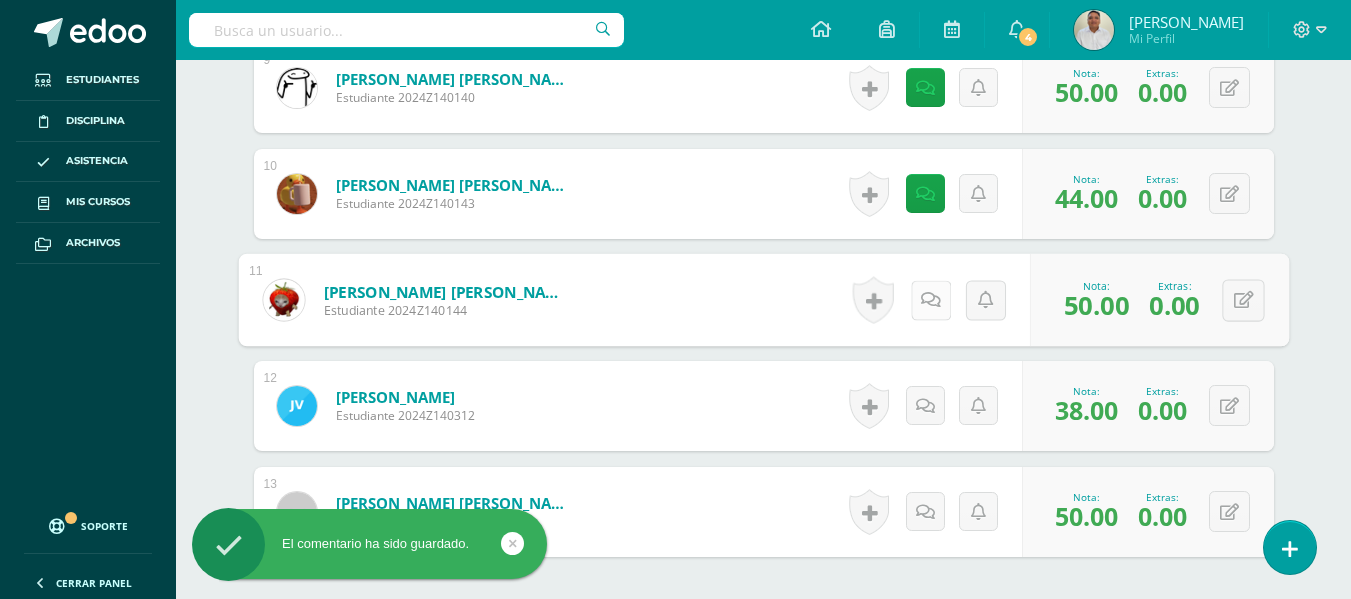 click at bounding box center (931, 299) 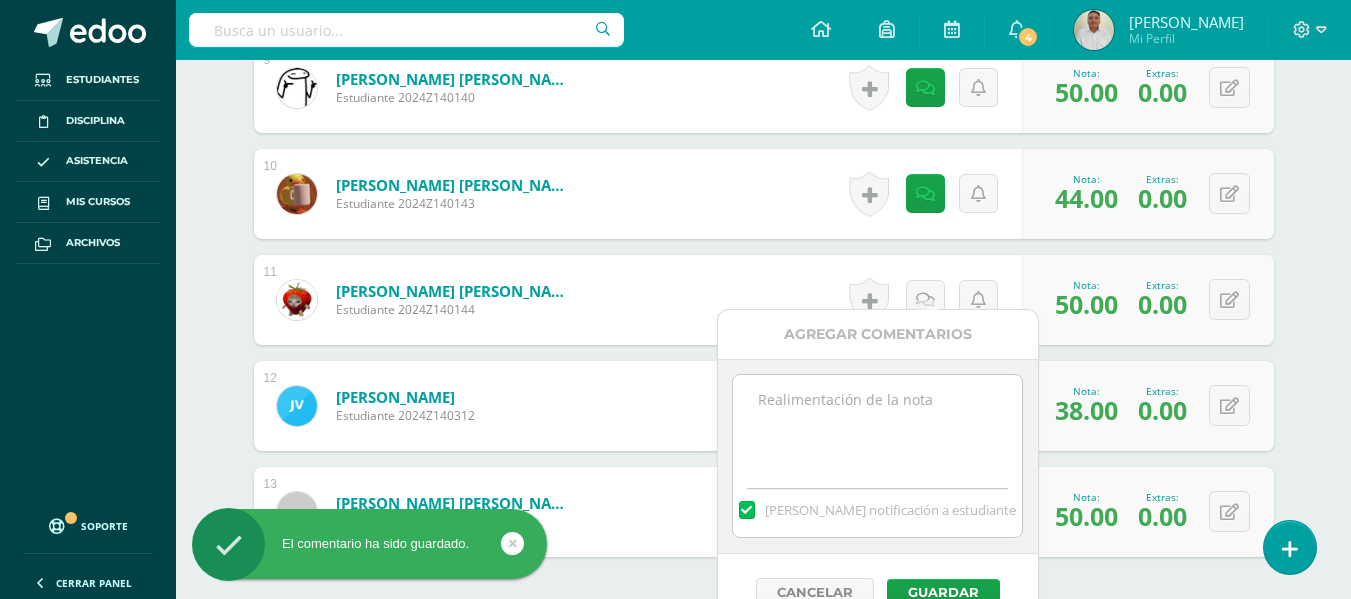 click at bounding box center (877, 425) 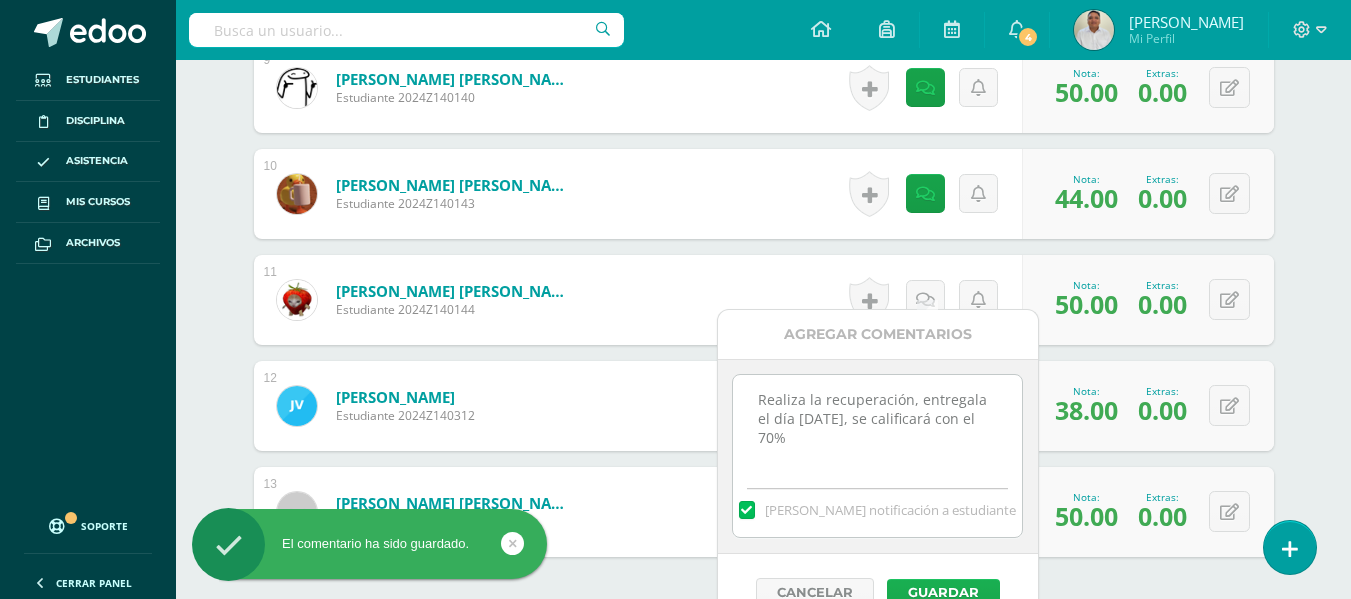 type on "Realiza la recuperación, entregala el día 15 de julio de 2025, se calificará con el 70%" 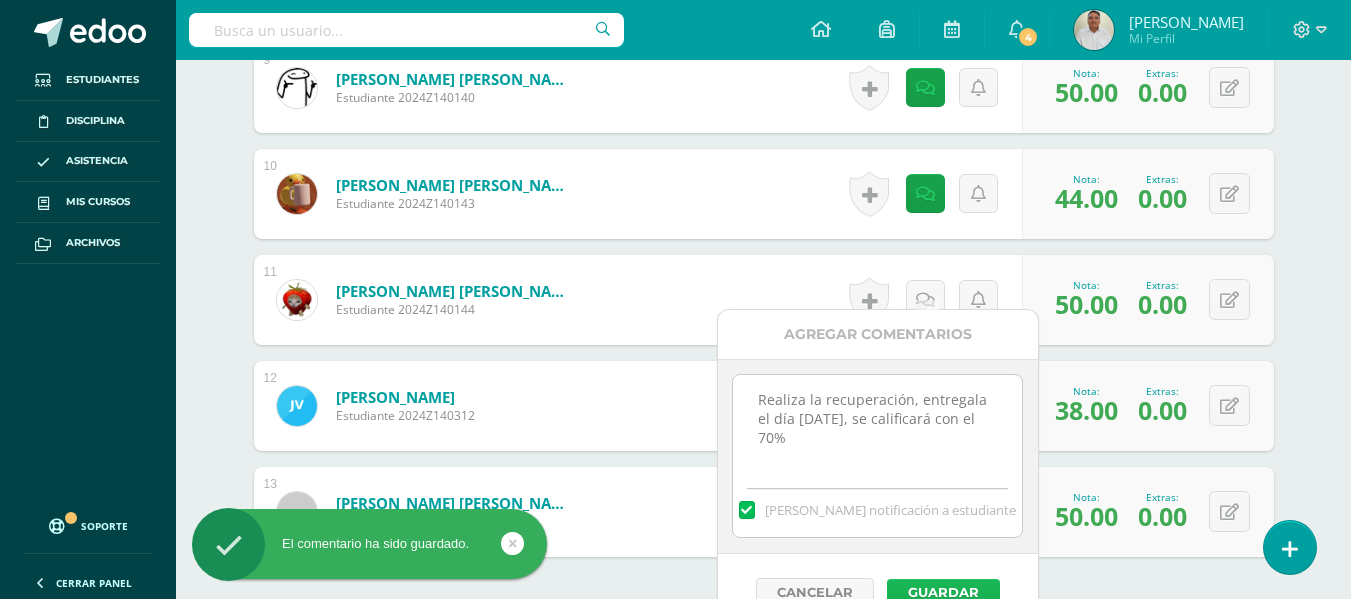 click on "Guardar" at bounding box center (943, 592) 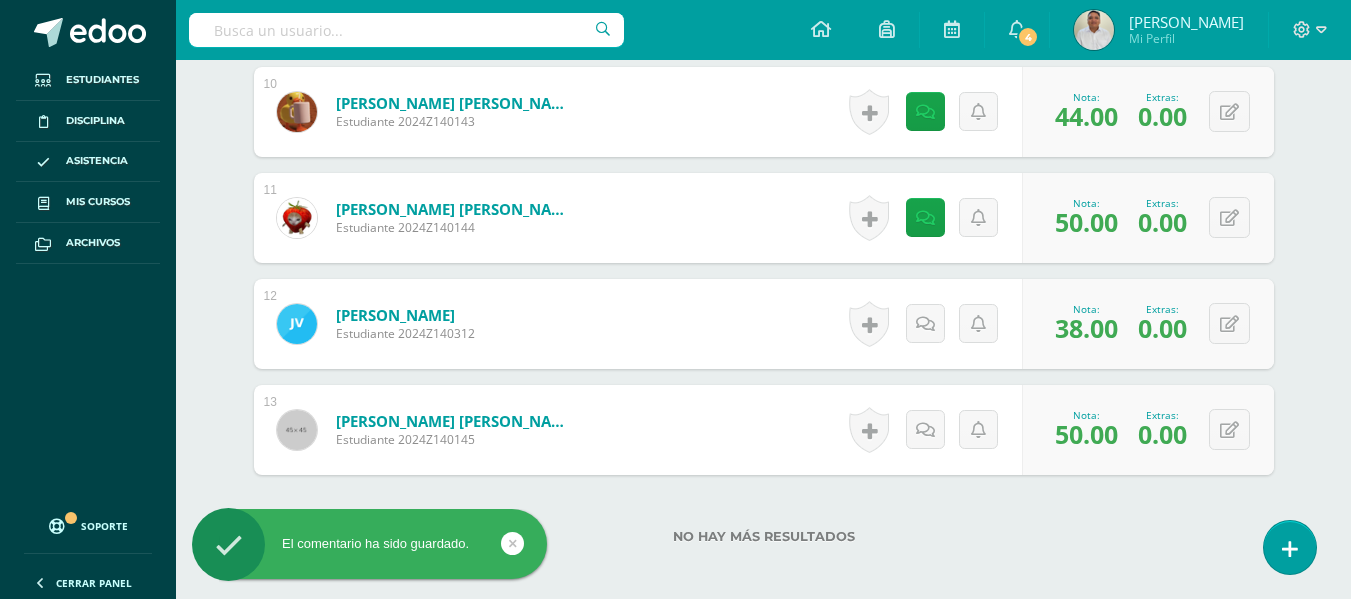 scroll, scrollTop: 1843, scrollLeft: 0, axis: vertical 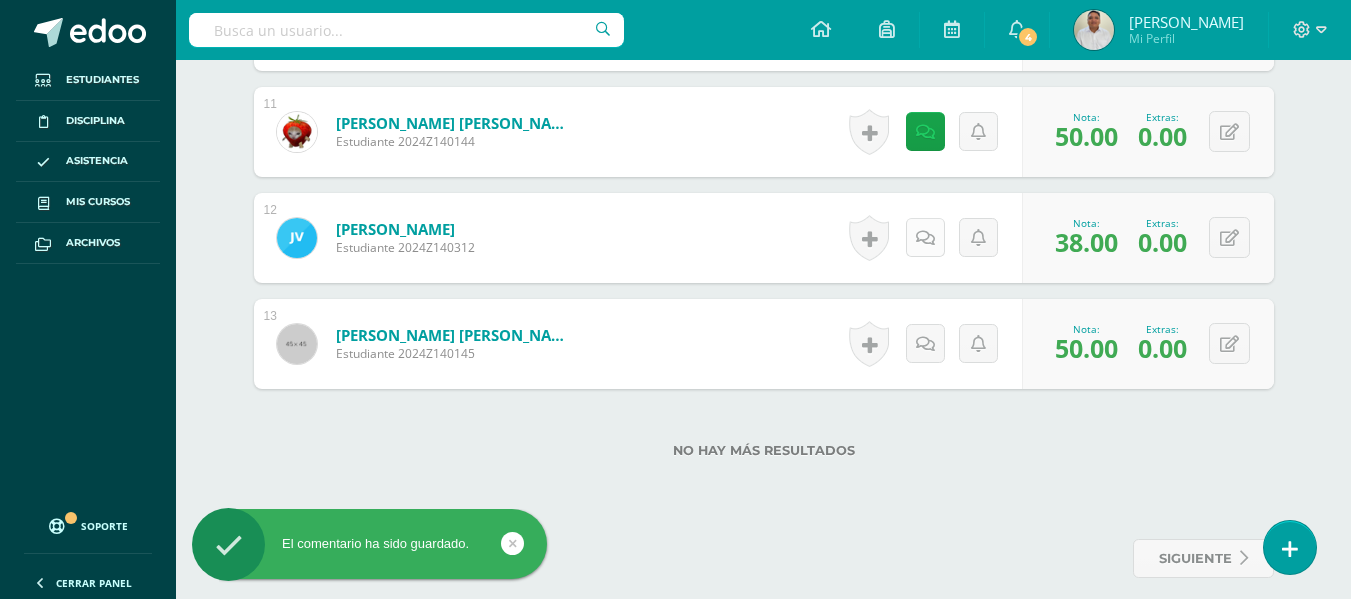 click at bounding box center [925, 237] 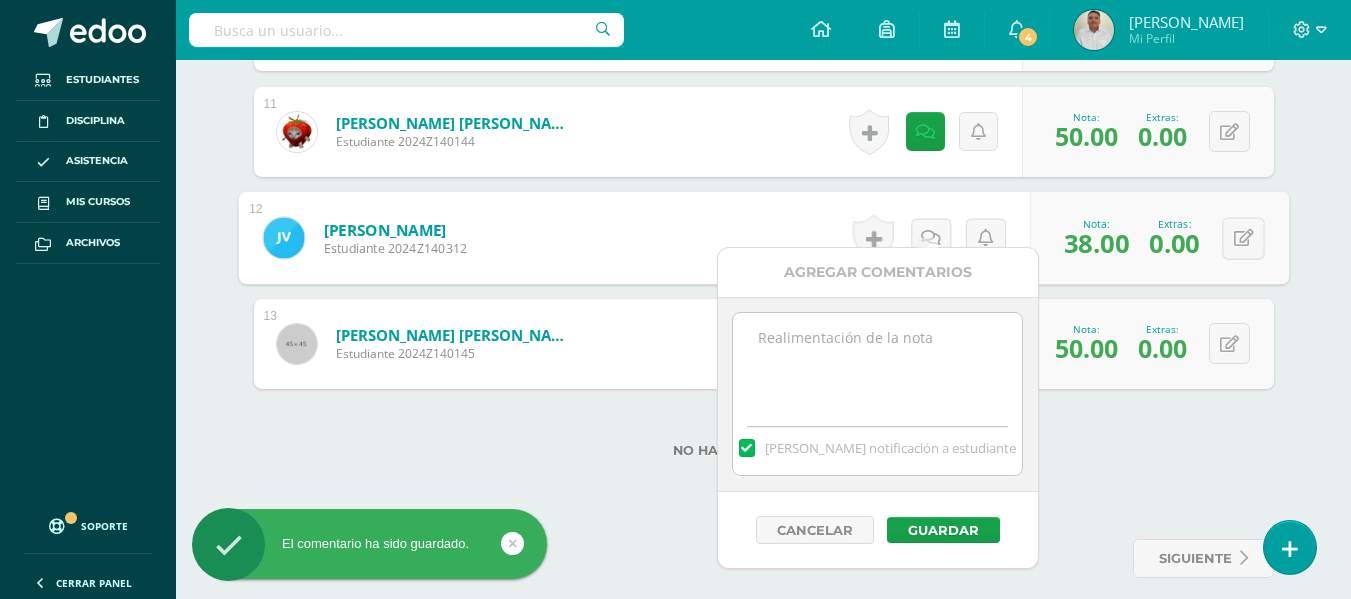 click at bounding box center [877, 363] 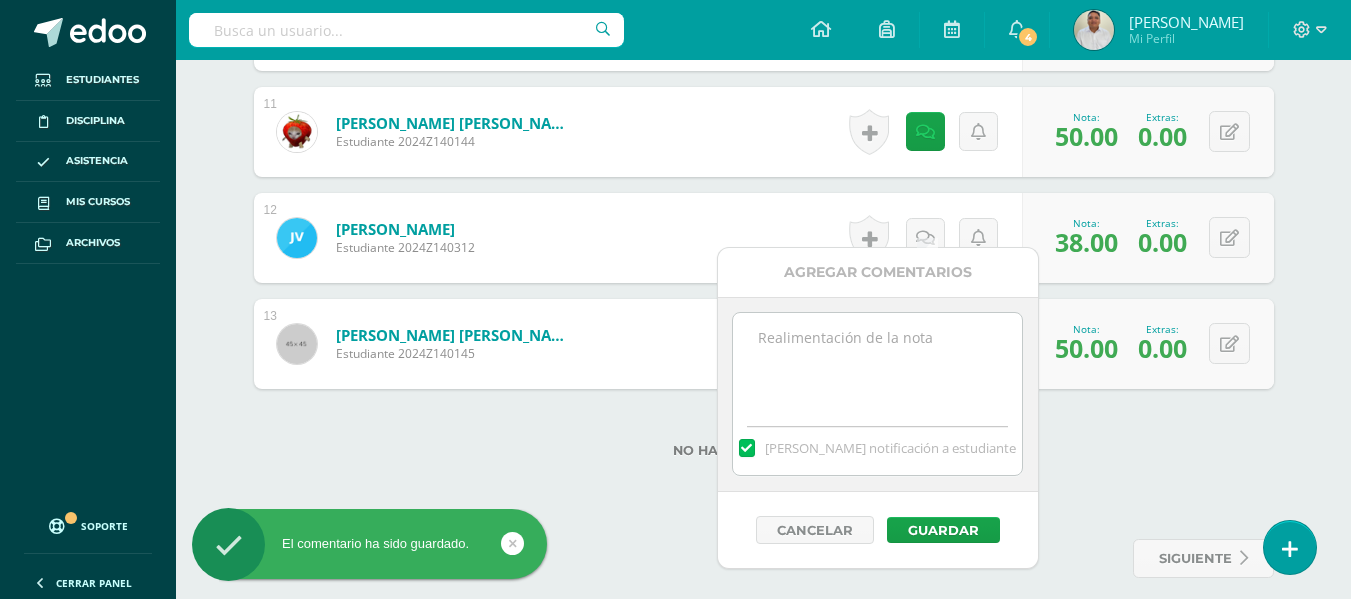 paste on "Realiza la recuperación, entregala el día 15 de julio de 2025, se calificará con el 70%" 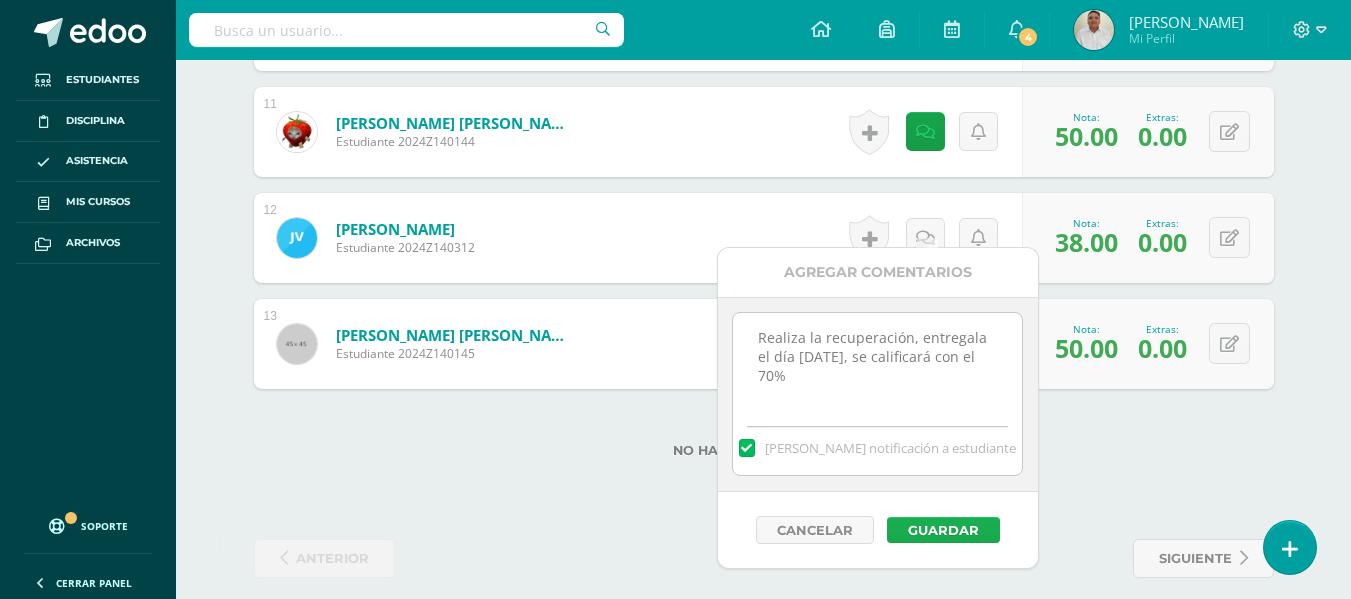 type on "Realiza la recuperación, entregala el día 15 de julio de 2025, se calificará con el 70%" 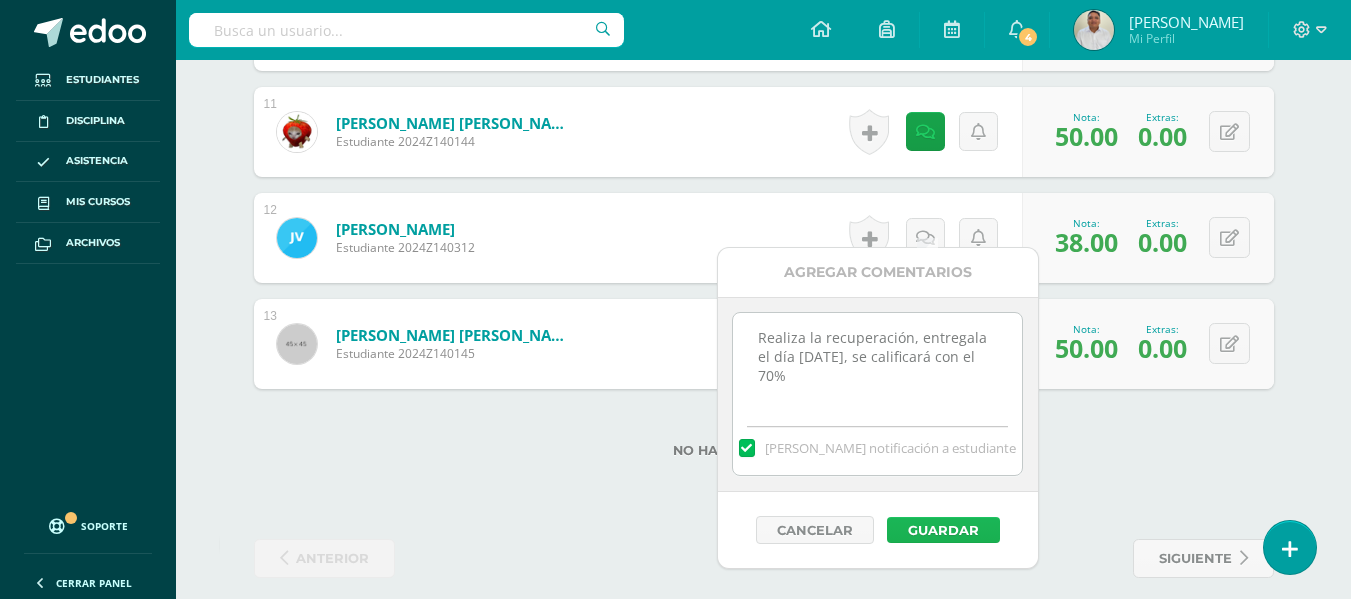 click on "Guardar" at bounding box center [943, 530] 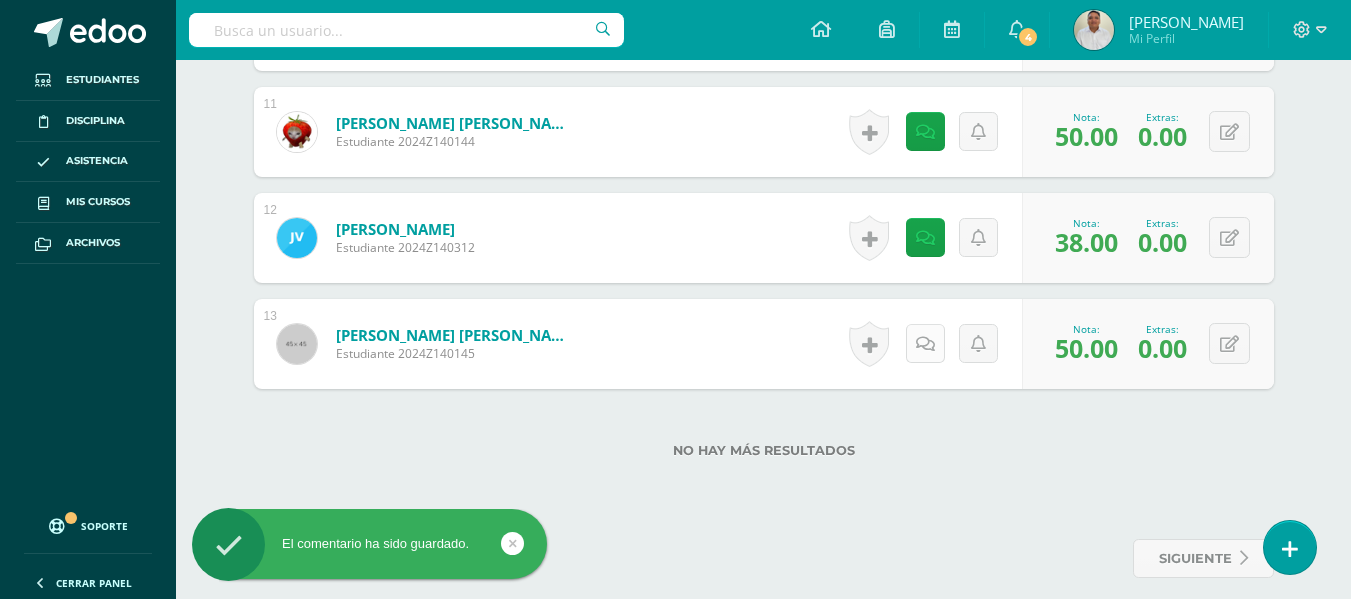 click at bounding box center (925, 343) 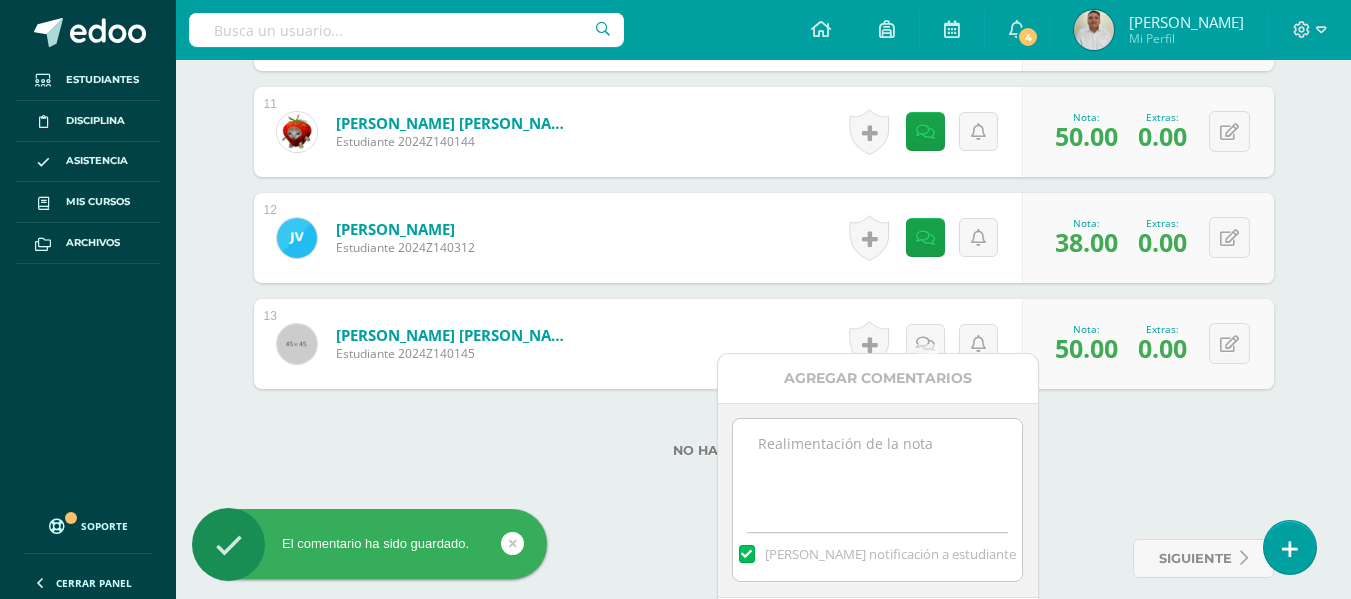 click at bounding box center (877, 469) 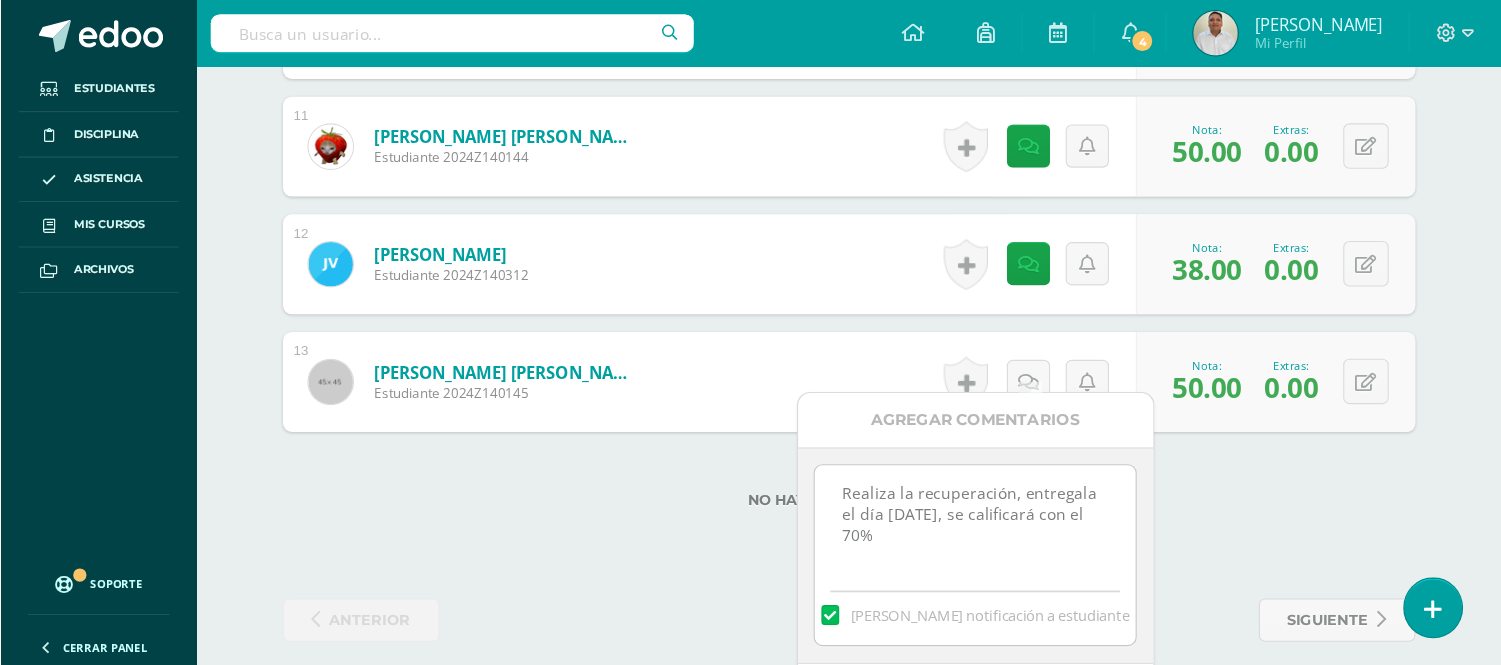 scroll, scrollTop: 1843, scrollLeft: 0, axis: vertical 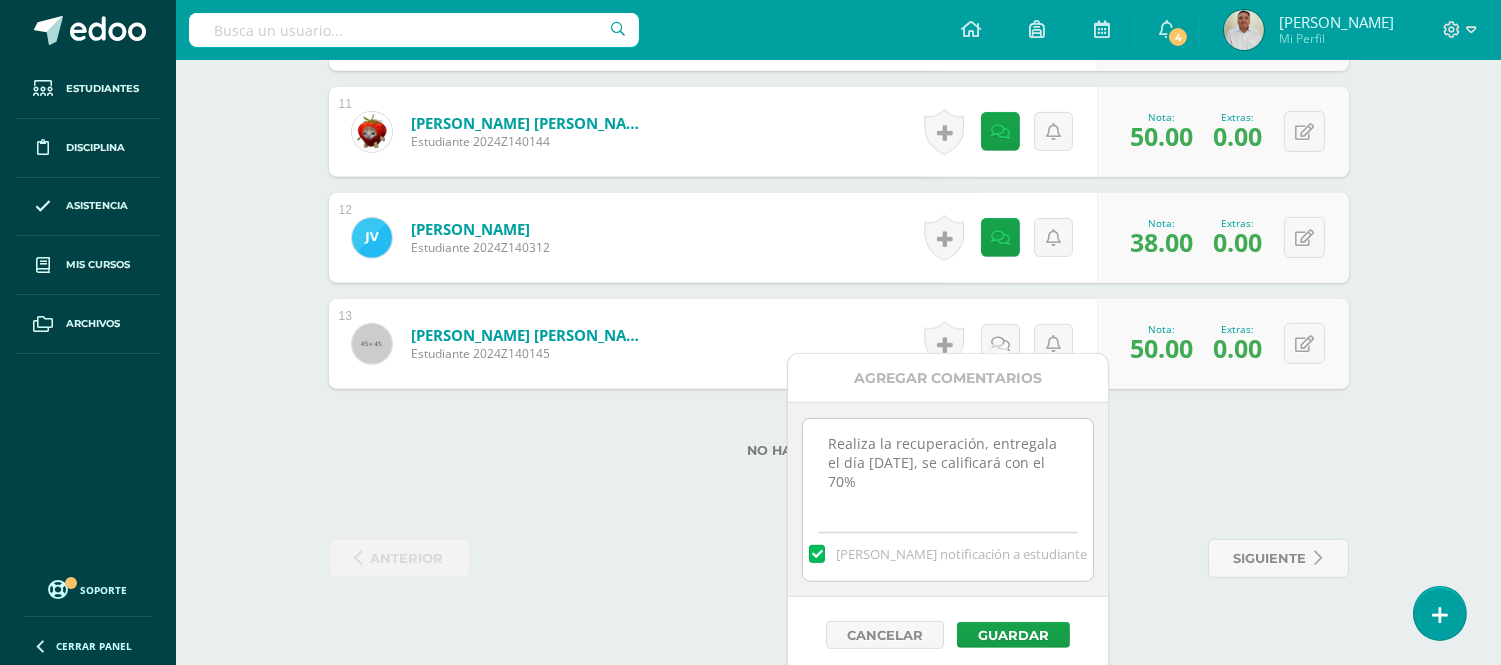 type on "Realiza la recuperación, entregala el día 15 de julio de 2025, se calificará con el 70%" 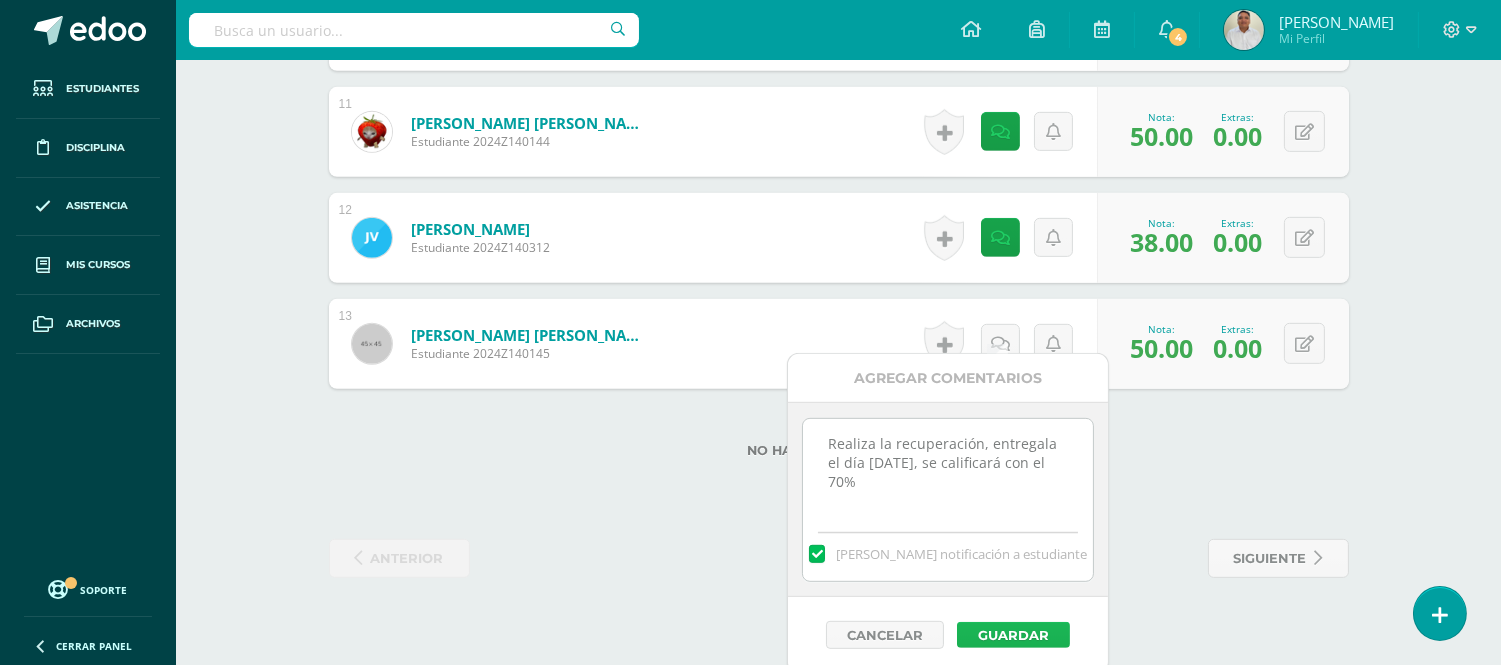 drag, startPoint x: 1365, startPoint y: 5, endPoint x: 976, endPoint y: 630, distance: 736.1698 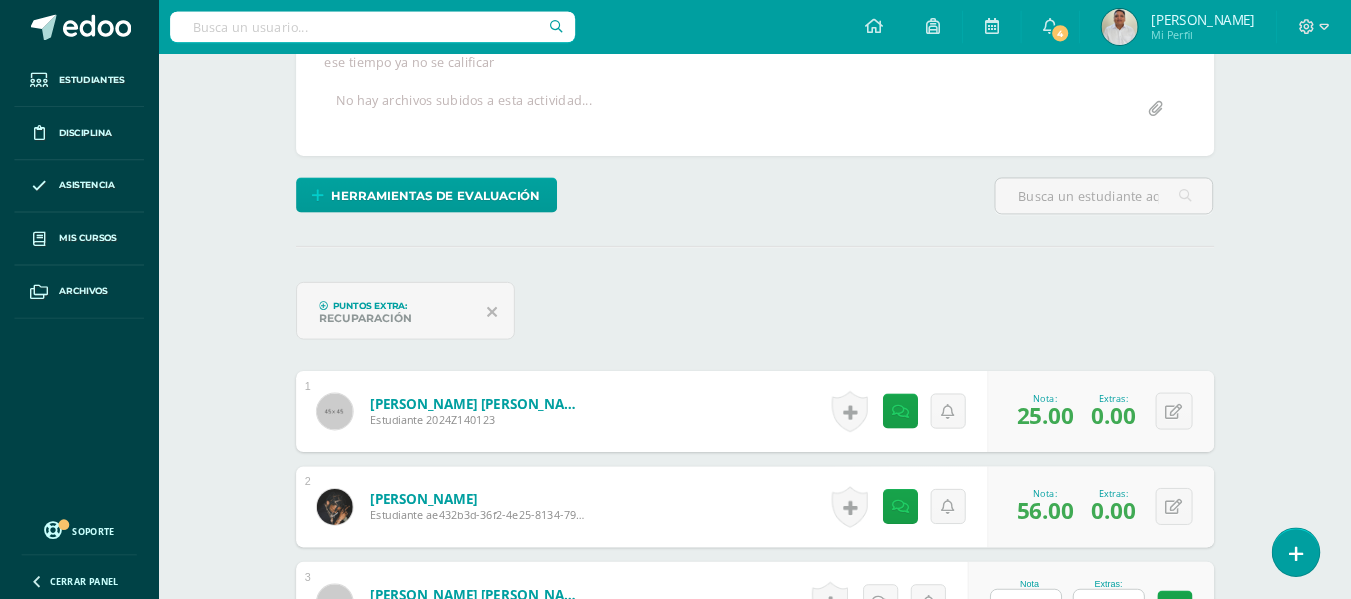 scroll, scrollTop: 459, scrollLeft: 0, axis: vertical 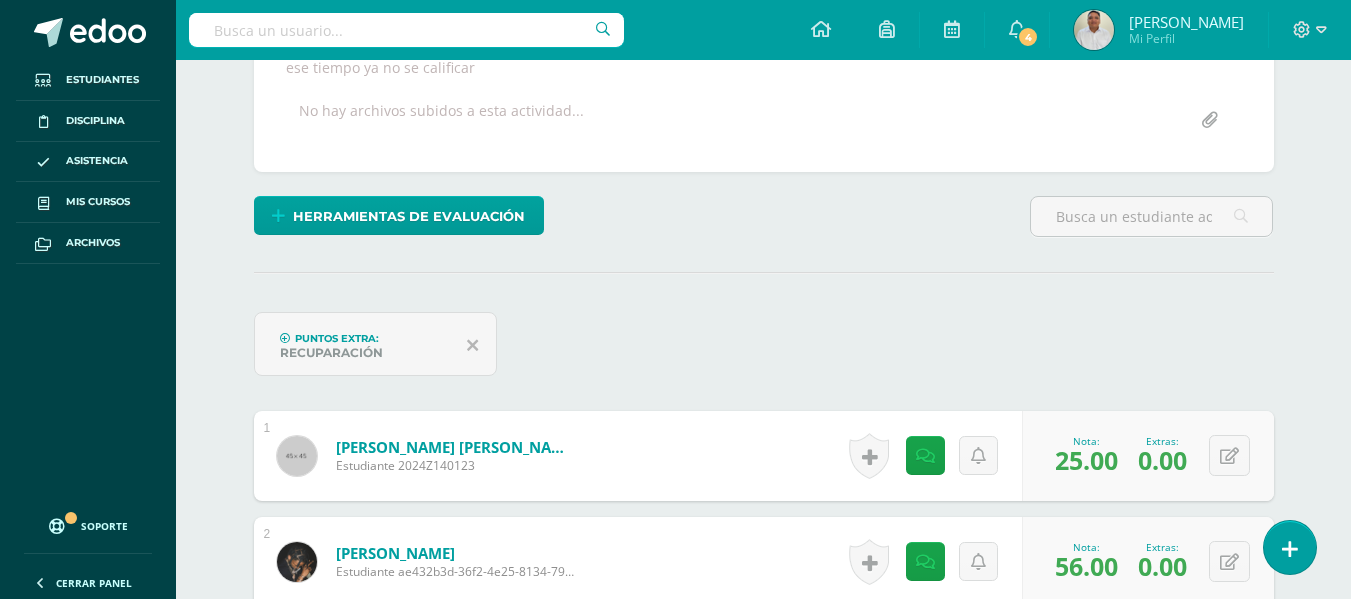 drag, startPoint x: 1476, startPoint y: 0, endPoint x: 868, endPoint y: 274, distance: 666.8883 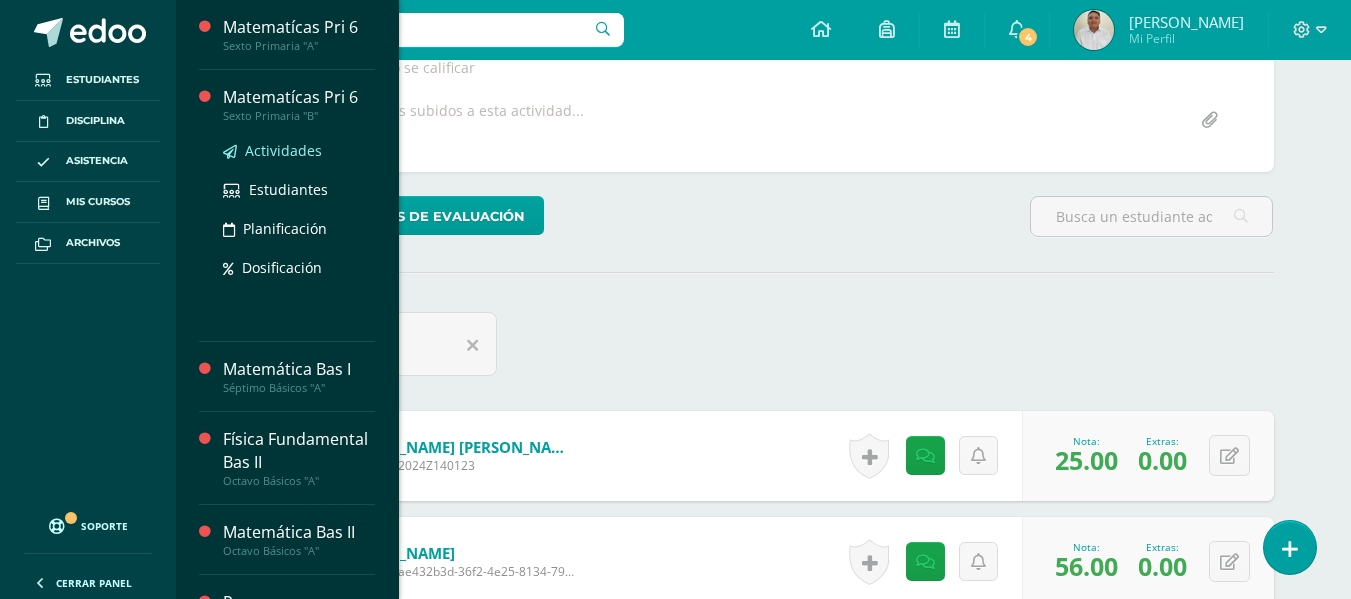 click on "Actividades" at bounding box center [283, 150] 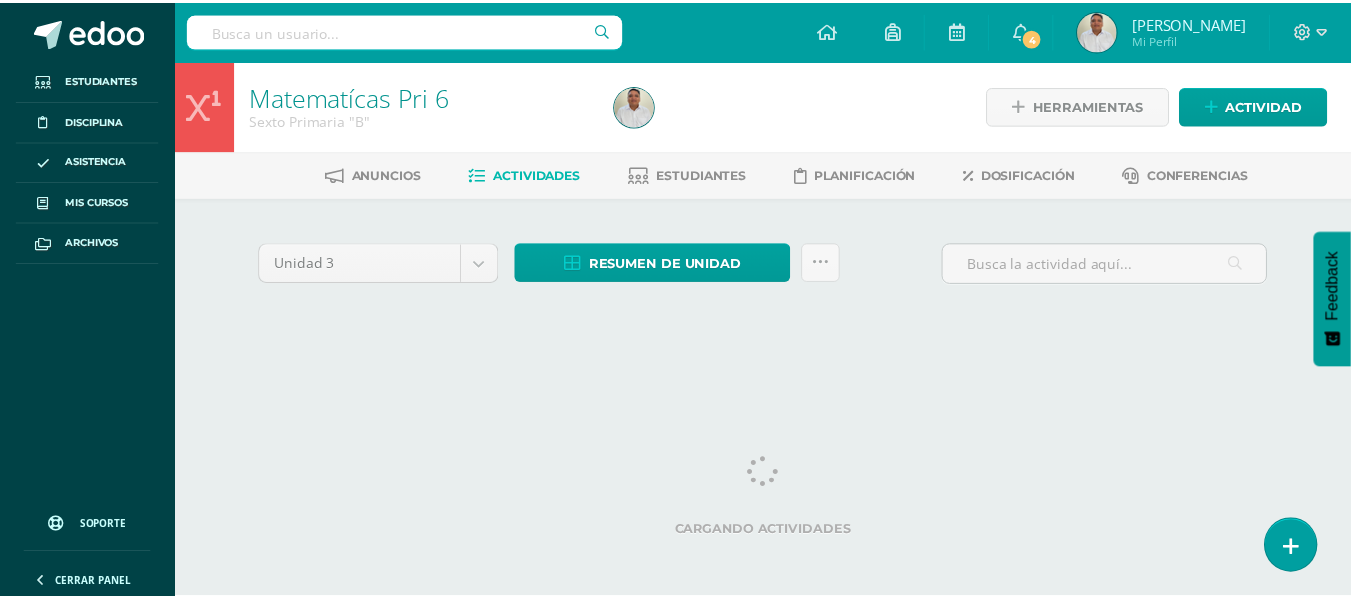 scroll, scrollTop: 0, scrollLeft: 0, axis: both 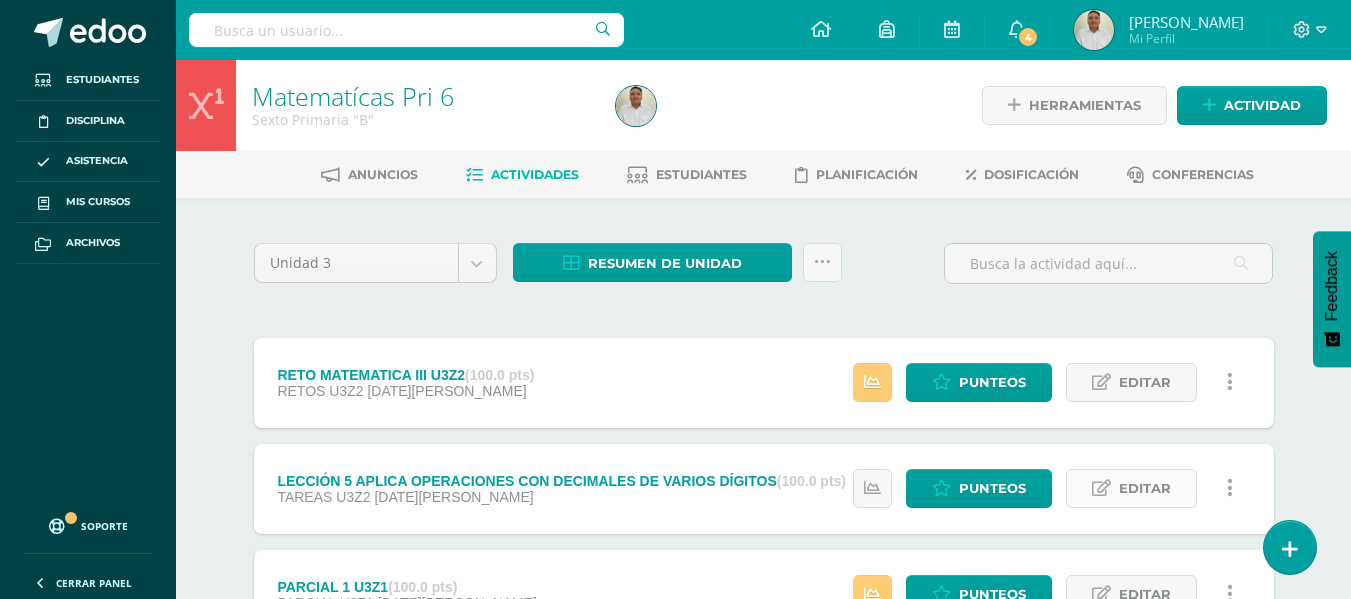click on "Editar" at bounding box center [1145, 488] 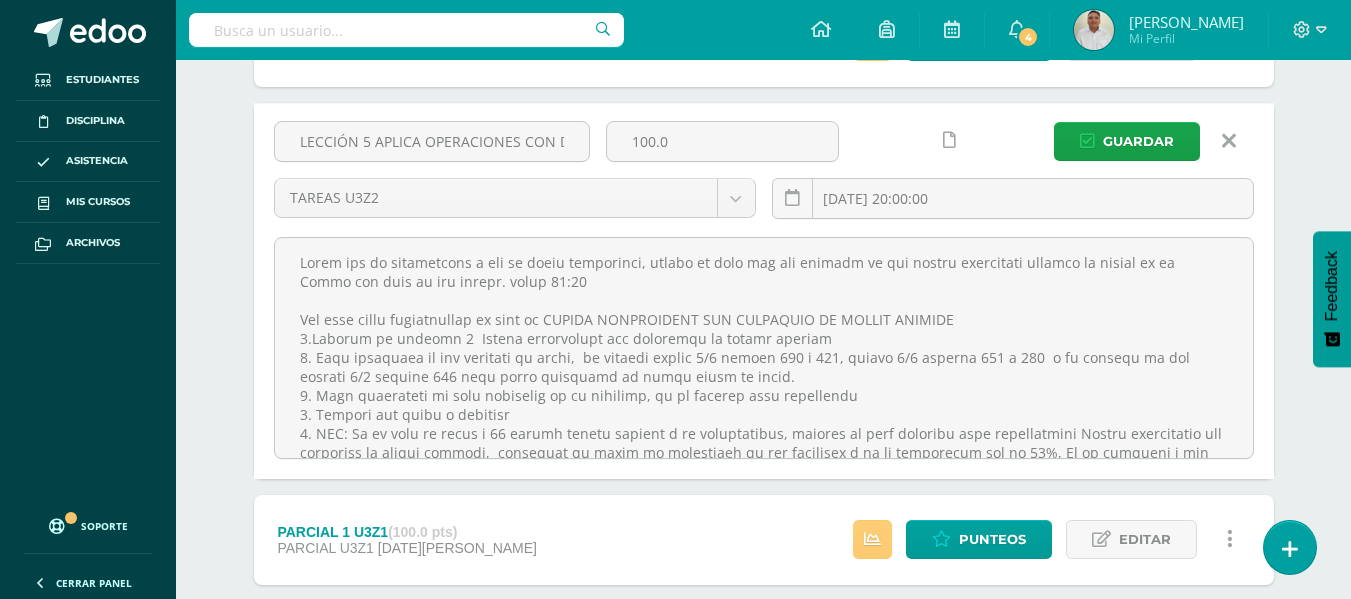 scroll, scrollTop: 363, scrollLeft: 0, axis: vertical 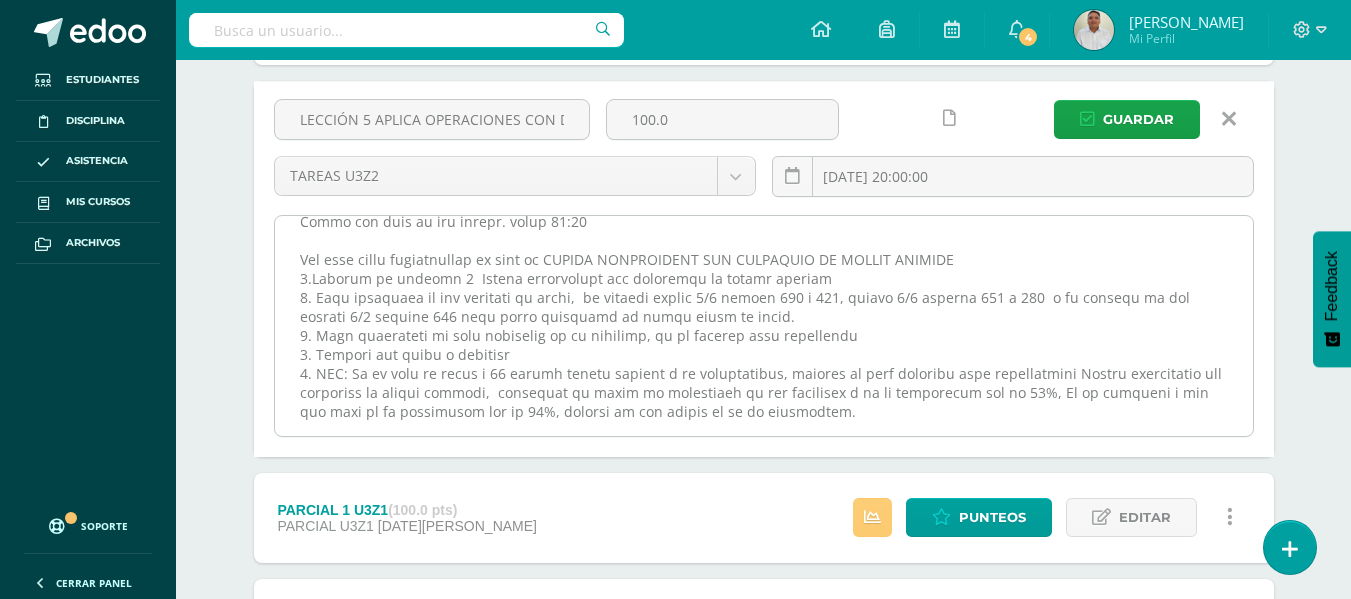 drag, startPoint x: 287, startPoint y: 243, endPoint x: 1129, endPoint y: 419, distance: 860.19763 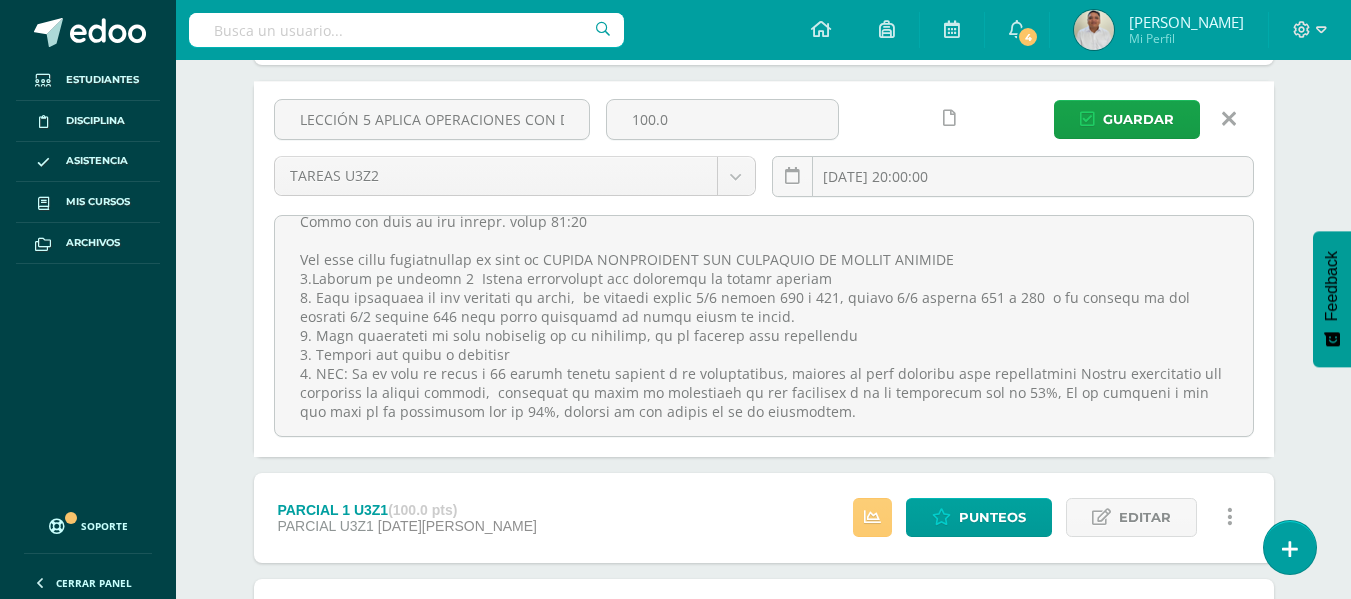 scroll, scrollTop: 0, scrollLeft: 0, axis: both 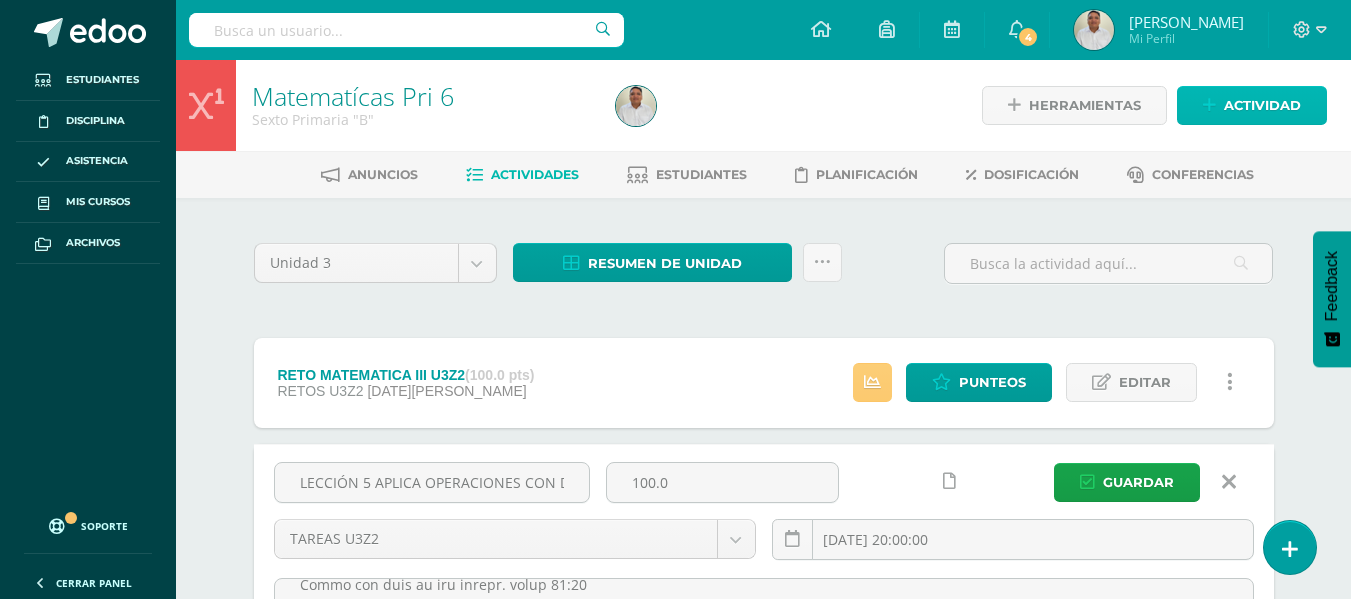 click on "Actividad" at bounding box center (1262, 105) 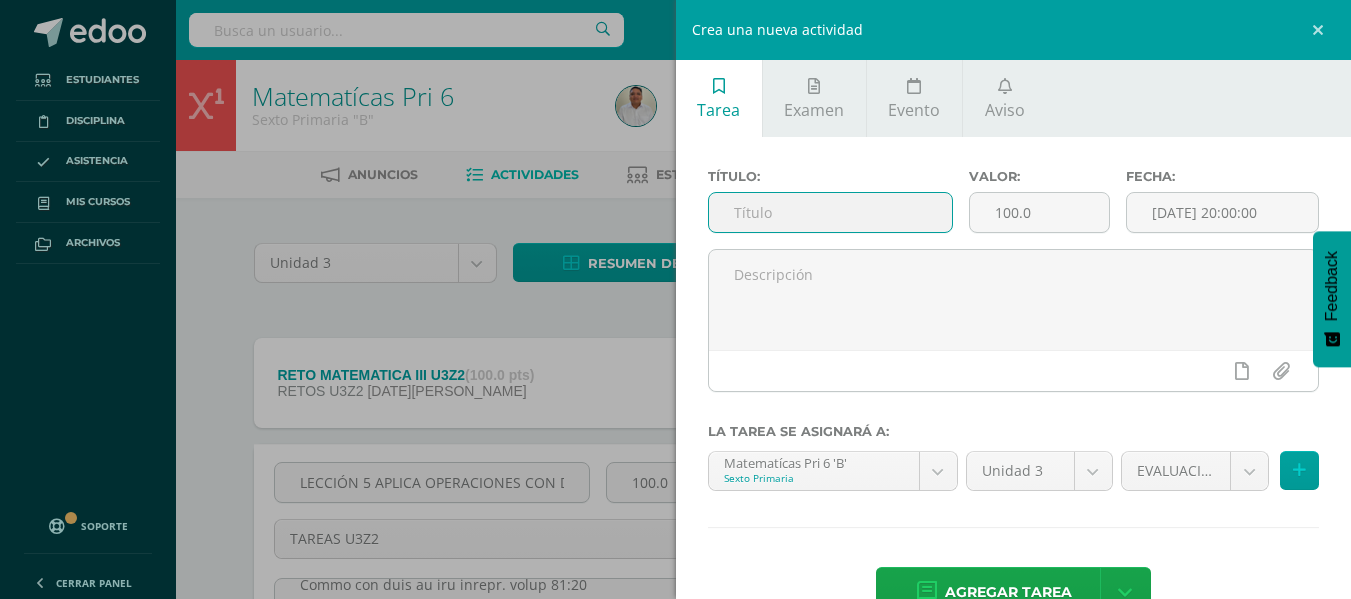 click at bounding box center (830, 212) 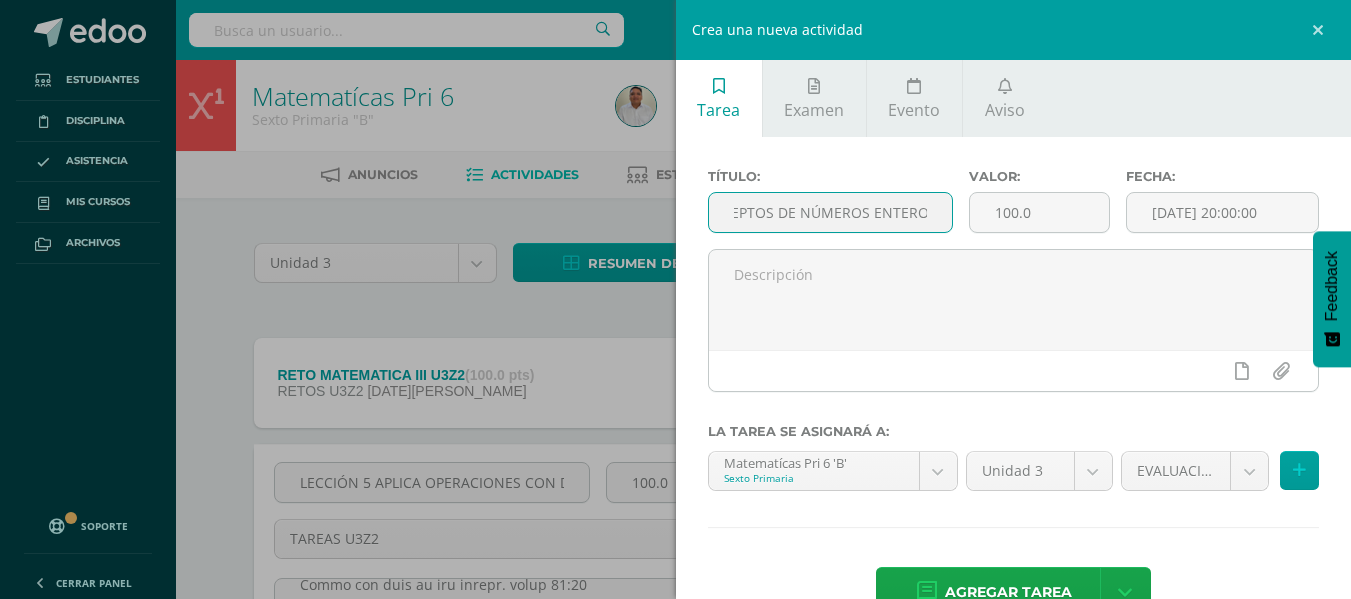 scroll, scrollTop: 0, scrollLeft: 126, axis: horizontal 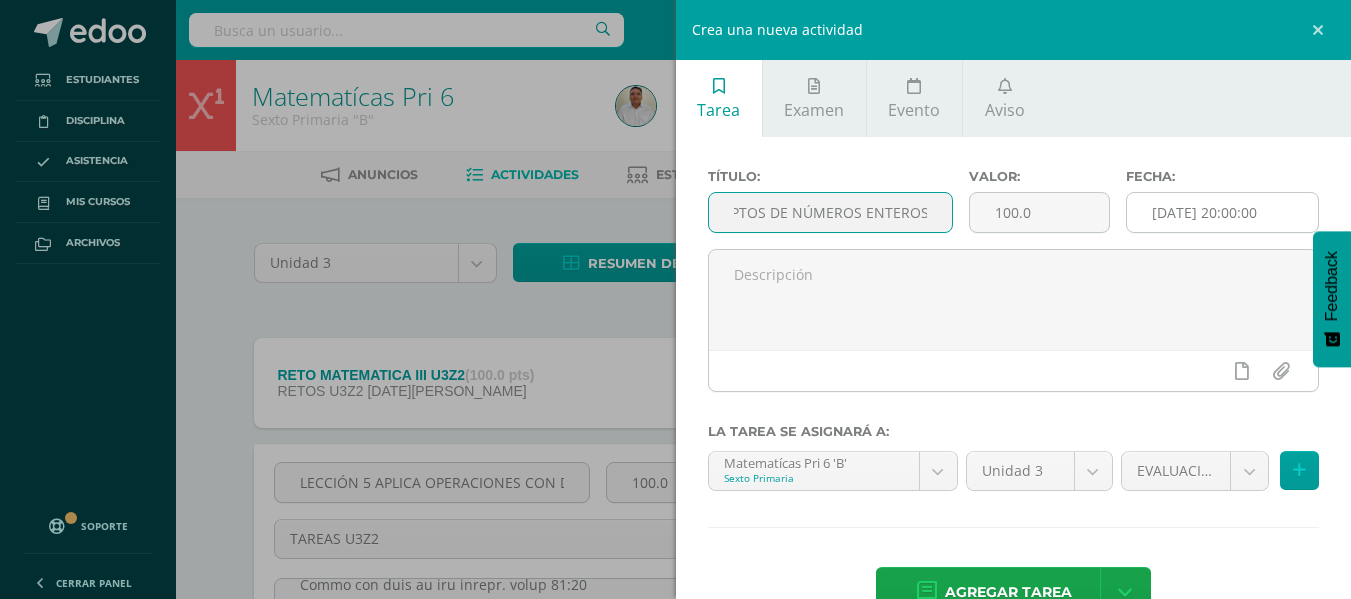 type on "LECCIÓN 1 CONCEPTOS DE NÚMEROS ENTEROS" 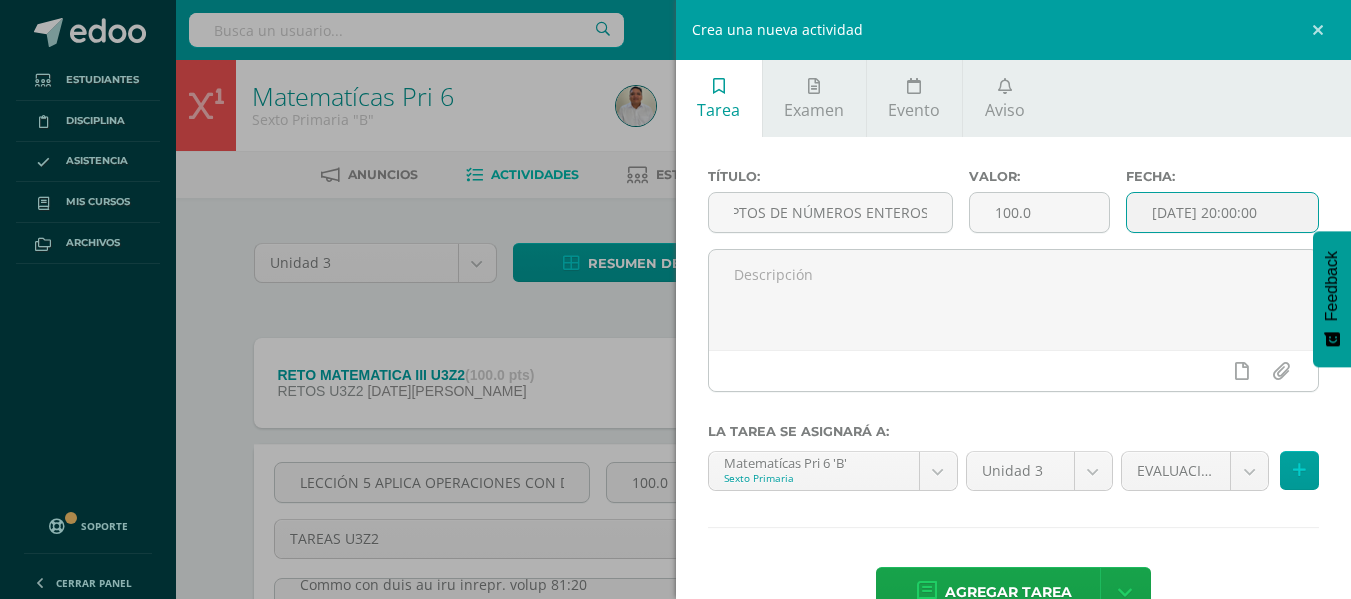 click on "[DATE] 20:00:00" at bounding box center (1222, 212) 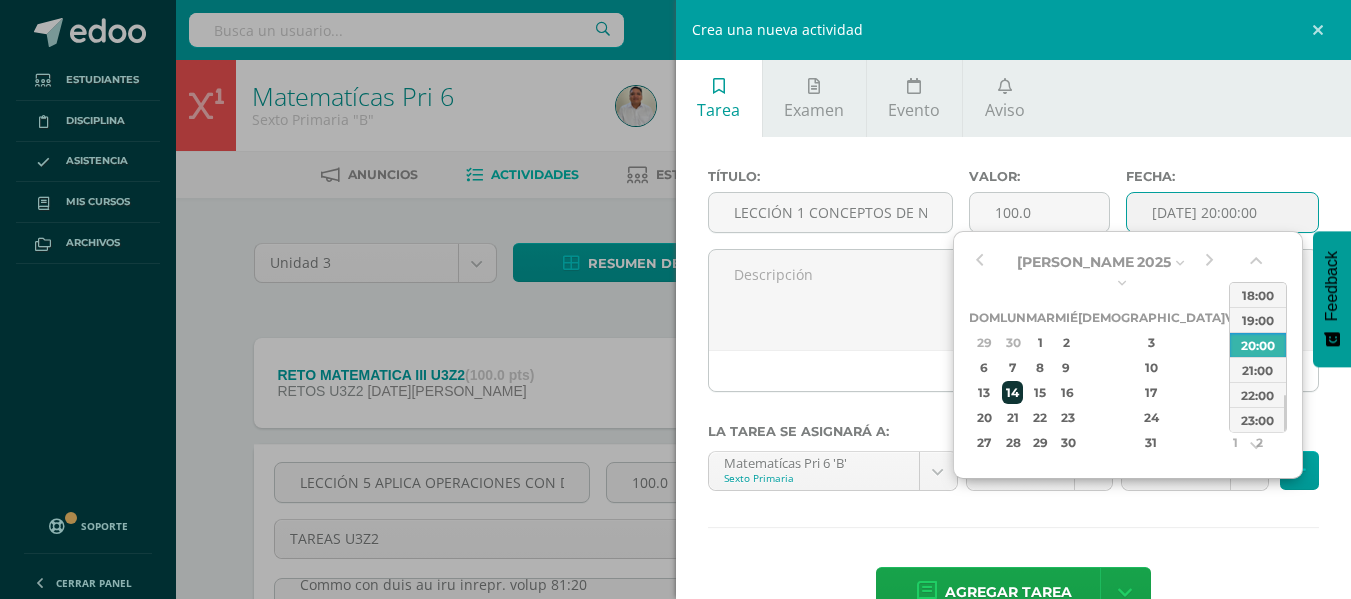 click on "14" at bounding box center (1012, 392) 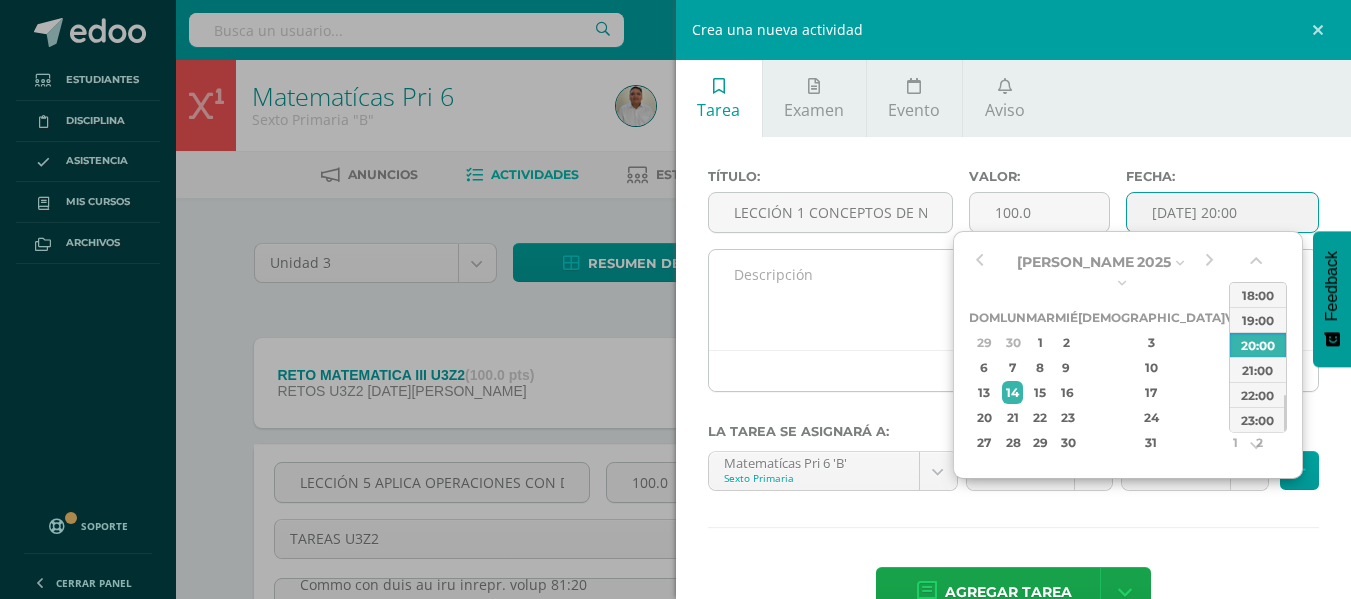 click at bounding box center [1014, 300] 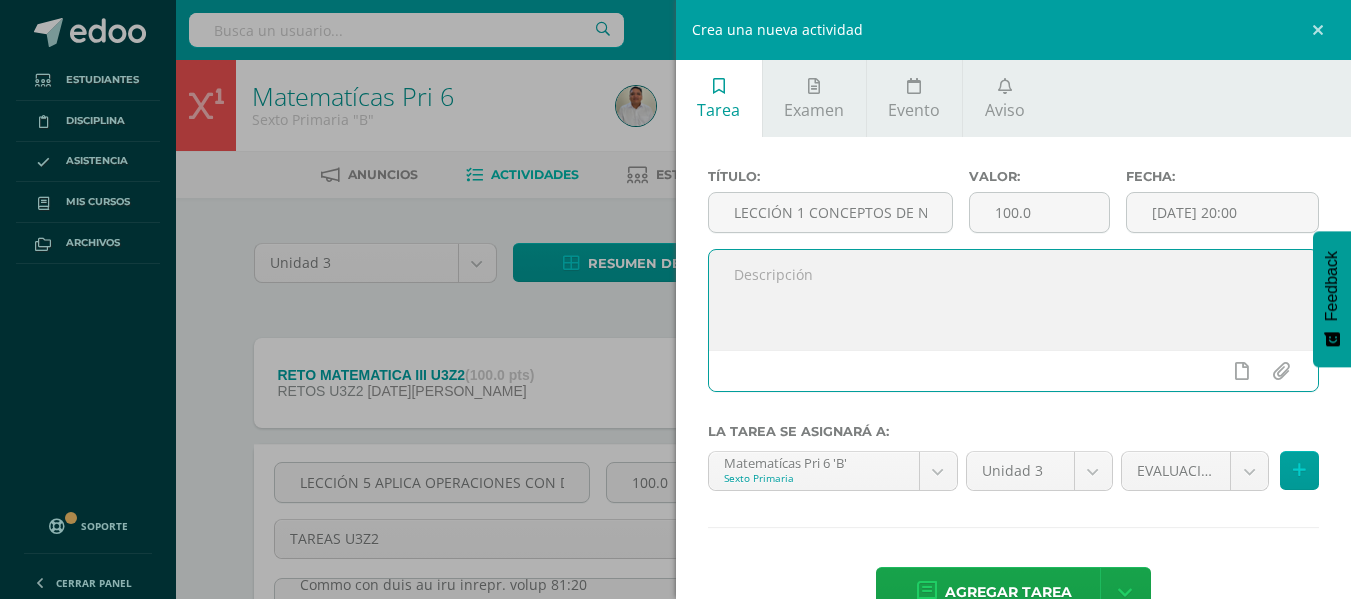paste on "Mirad que no despreciéis a uno de estos pequeñitos, porque os digo que sus ángeles en los cielos contemplan siempre el rostro de mi Padre que está en los cielos. mateo 18:10
Con esta tarea comprenderas el tema de APLICA OPERACIONES CON DECIMALES DE VARIOS DÍGITOS
1.Trabaja la lección 5  Aplica operaciones con decimales de varios dígitos
2. Esta actividad ya fue empezada en clase,  se trabajo martes 1/7 pagina 127 y 128, jueves 3/7 paginas 129 y 130  y se trabajo el día viernes 4/7 paginas 130 cada parte trabajada en clase tiene un sello.
3. Deja constancia de cada ejercicio en tu cuaderno, no se admiten solo respuestas
4. Trabaja con orden y limpieza
6. PMA: Si tu nota es menor a 70 puntos tienes derecho a tu recuperación, realiza la hoja nombrada como recuperación Aplica operaciones con decimales de varios dígitos,  entregalo en hojas de cuadricula al día siguiente y se te calificara con el 70%, Si lo entregas a los dos días se te calificará con el 50%, después de ese tiempo ya no se calificará...." 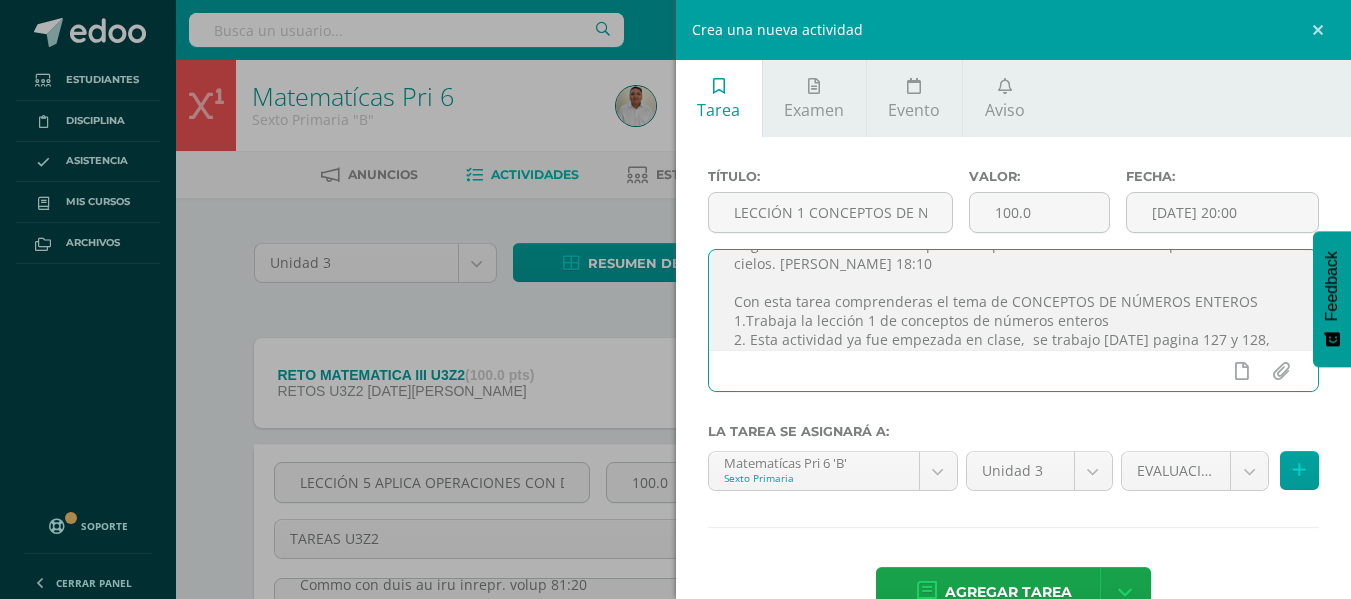 scroll, scrollTop: 68, scrollLeft: 0, axis: vertical 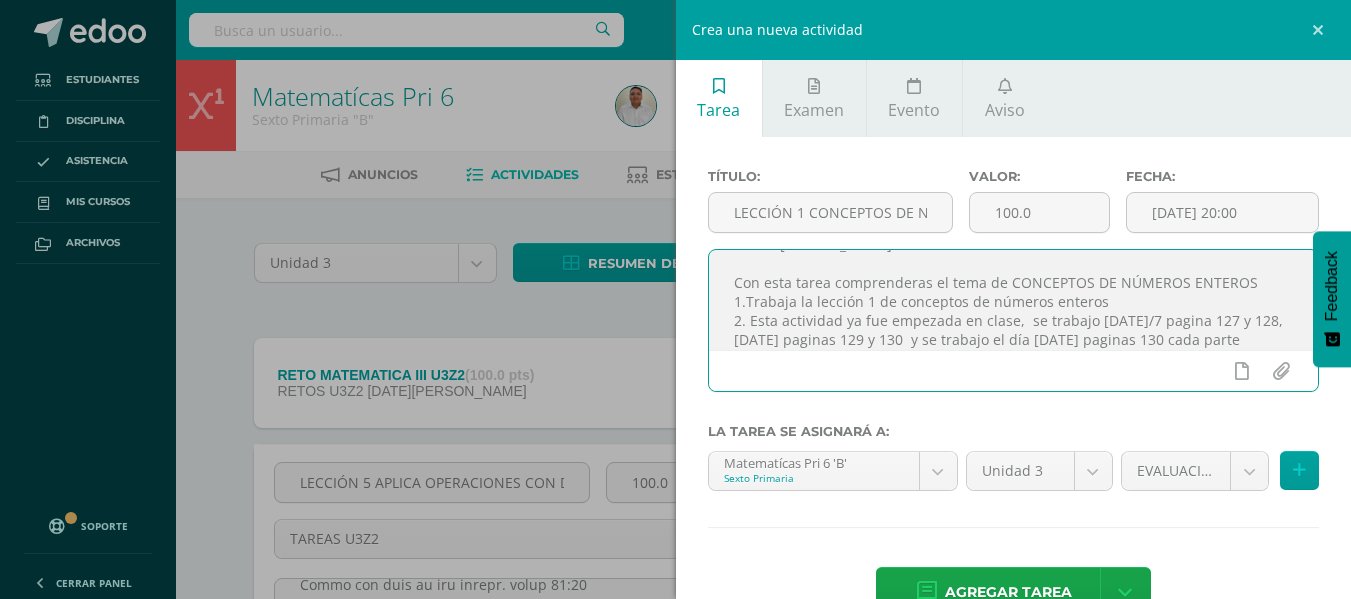 click on "Mirad que no despreciéis a uno de estos pequeñitos, porque os digo que sus ángeles en los cielos contemplan siempre el rostro de mi Padre que está en los cielos. mateo 18:10
Con esta tarea comprenderas el tema de CONCEPTOS DE NÚMEROS ENTEROS
1.Trabaja la lección 1 de conceptos de números enteros
2. Esta actividad ya fue empezada en clase,  se trabajo Martes/7 pagina 127 y 128, jueves 3/7 paginas 129 y 130  y se trabajo el día viernes 4/7 paginas 130 cada parte trabajada en clase tiene un sello.
3. Deja constancia de cada ejercicio en tu cuaderno, no se admiten solo respuestas
4. Trabaja con orden y limpieza
6. PMA: Si tu nota es menor a 70 puntos tienes derecho a tu recuperación, realiza la hoja nombrada como recuperación Aplica operaciones con decimales de varios dígitos,  entregalo en hojas de cuadricula al día siguiente y se te calificara con el 70%, Si lo entregas a los dos días se te calificará con el 50%, después de ese tiempo ya no se calificará." at bounding box center [1014, 300] 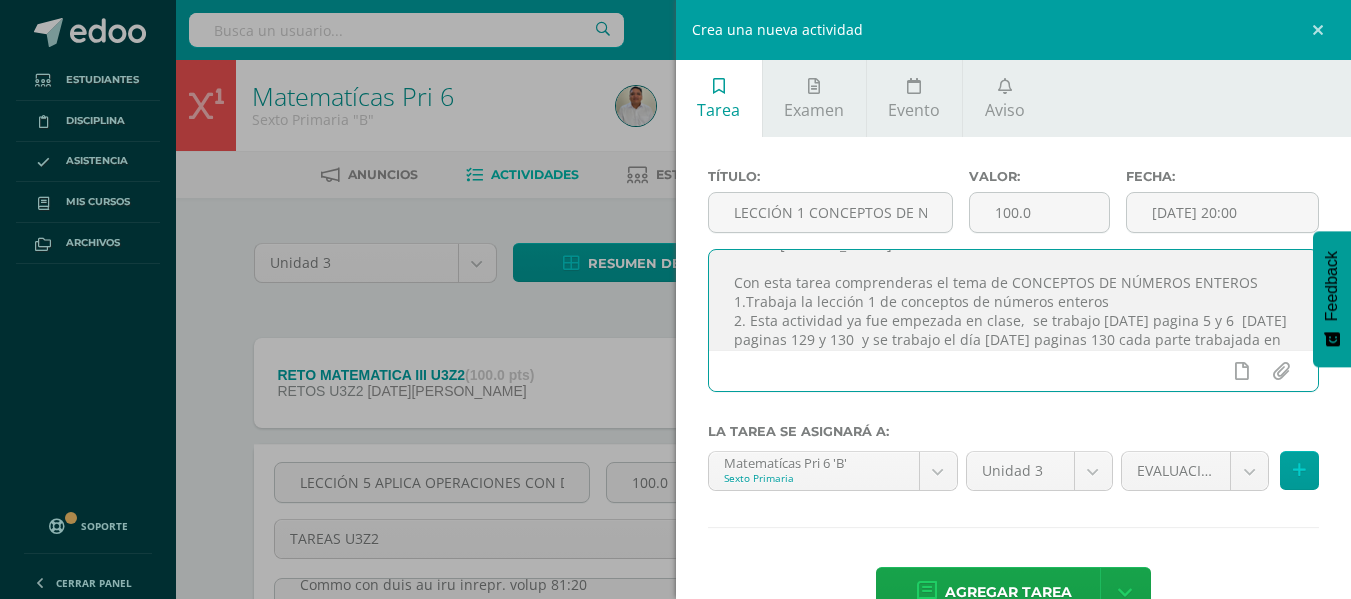 click on "Mirad que no despreciéis a uno de estos pequeñitos, porque os digo que sus ángeles en los cielos contemplan siempre el rostro de mi Padre que está en los cielos. mateo 18:10
Con esta tarea comprenderas el tema de CONCEPTOS DE NÚMEROS ENTEROS
1.Trabaja la lección 1 de conceptos de números enteros
2. Esta actividad ya fue empezada en clase,  se trabajo Martes 8/7 pagina 5 y 6  jueves 3/7 paginas 129 y 130  y se trabajo el día viernes 4/7 paginas 130 cada parte trabajada en clase tiene un sello.
3. Deja constancia de cada ejercicio en tu cuaderno, no se admiten solo respuestas
4. Trabaja con orden y limpieza
6. PMA: Si tu nota es menor a 70 puntos tienes derecho a tu recuperación, realiza la hoja nombrada como recuperación Aplica operaciones con decimales de varios dígitos,  entregalo en hojas de cuadricula al día siguiente y se te calificara con el 70%, Si lo entregas a los dos días se te calificará con el 50%, después de ese tiempo ya no se calificará." at bounding box center (1014, 300) 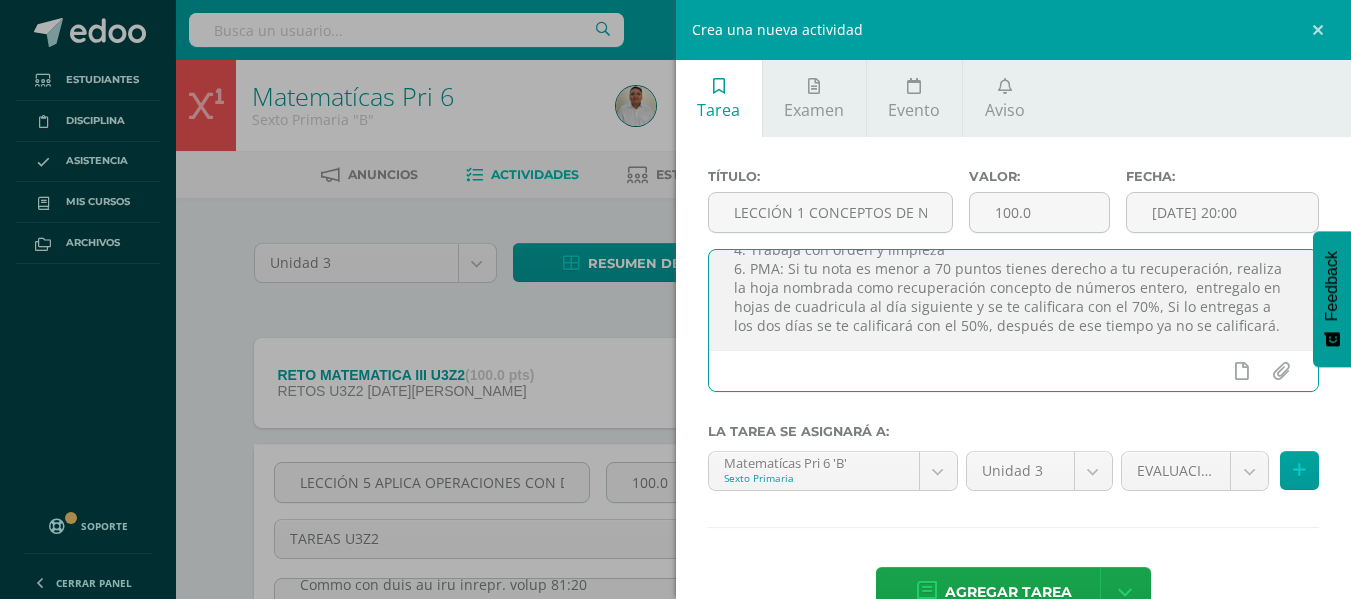 scroll, scrollTop: 220, scrollLeft: 0, axis: vertical 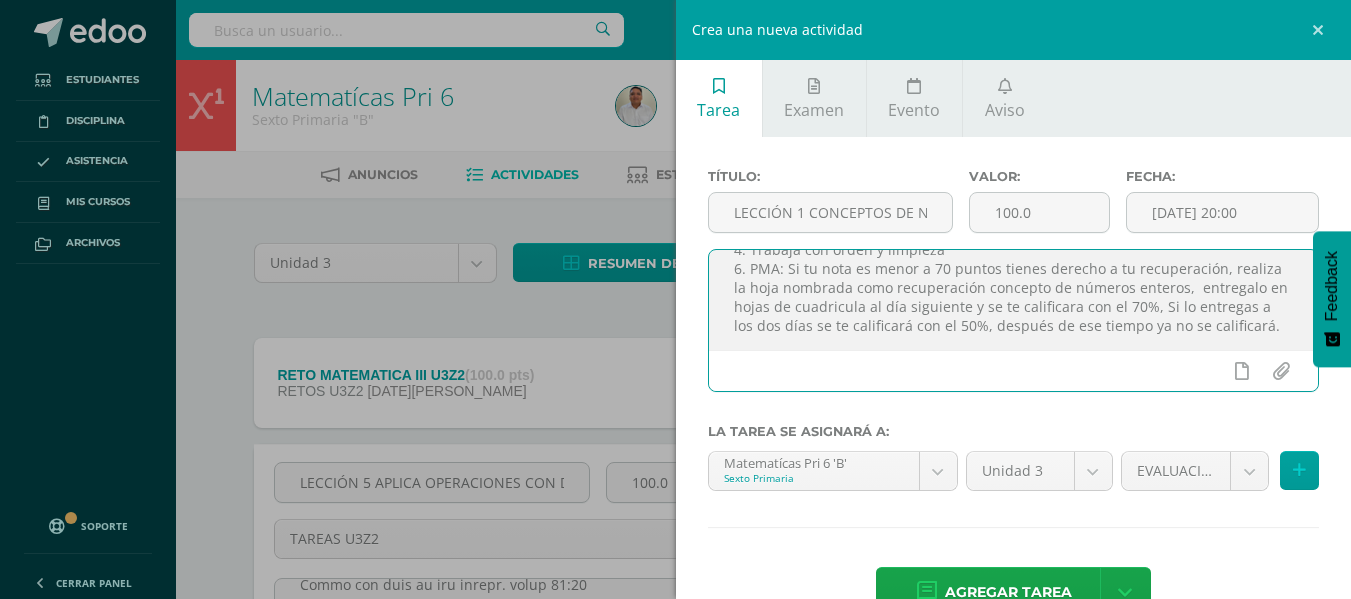 type on "Mirad que no despreciéis a uno de estos pequeñitos, porque os digo que sus ángeles en los cielos contemplan siempre el rostro de mi Padre que está en los cielos. [PERSON_NAME] 18:10
Con esta tarea comprenderas el tema de CONCEPTOS DE NÚMEROS ENTEROS
1.Trabaja la lección 1 de conceptos de números enteros
2. Esta actividad ya fue empezada en clase,  se trabajo [DATE] pagina 5 y 6  [DATE] paginas 7,8,9,10,11  y  cada parte trabajada en clase tiene un sello.
3. Deja constancia de cada ejercicio en tu cuaderno, no se admiten solo respuestas
4. Trabaja con orden y limpieza
6. PMA: Si tu nota es menor a 70 puntos tienes derecho a tu recuperación, realiza la hoja nombrada como recuperación concepto de números enteros,  entregalo en hojas de cuadricula al día siguiente y se te calificara con el 70%, Si lo entregas a los dos días se te calificará con el 50%, después de ese tiempo ya no se calificará." 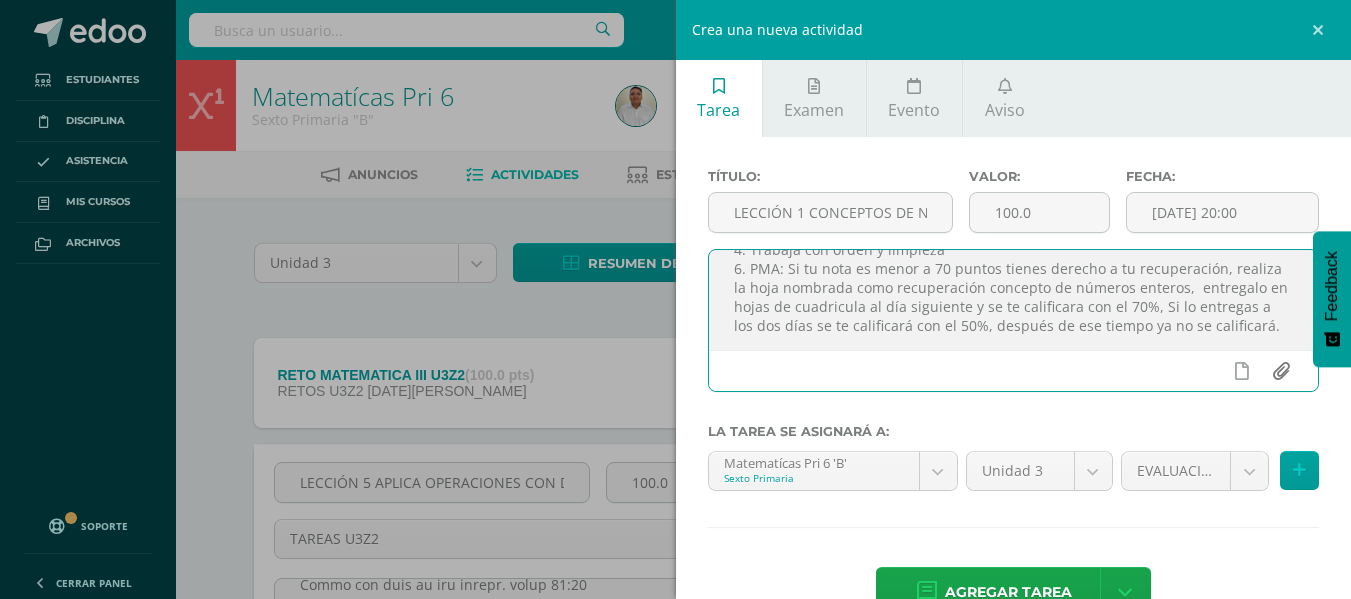 click at bounding box center (1280, 371) 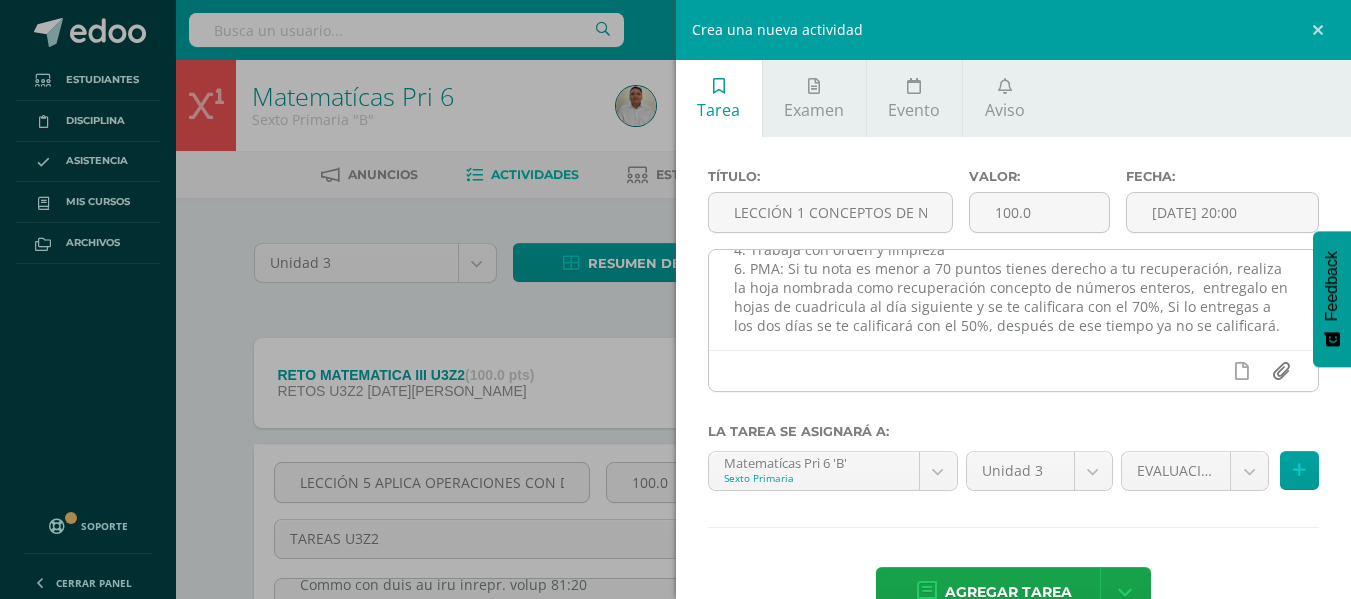 type on "C:\fakepath\RECUPERACIÓN LECCIÓN 1 CONCEPTO DE NUMEROS ENTEROS.pdf" 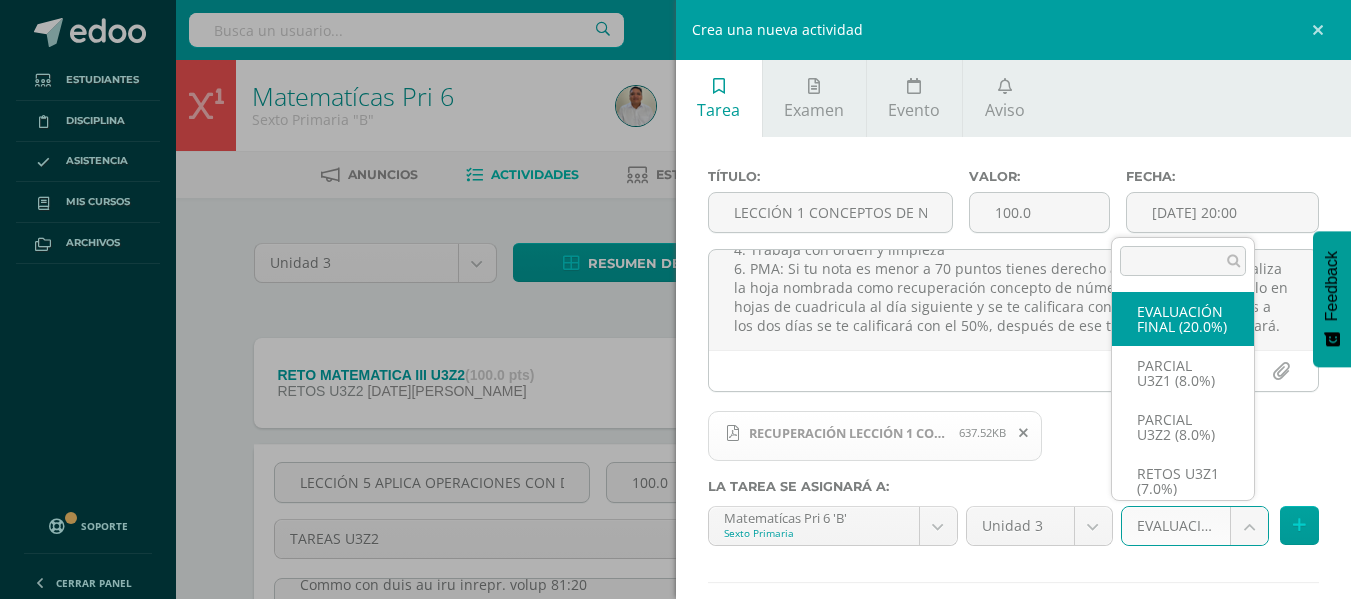click on "Estudiantes Disciplina Asistencia Mis cursos Archivos Soporte
Centro de ayuda
Últimas actualizaciones
10+ Cerrar panel
Matematícas  Pri 6
Sexto
Primaria
"A"
Actividades Estudiantes Planificación Dosificación
Matematícas  Pri 6
Sexto
Primaria
"B"
Actividades Estudiantes Planificación Dosificación
Matemática  Bas I
Séptimo
Básicos
"A"
Actividades Estudiantes Planificación Dosificación
Física Fundamental  Bas II
Actividades Estudiantes Planificación 4" at bounding box center [675, 1006] 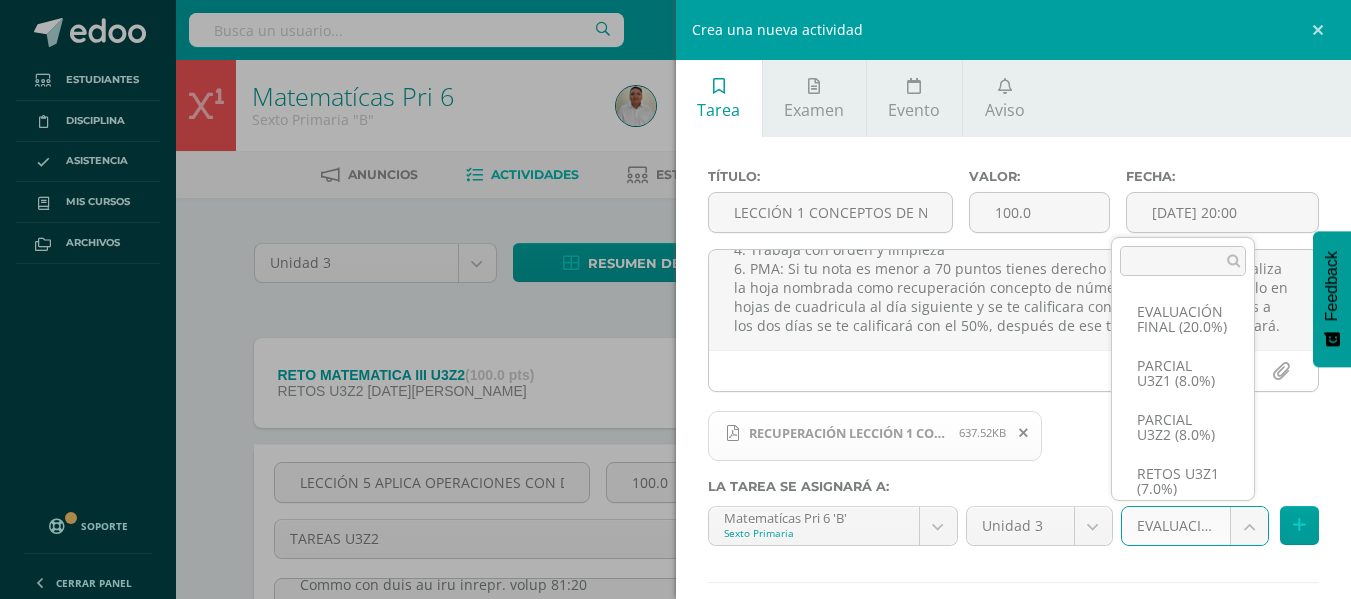 scroll, scrollTop: 68, scrollLeft: 0, axis: vertical 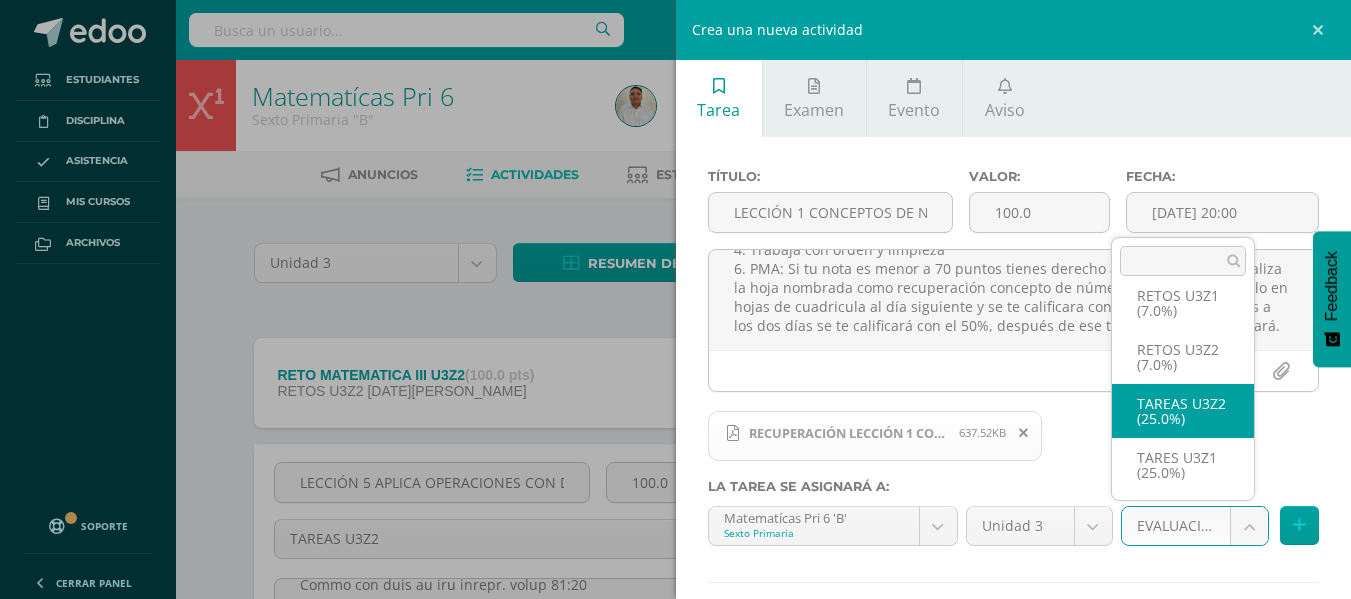 select on "27206" 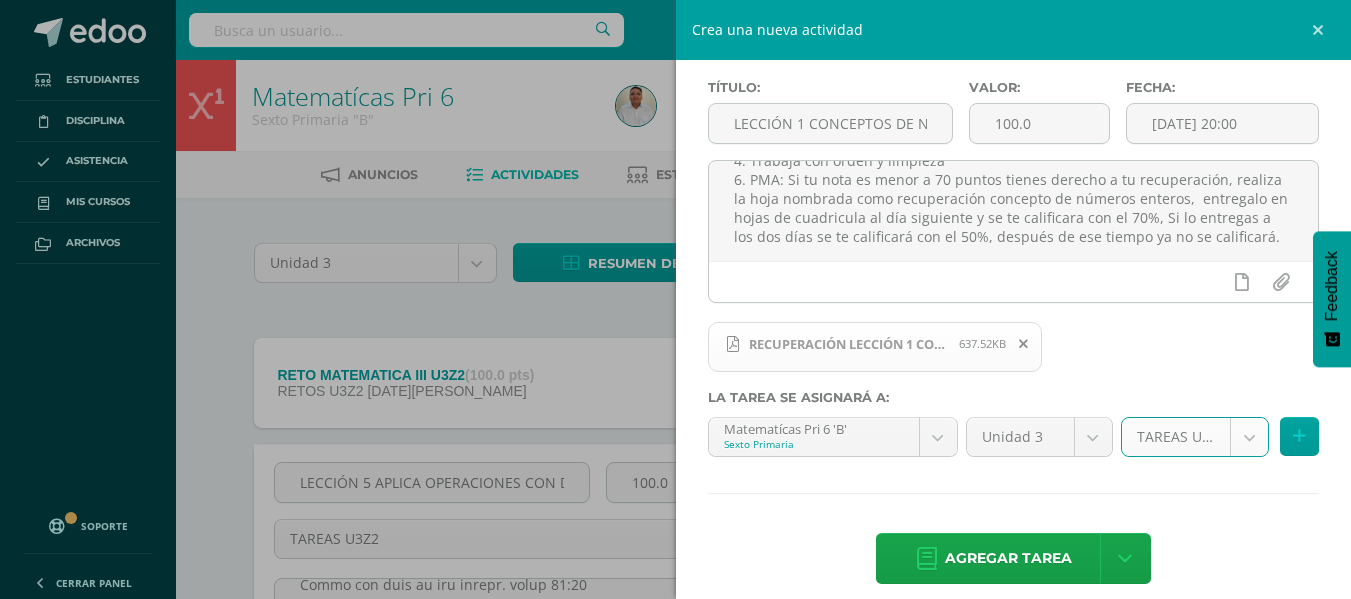 scroll, scrollTop: 102, scrollLeft: 0, axis: vertical 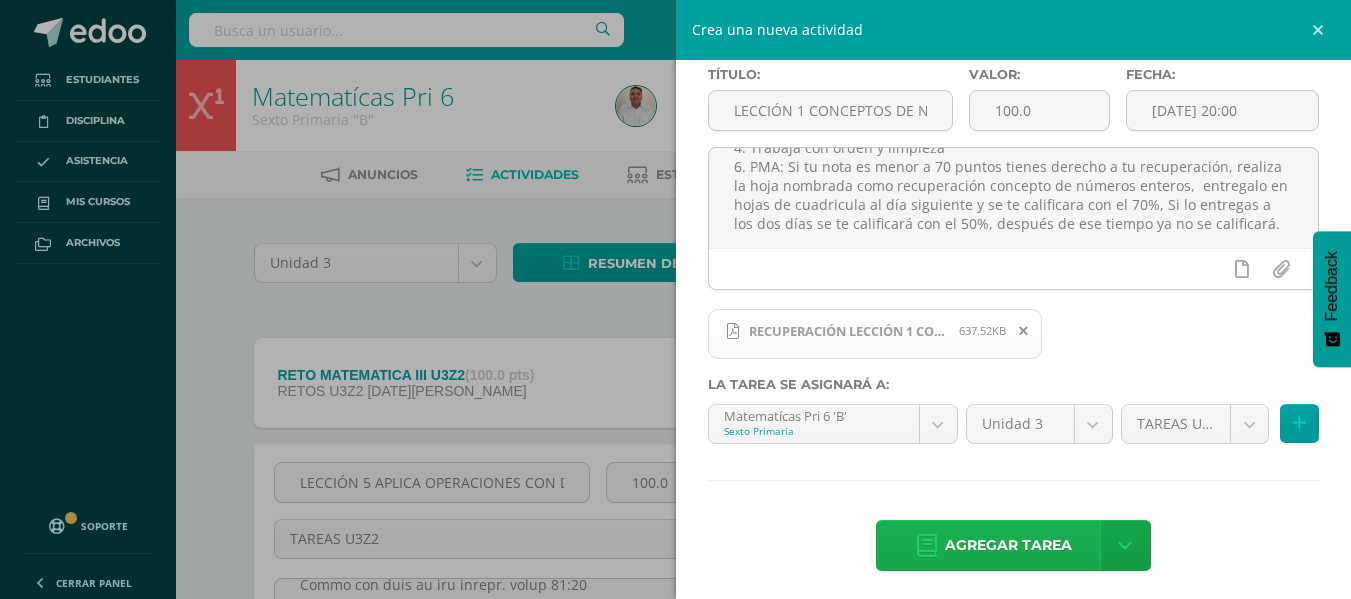 click on "Agregar tarea" at bounding box center [1008, 545] 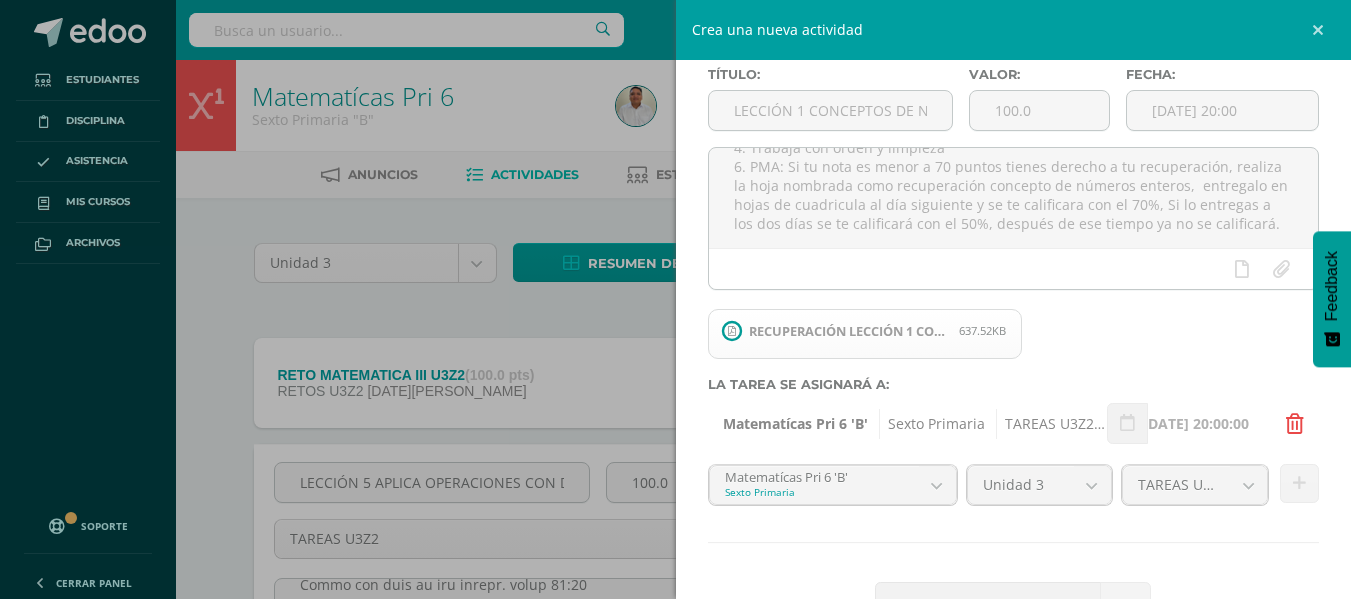 type 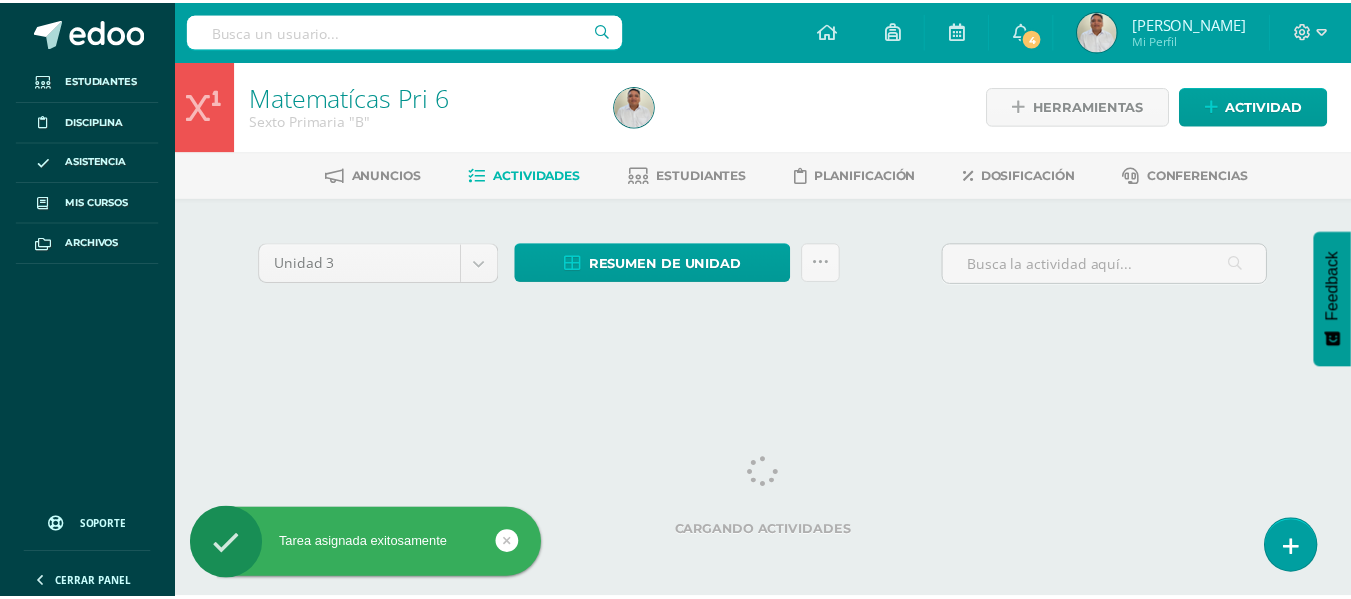 scroll, scrollTop: 0, scrollLeft: 0, axis: both 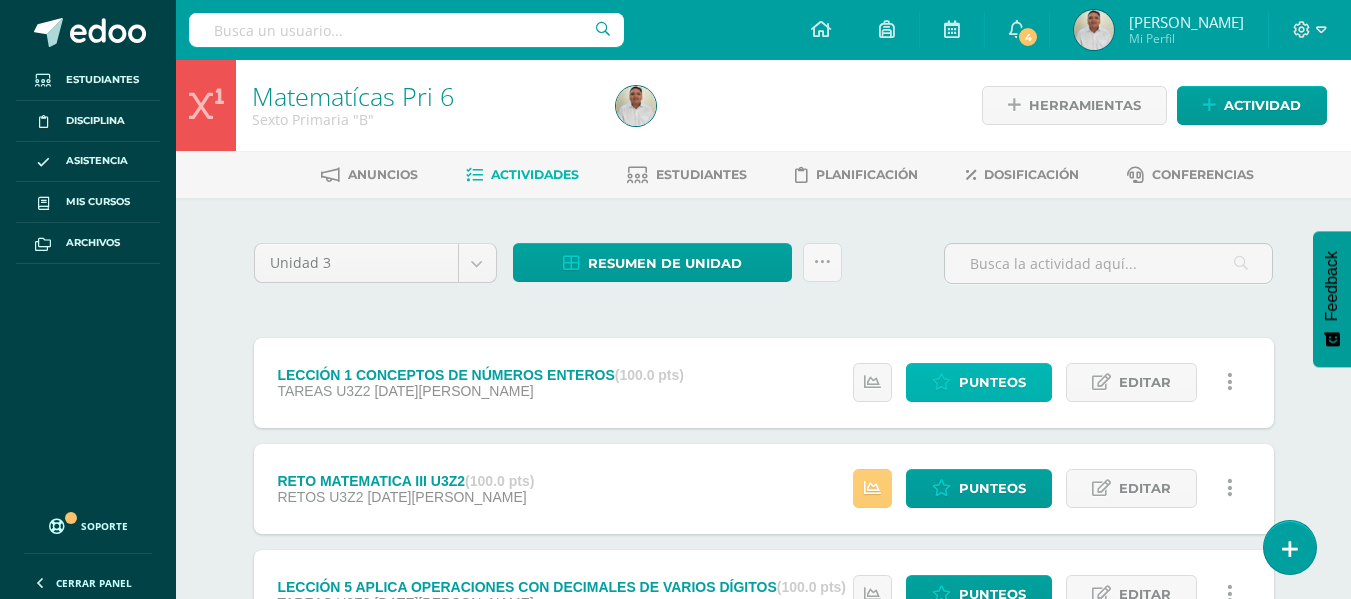 click on "Punteos" at bounding box center (992, 382) 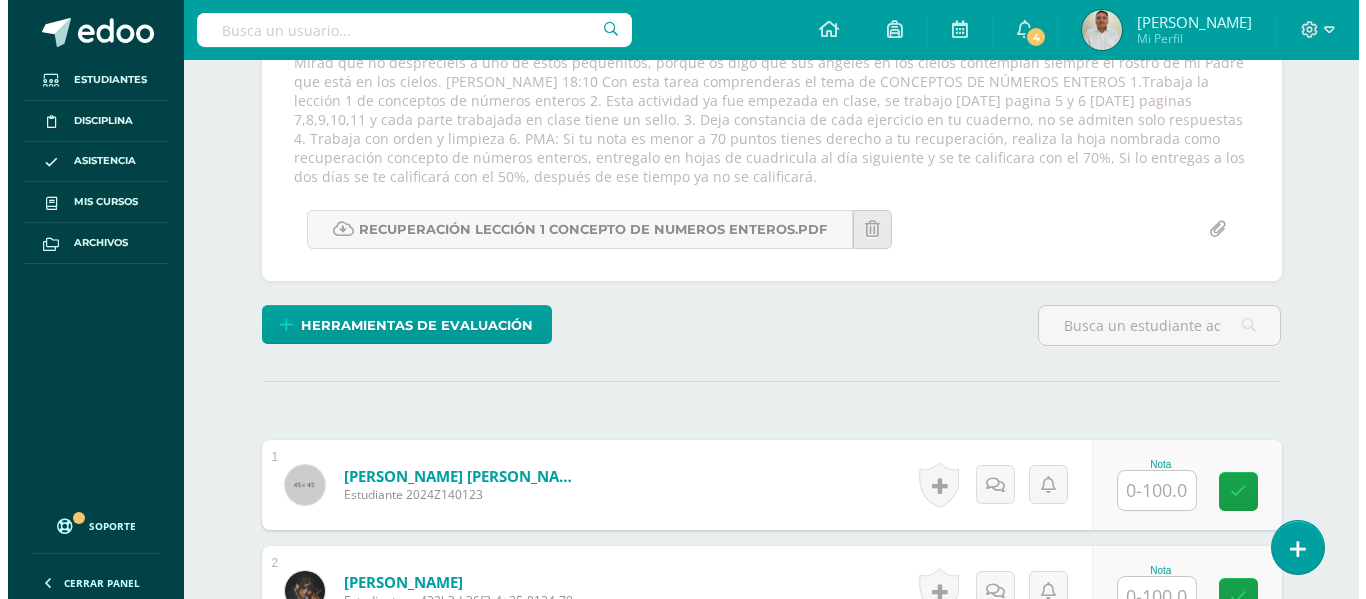 scroll, scrollTop: 389, scrollLeft: 0, axis: vertical 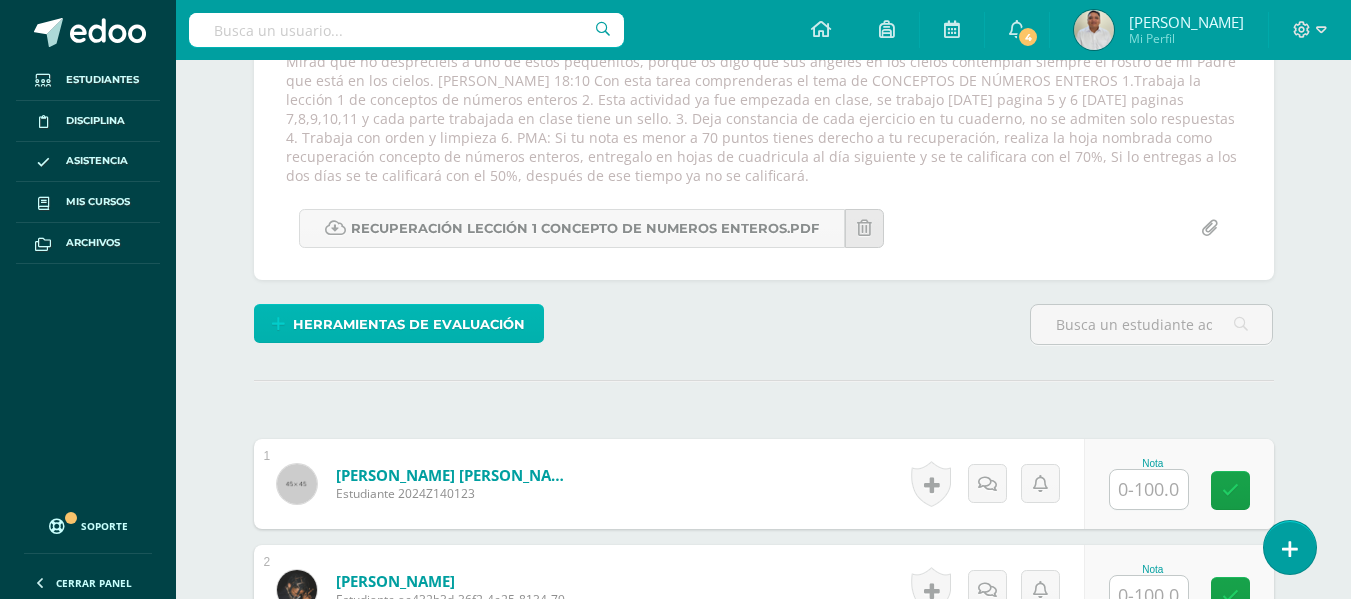 click on "Herramientas de evaluación" at bounding box center (409, 324) 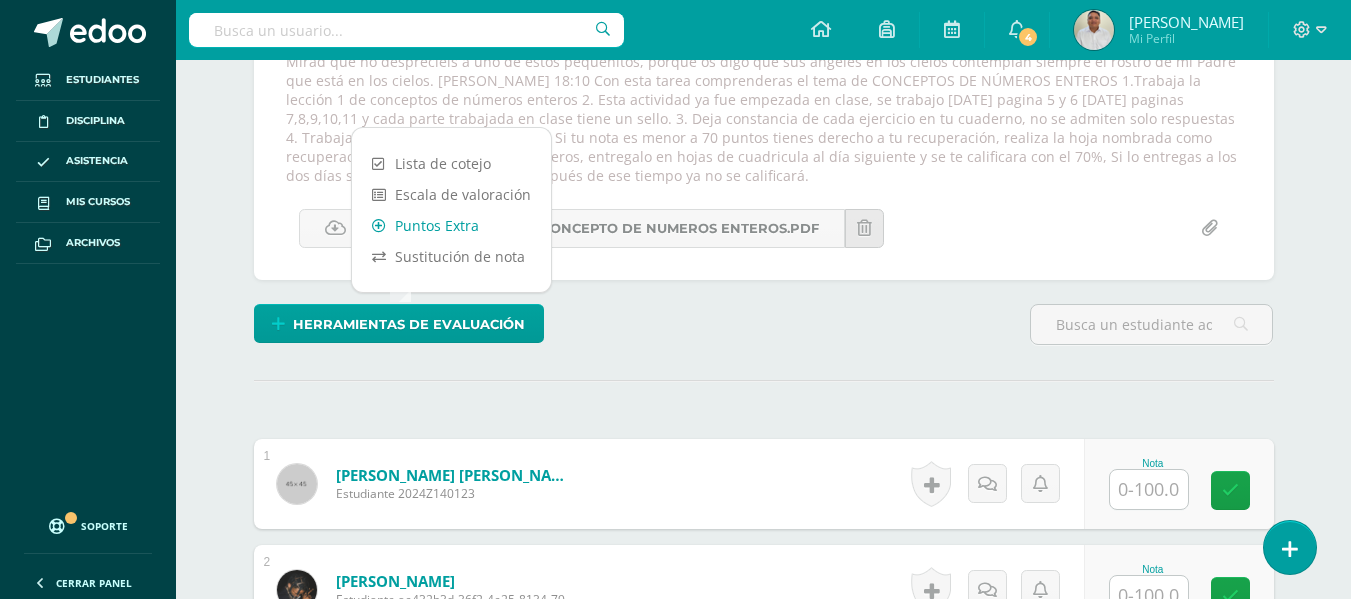 click on "Puntos Extra" at bounding box center [451, 225] 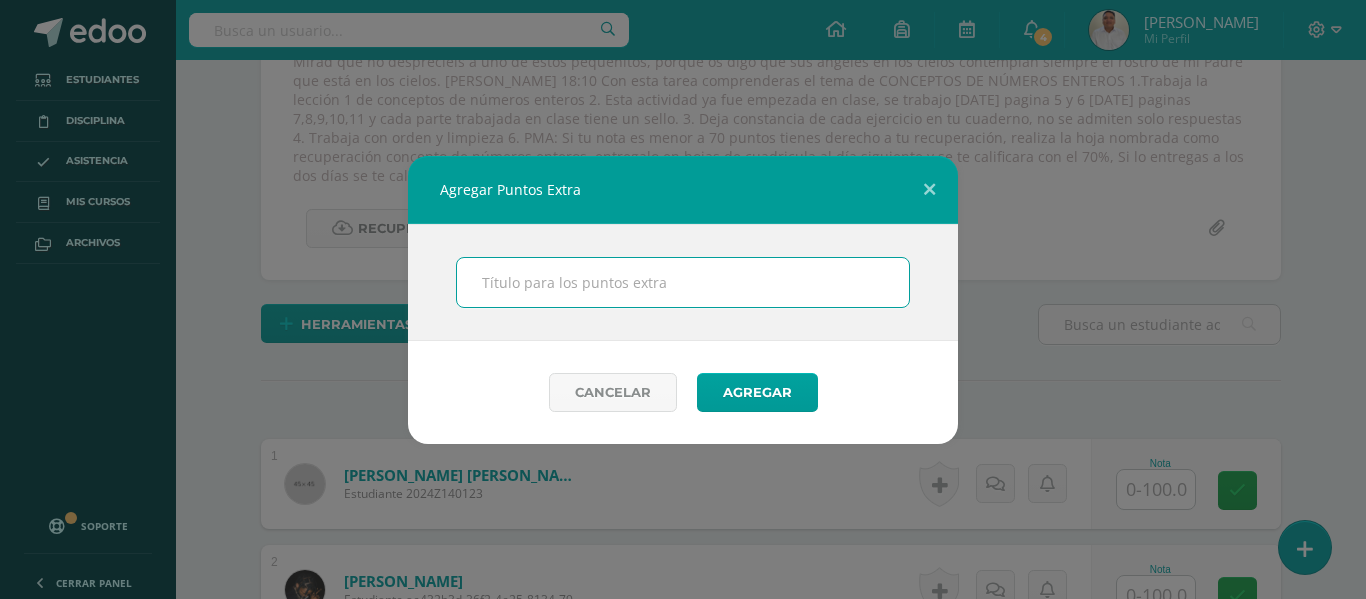 click at bounding box center (683, 282) 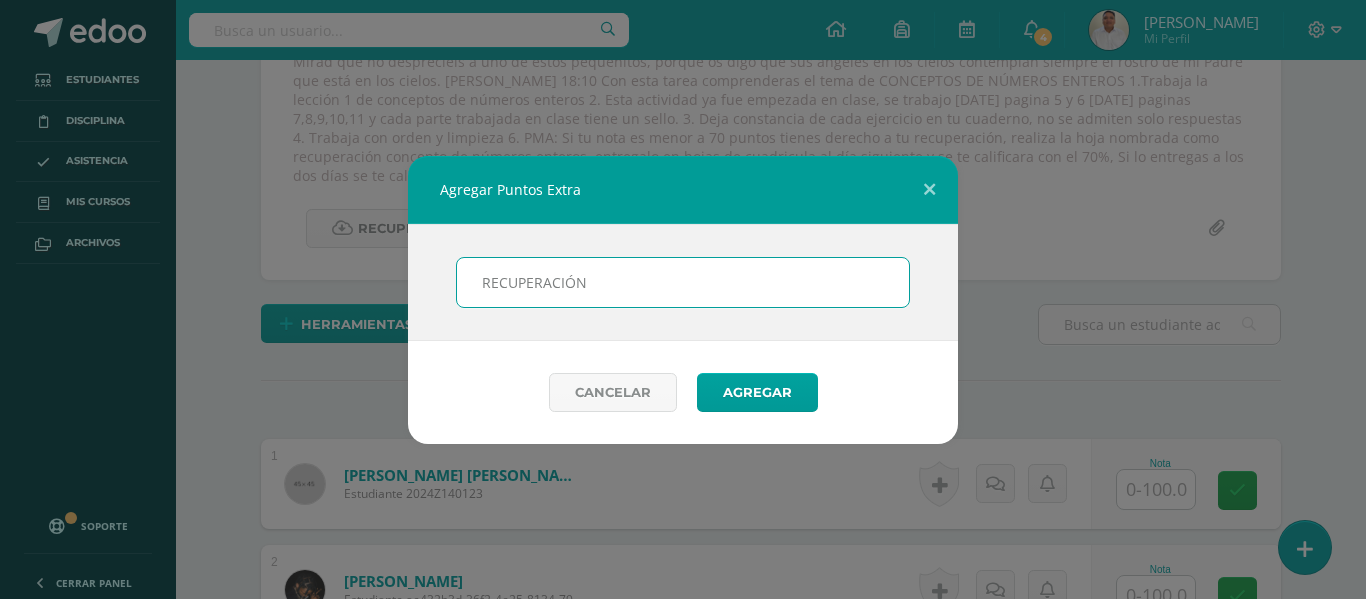 type on "RECUPERACIÓN" 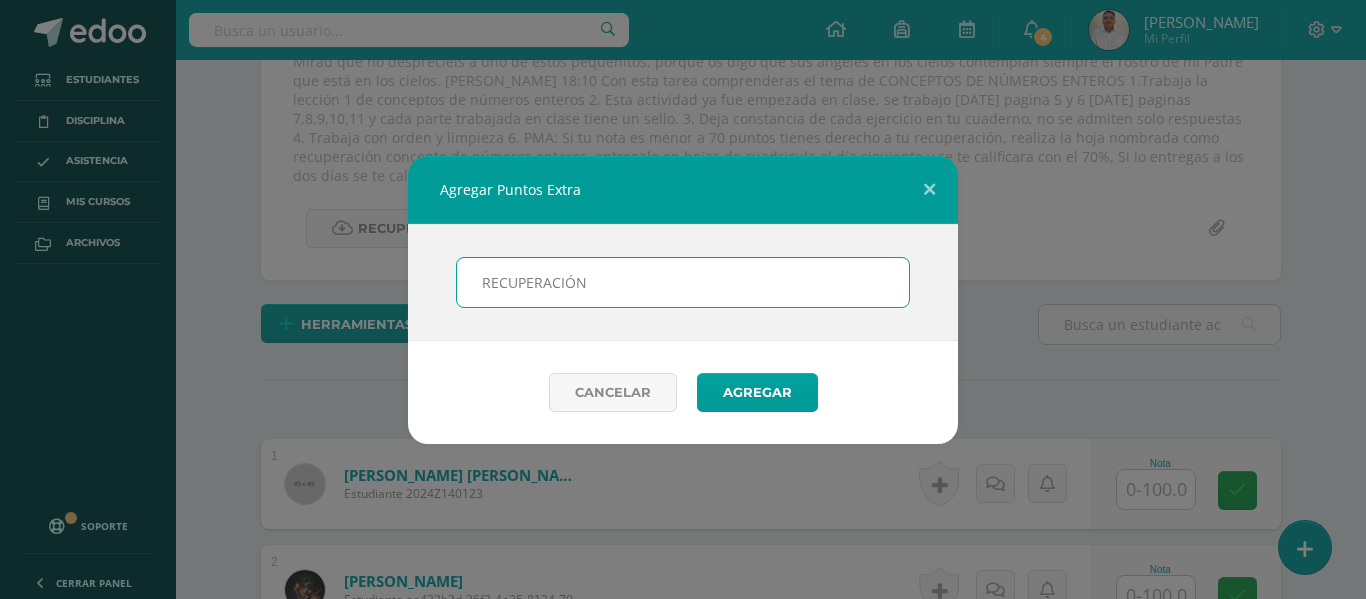 click on "Agregar" at bounding box center [757, 392] 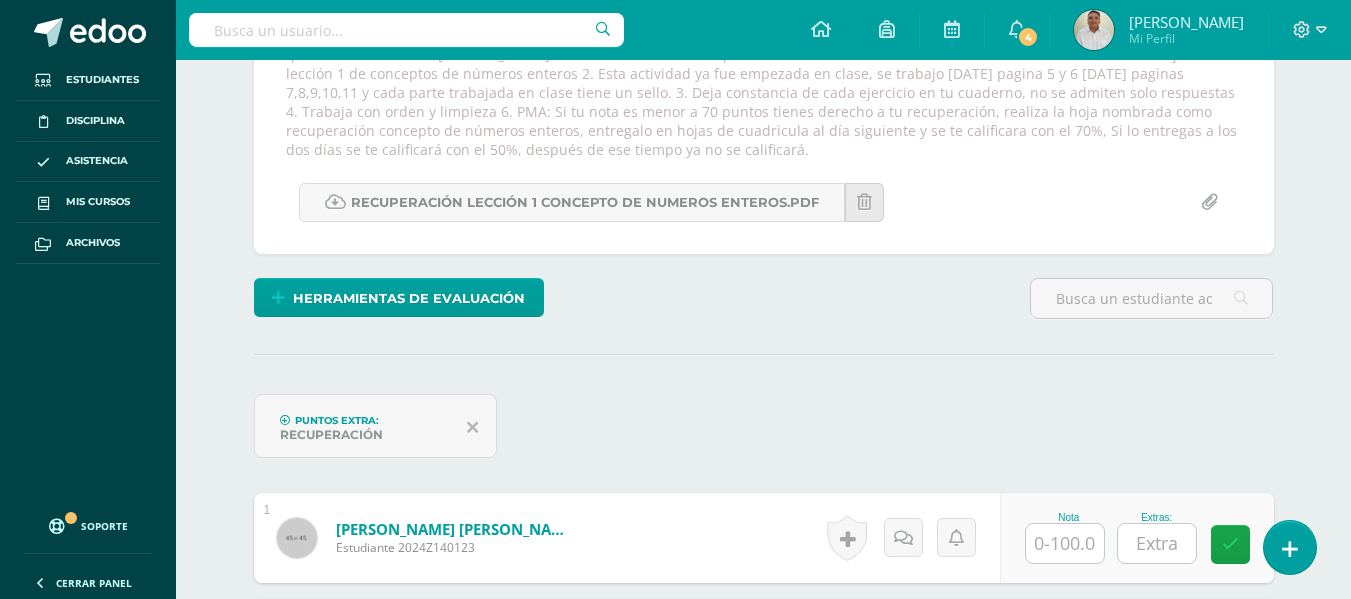 scroll, scrollTop: 416, scrollLeft: 0, axis: vertical 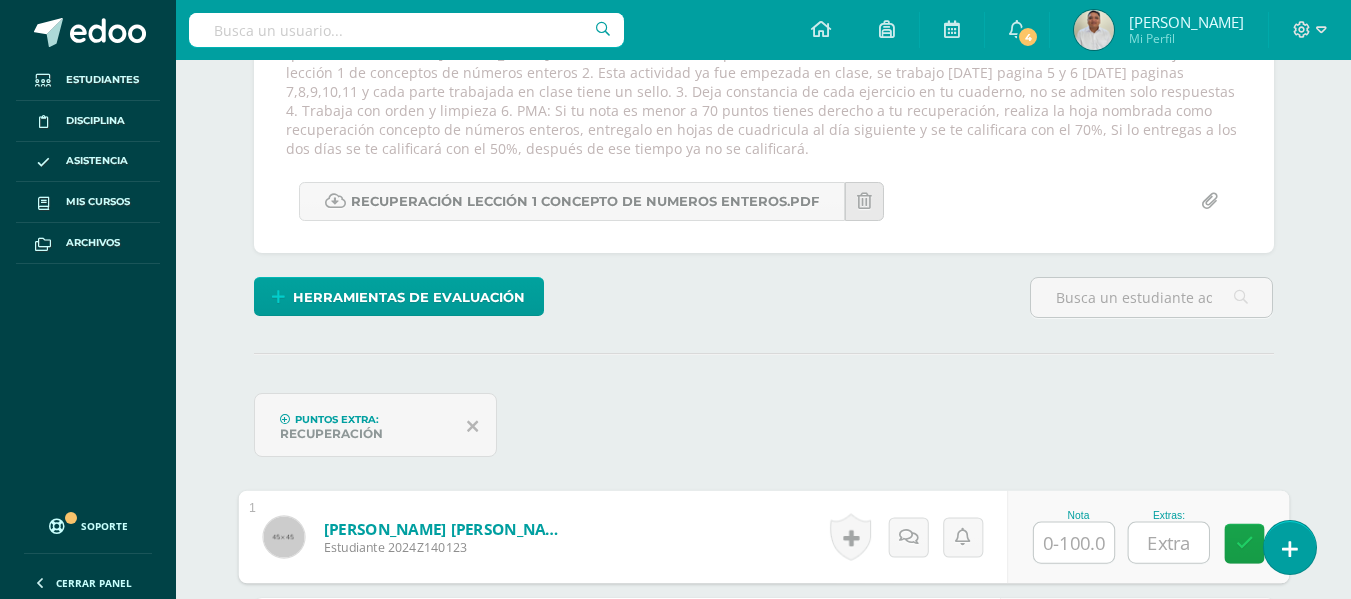 click at bounding box center (1074, 543) 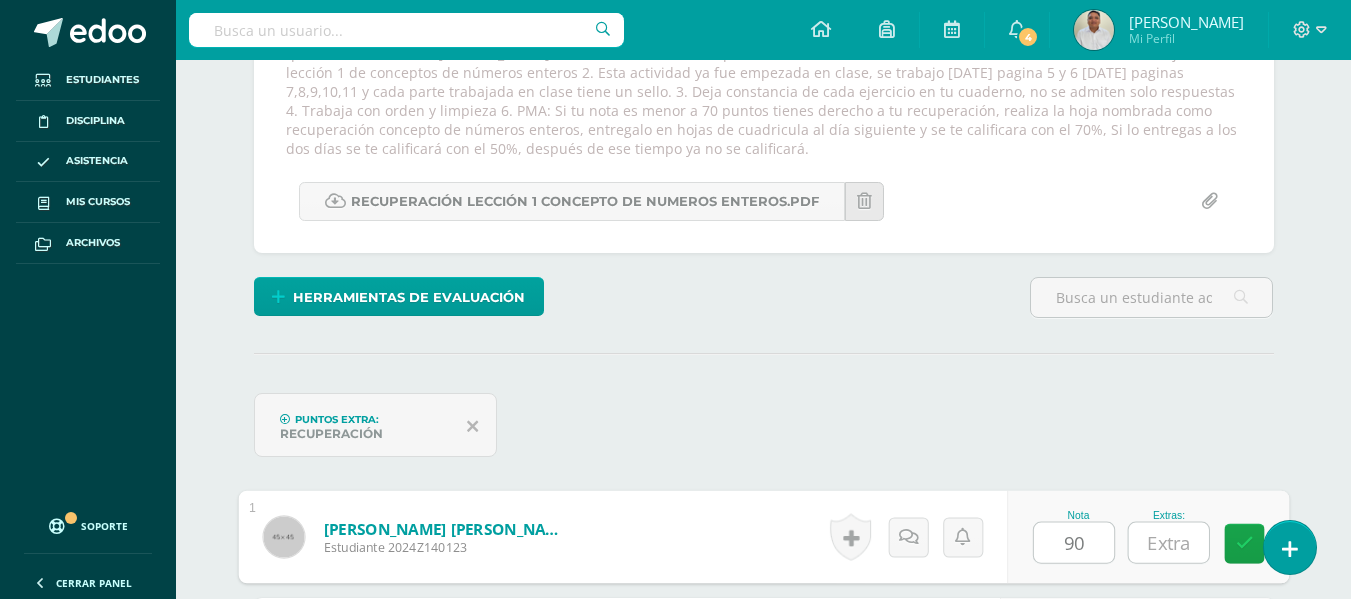 type on "90" 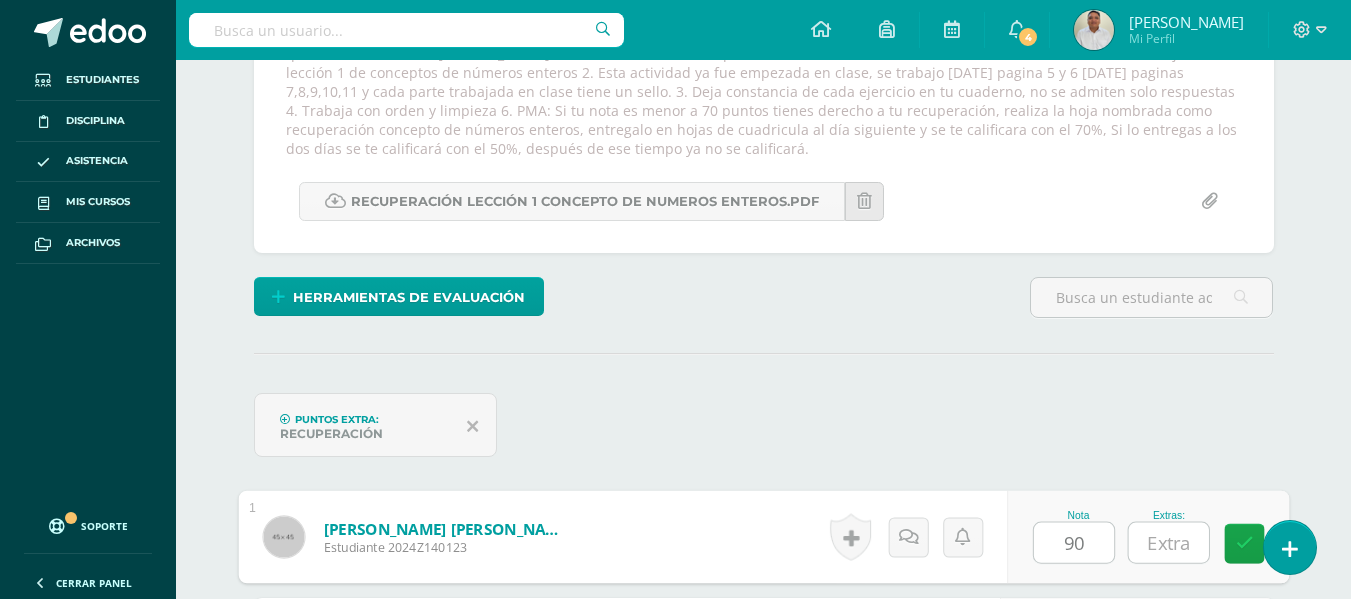 scroll, scrollTop: 765, scrollLeft: 0, axis: vertical 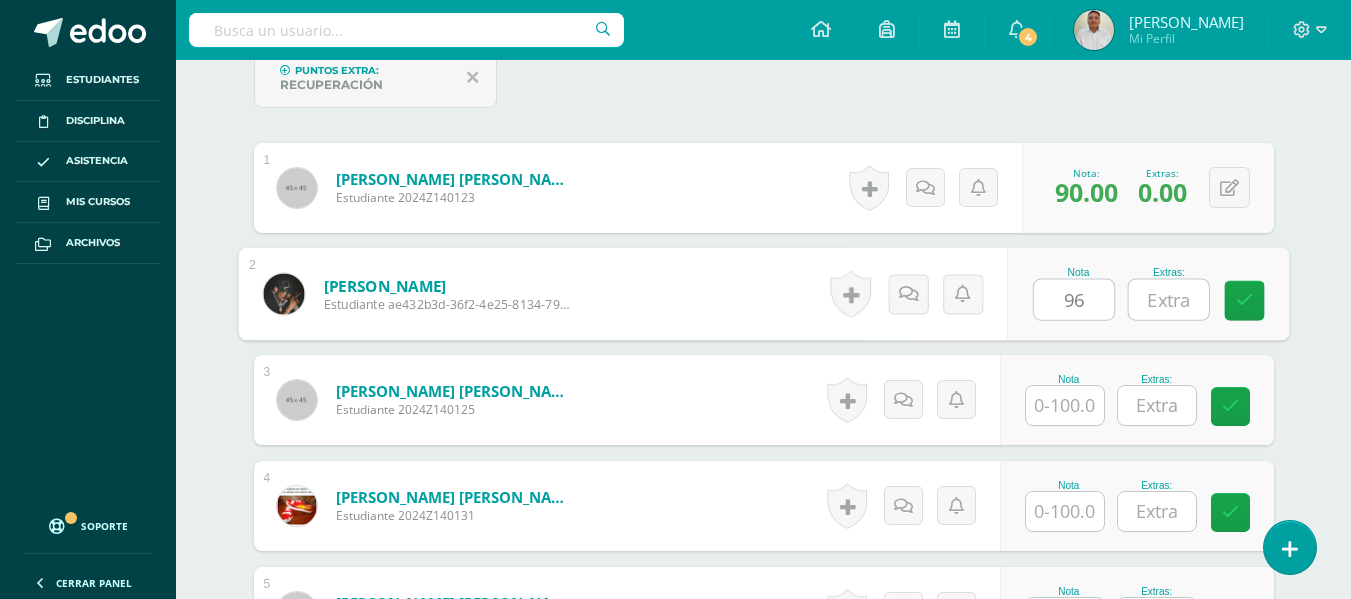 type on "96" 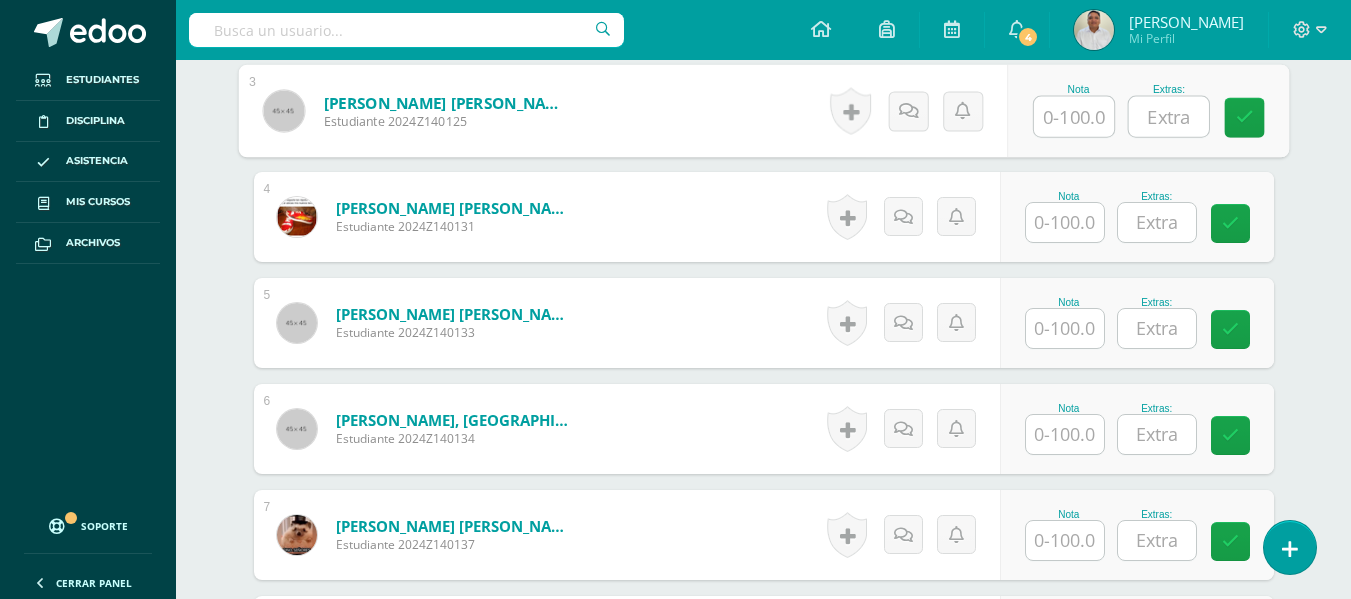 scroll, scrollTop: 1049, scrollLeft: 0, axis: vertical 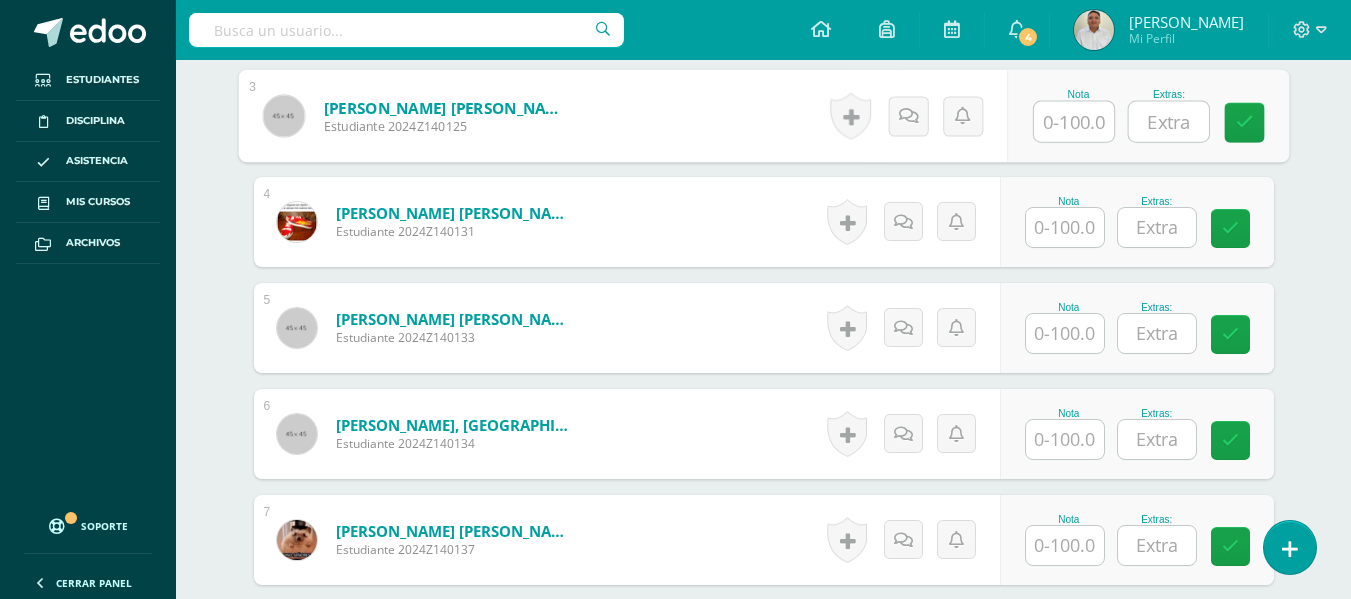 click at bounding box center [1065, 227] 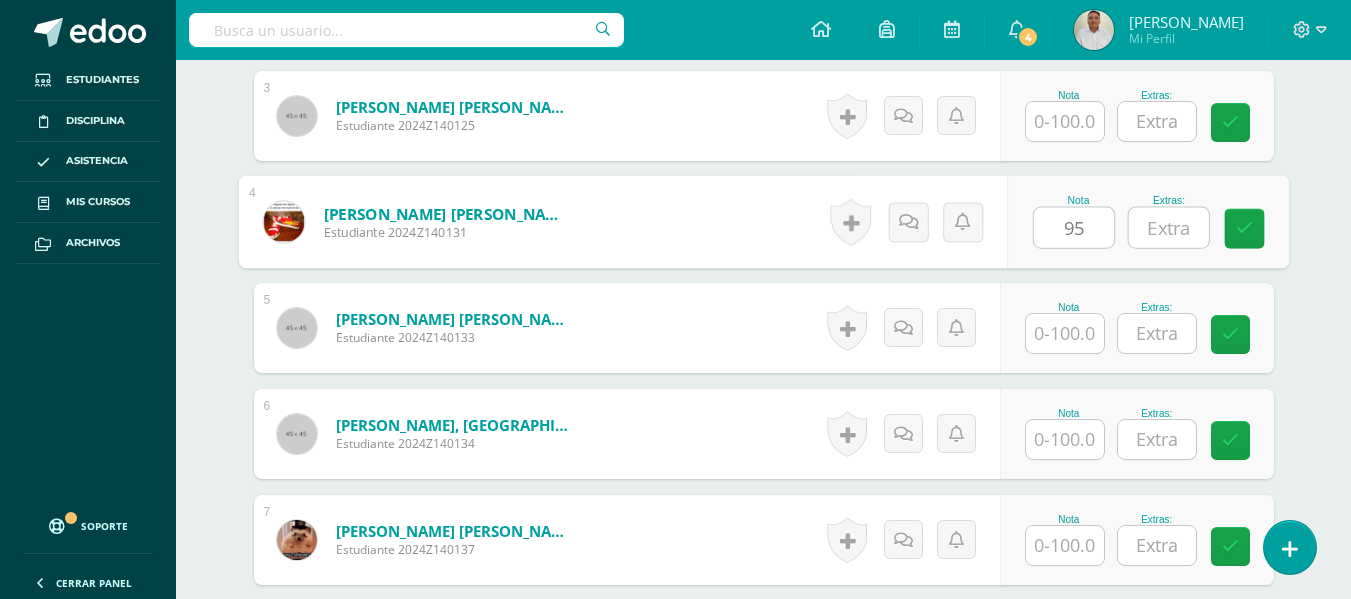 type on "95" 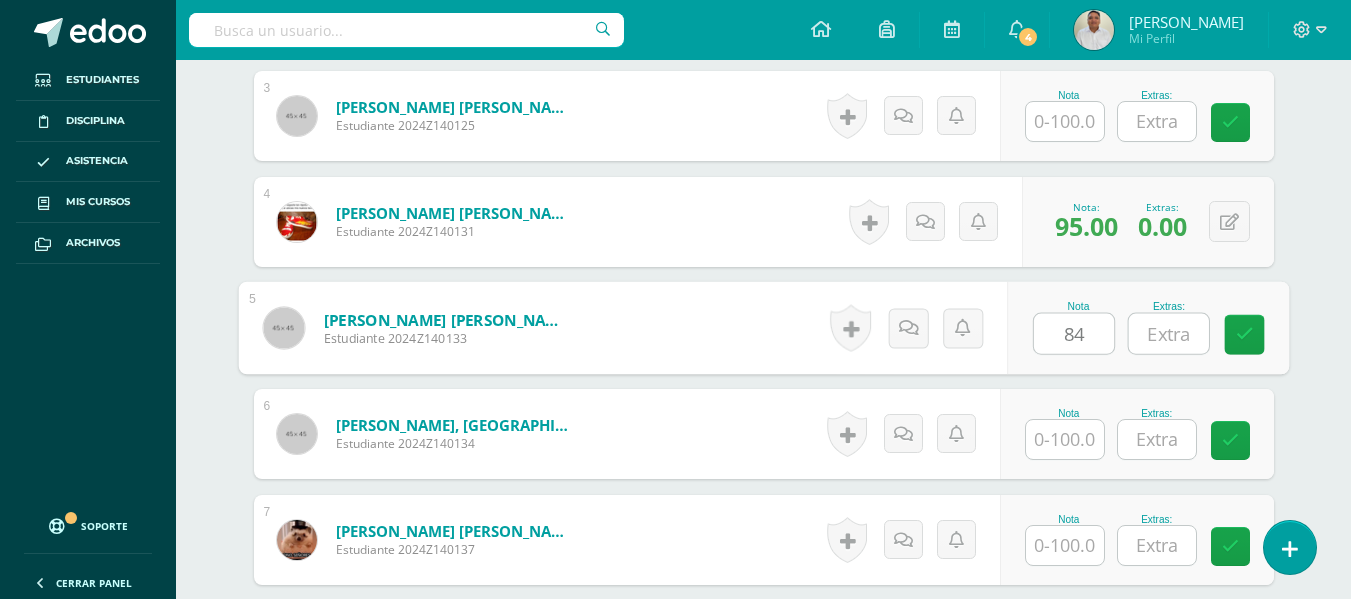 type on "84" 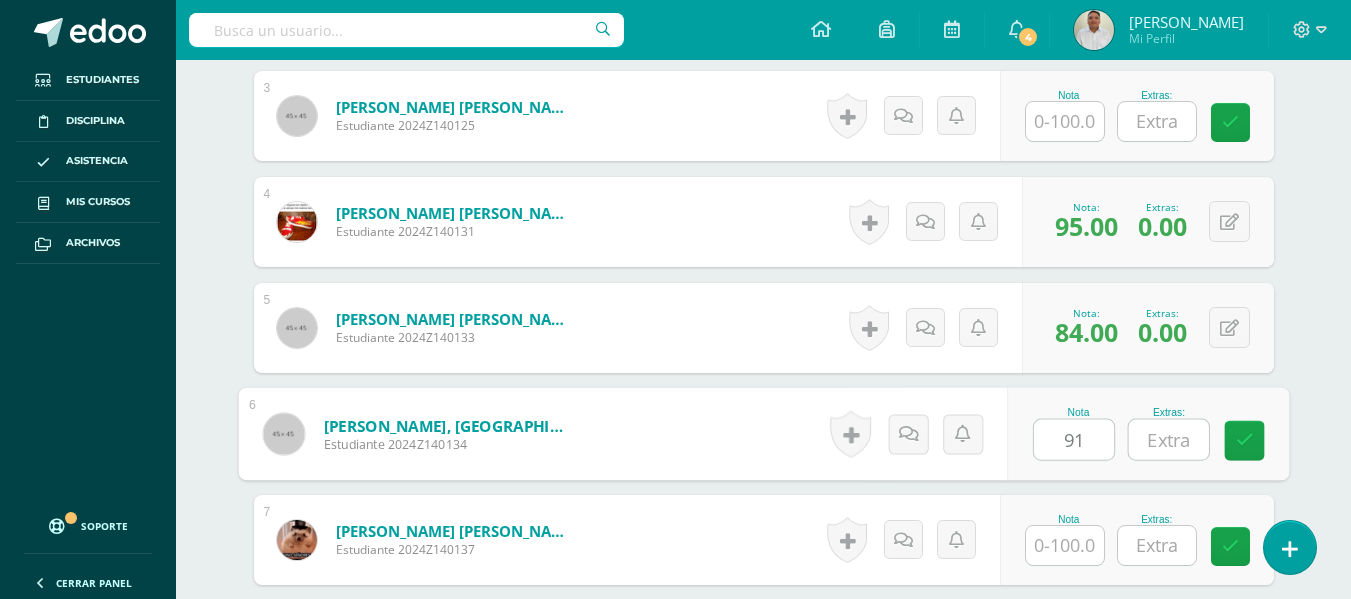 type on "91" 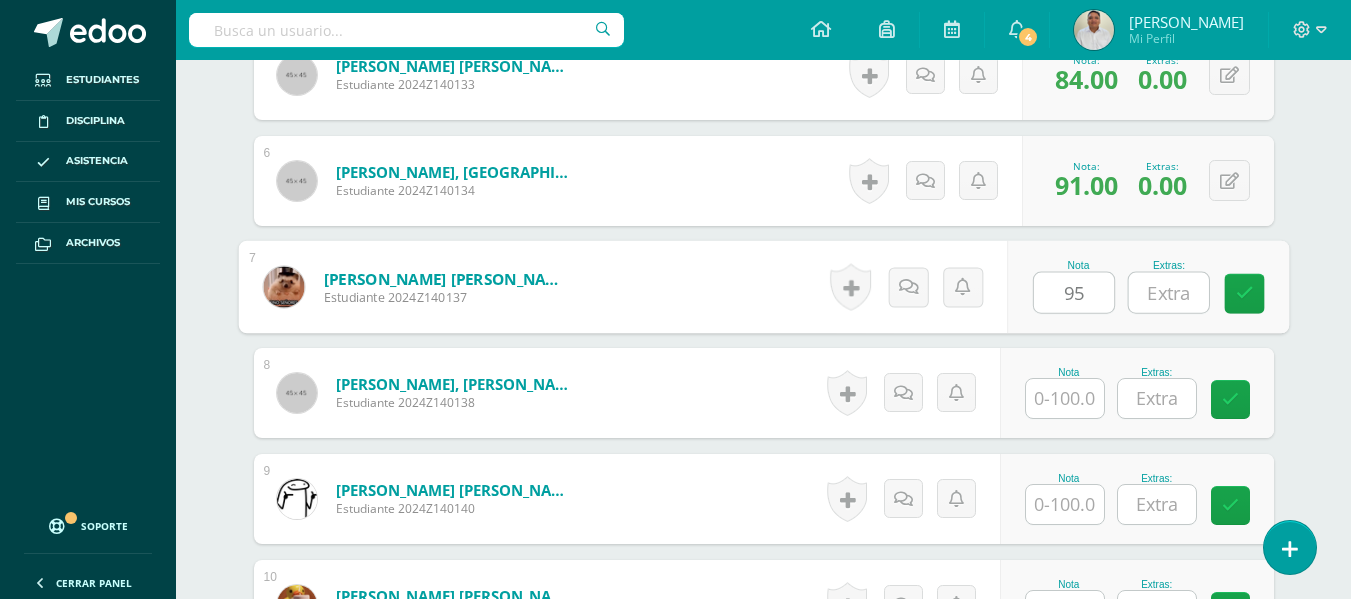 scroll, scrollTop: 1307, scrollLeft: 0, axis: vertical 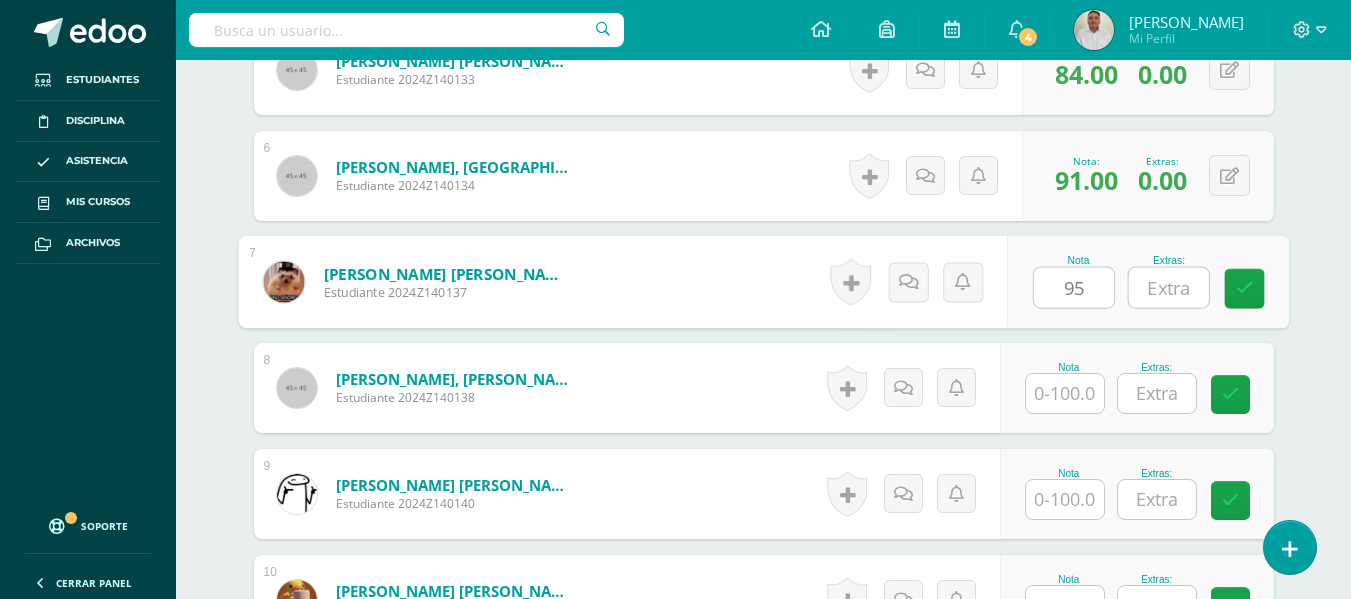 type on "95" 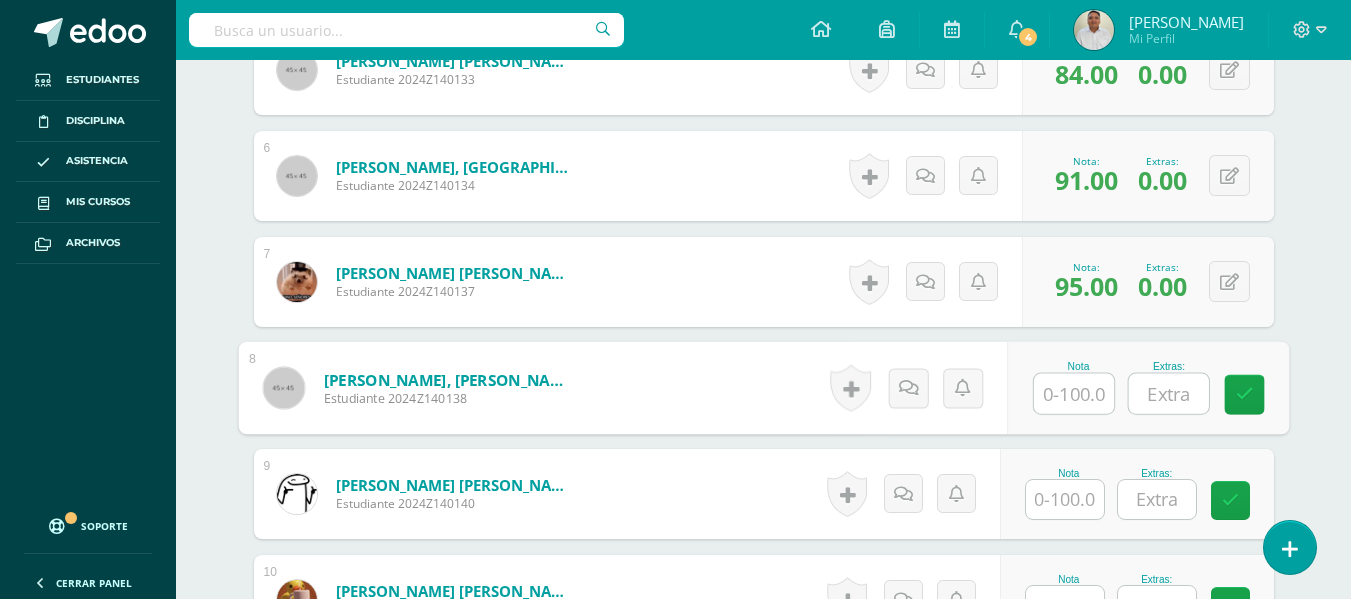 type on "7" 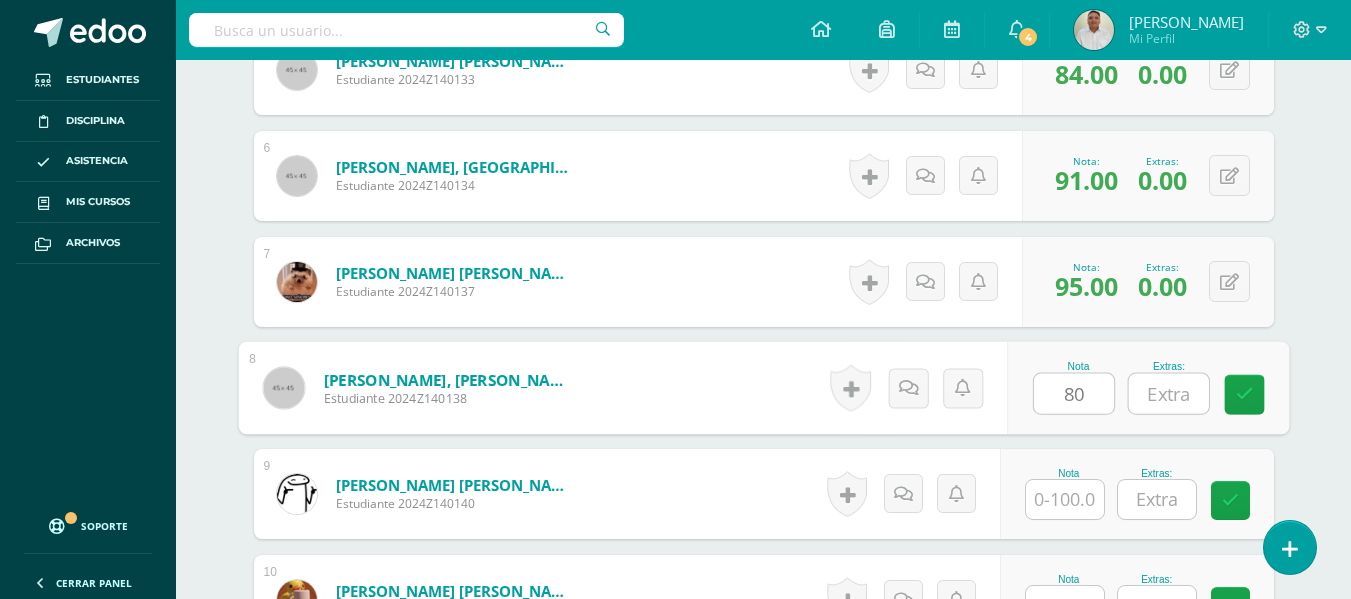 type on "80" 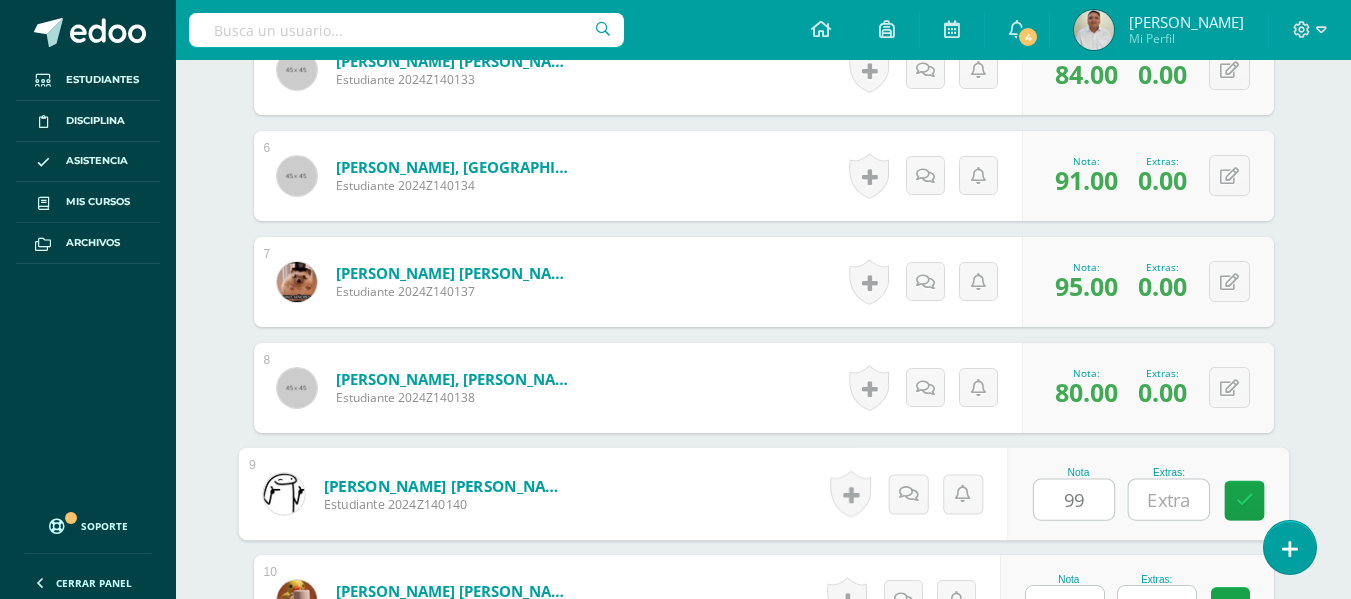 type on "99" 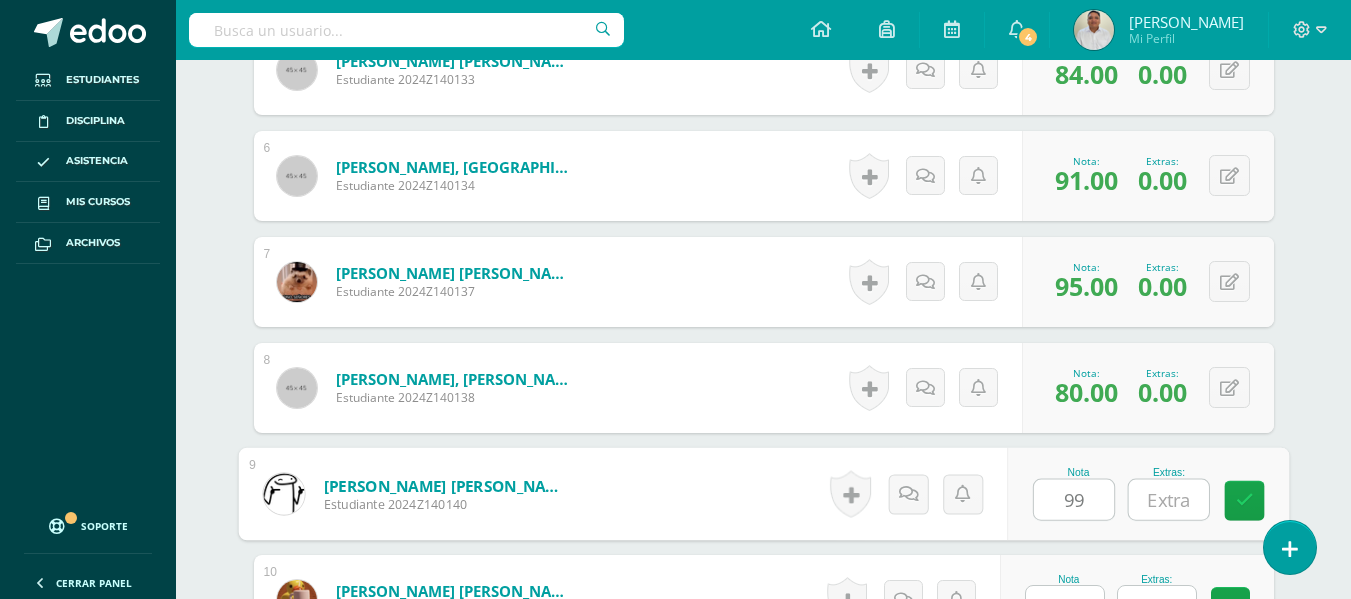 scroll, scrollTop: 1333, scrollLeft: 0, axis: vertical 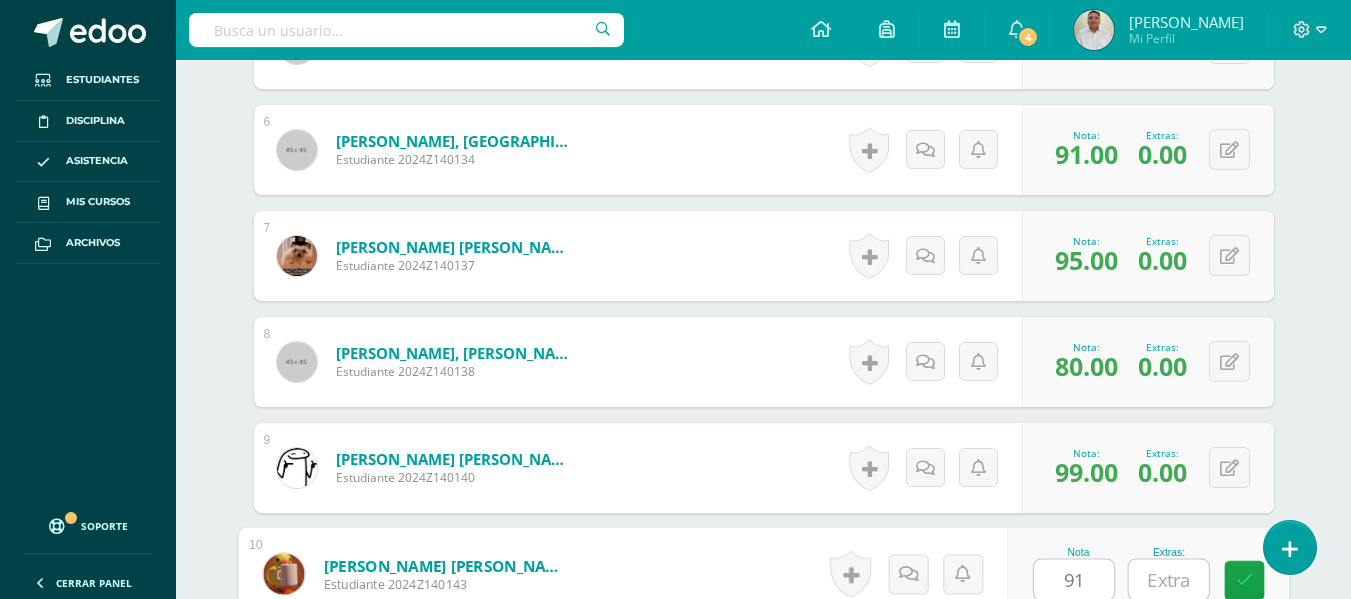 type on "91" 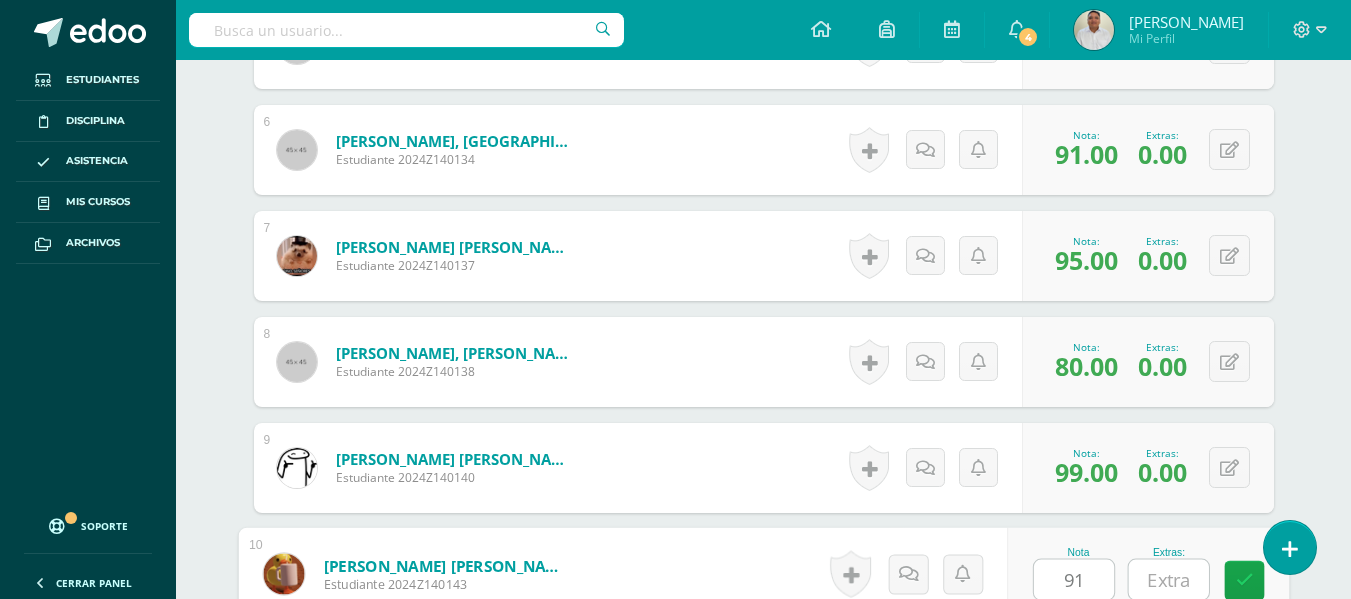 scroll, scrollTop: 1719, scrollLeft: 0, axis: vertical 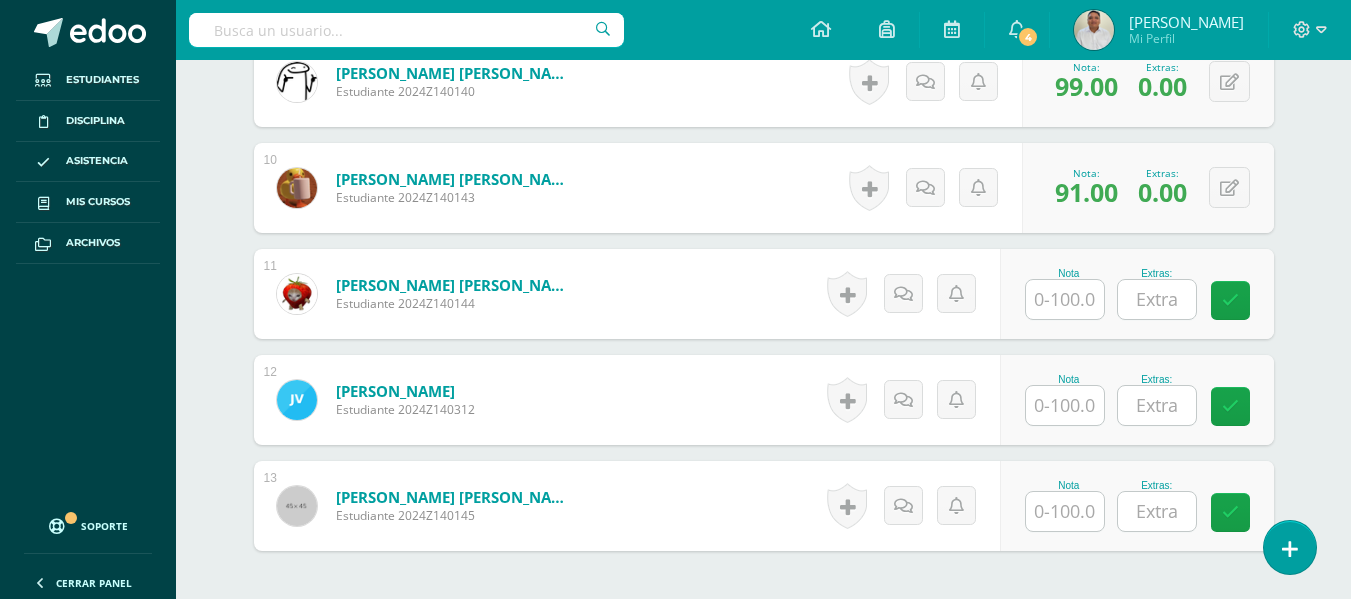 click at bounding box center (1065, 405) 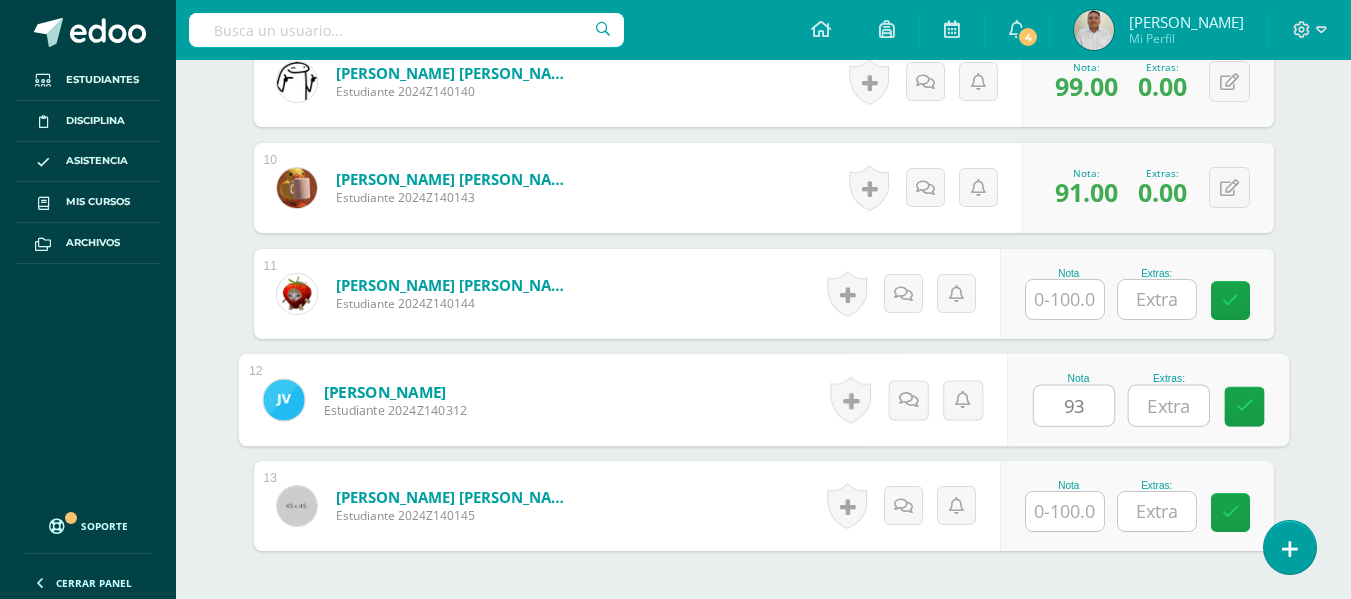 type on "93" 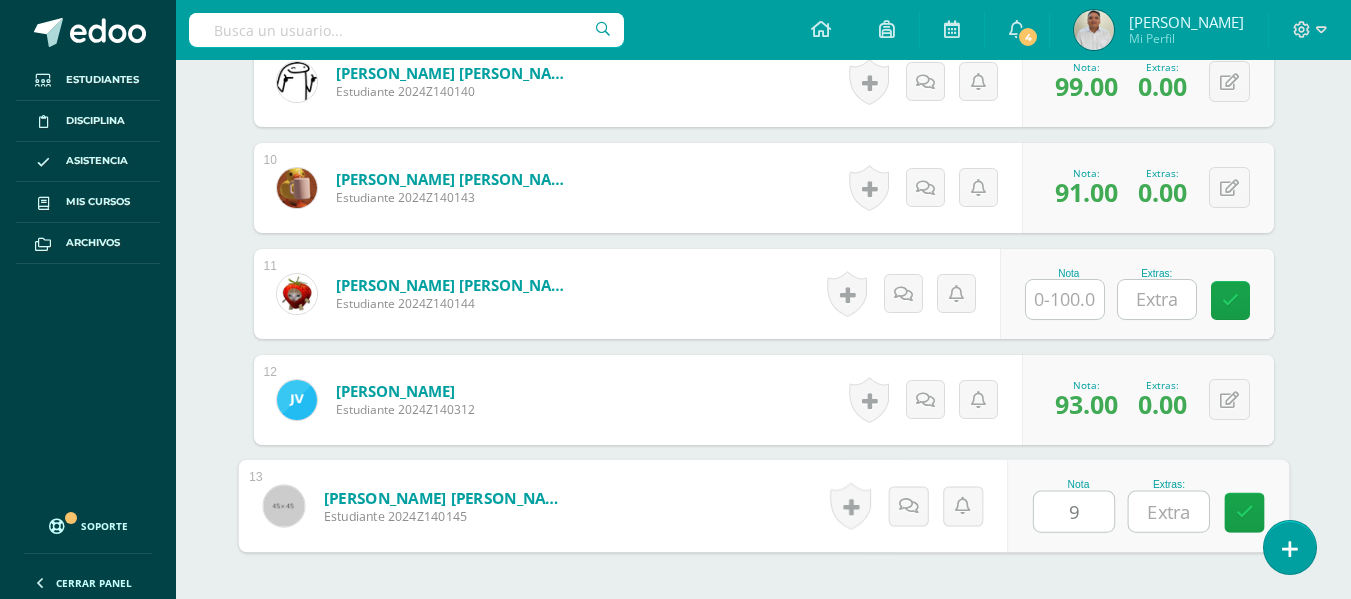 type on "96" 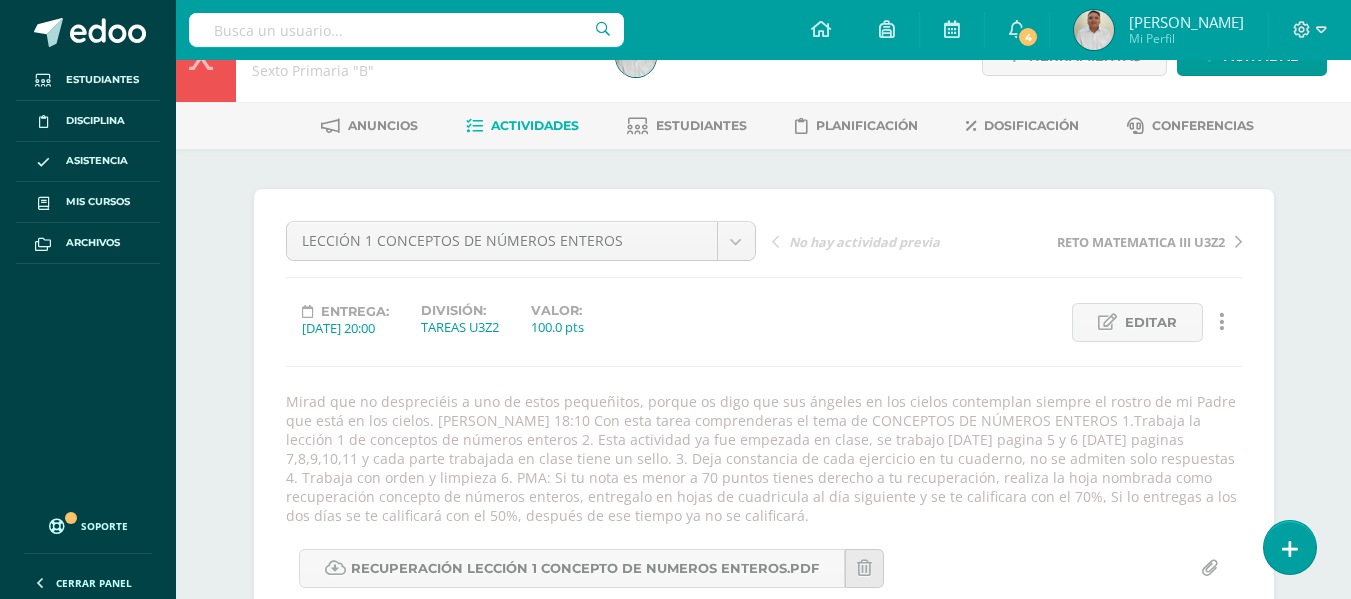 scroll, scrollTop: 0, scrollLeft: 0, axis: both 